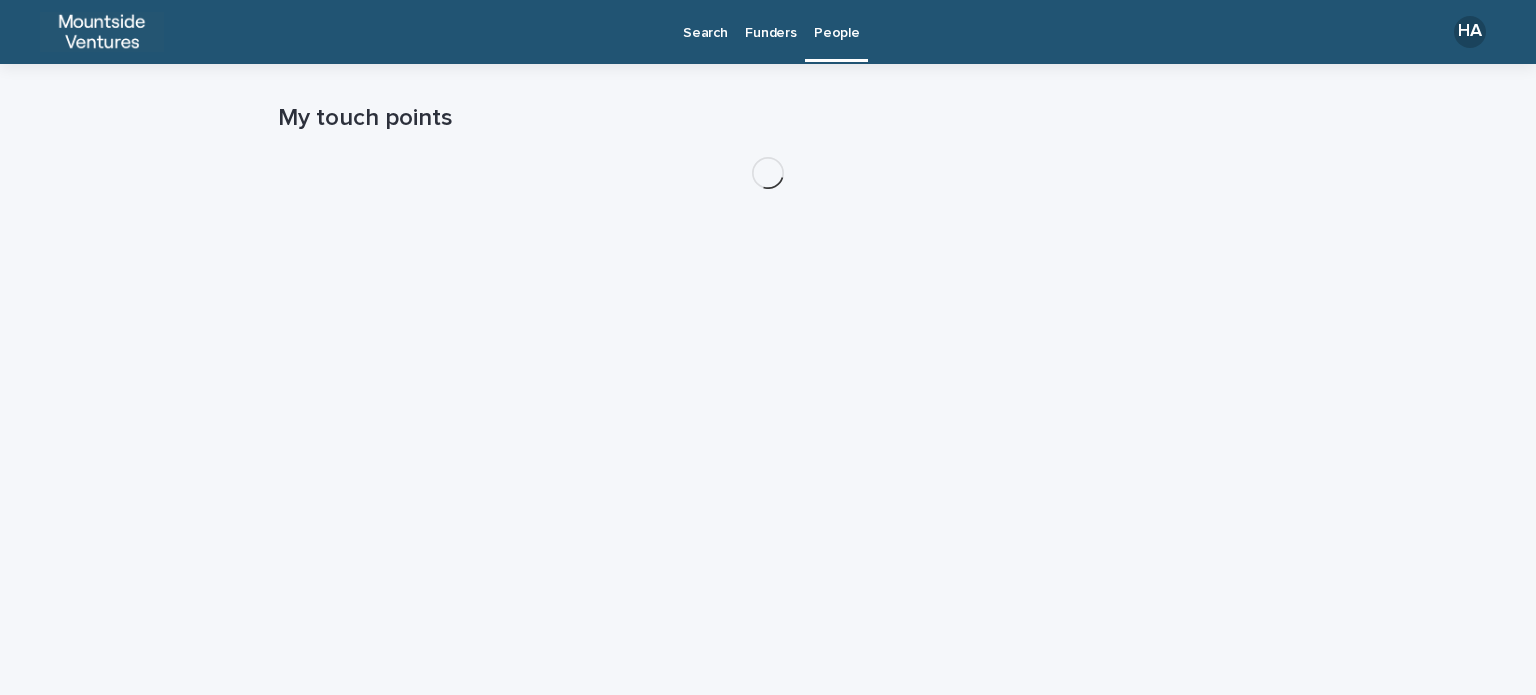 scroll, scrollTop: 0, scrollLeft: 0, axis: both 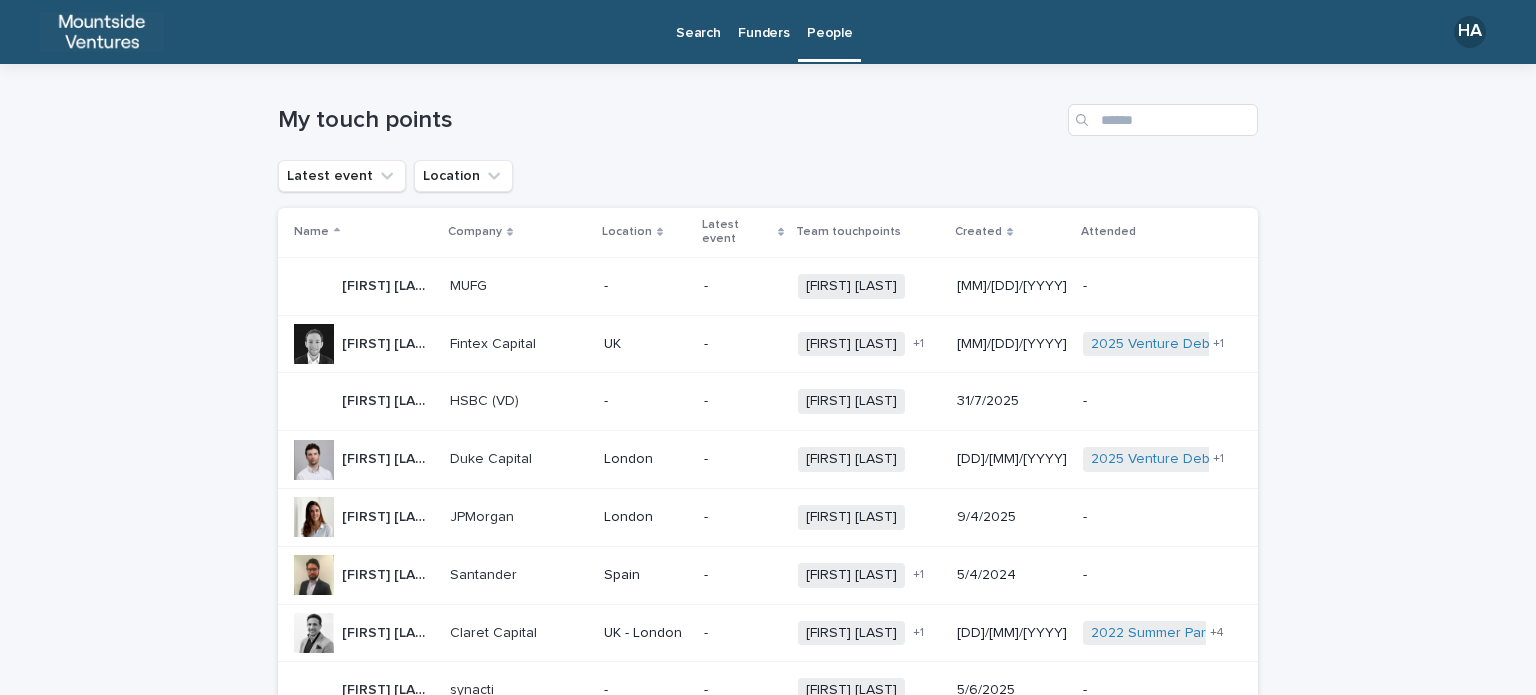 click on "Funders" at bounding box center (763, 21) 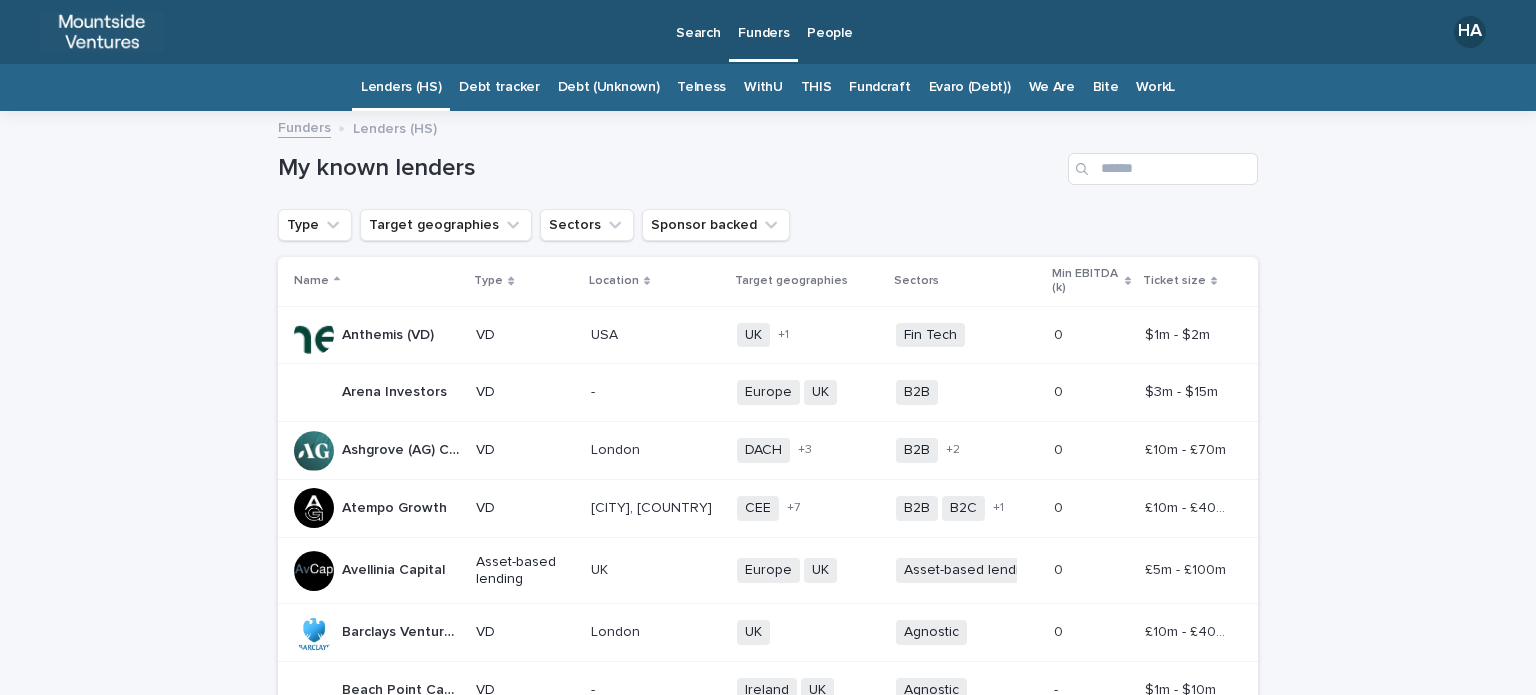 click on "Evaro (Debt))" at bounding box center (970, 87) 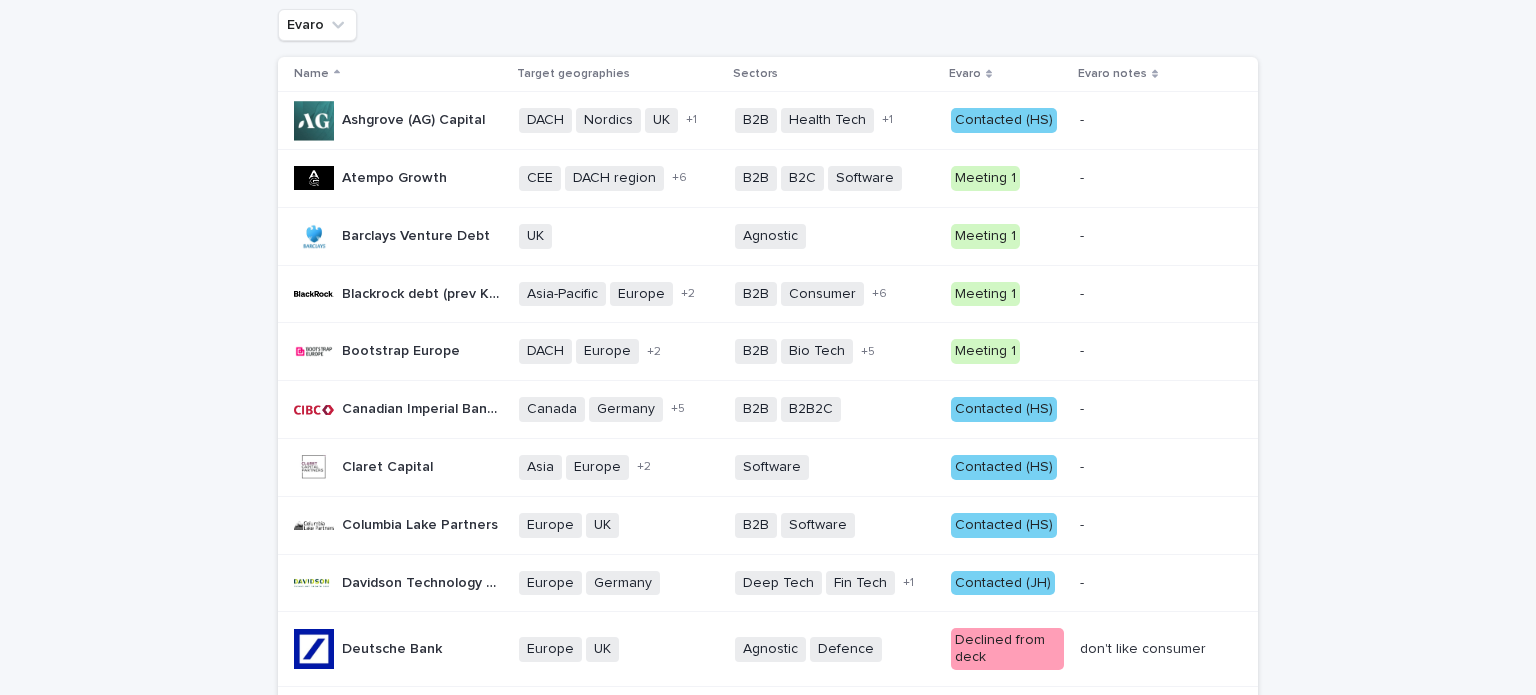 scroll, scrollTop: 0, scrollLeft: 0, axis: both 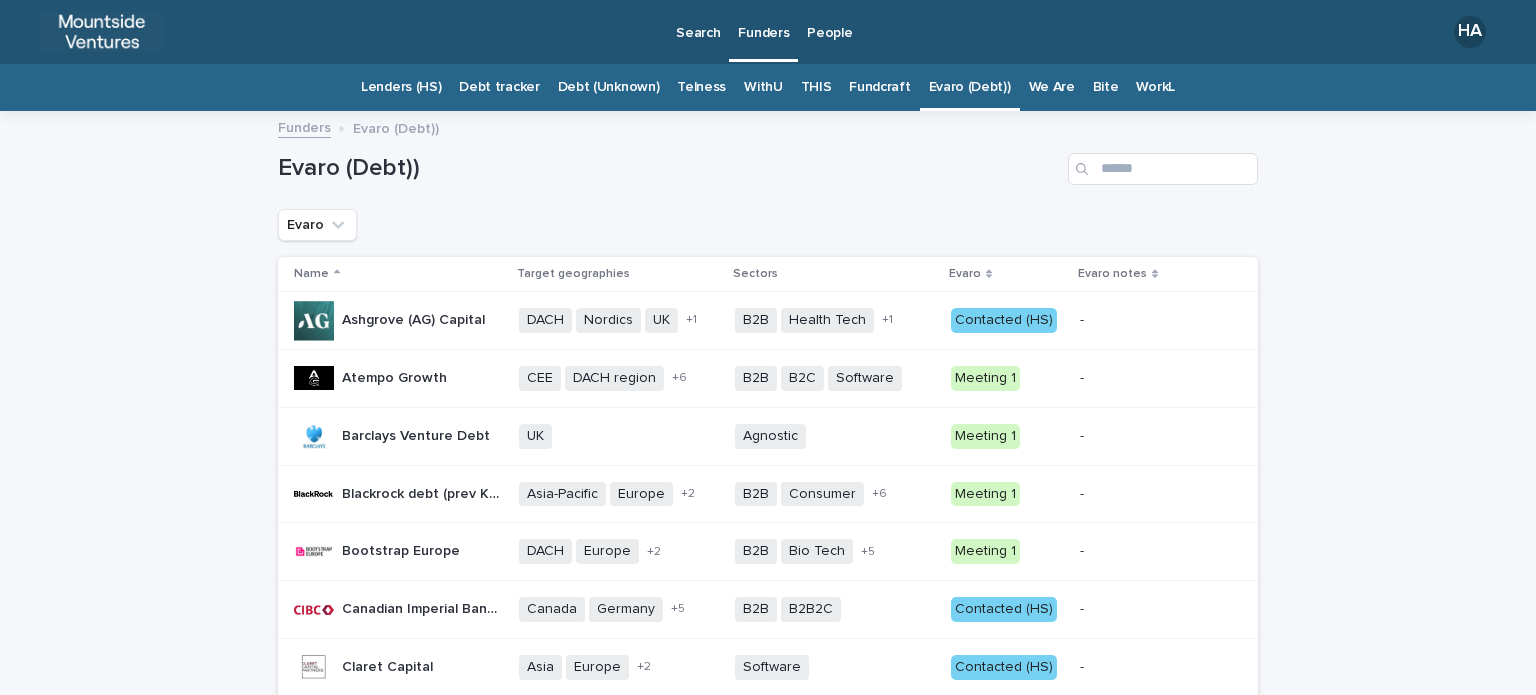 click on "Loading... Saving… Loading... Saving… [FIRST] [LAST] (Debt)) [FIRST] [LAST] Name Target geographies Sectors [FIRST] [LAST] [FIRST] [LAST] notes [FIRST] [LAST] [FIRST] [LAST]   DACH Nordics UK US + 1 B2B Health Tech Software + 1 Contacted (HS) - -   Atempo Growth Atempo Growth   CEE DACH region France Germany Germany - Berlin Italy Spain UK + 6 B2B B2C Software + 0 Meeting 1 - -   Barclays Venture Debt Barclays Venture Debt   UK + 0 Agnostic + 0 Meeting 1 - -   Blackrock debt (prev Kreos Capital) Blackrock debt (prev Kreos Capital)   Asia-Pacific Europe Israel UK + 2 B2B Consumer Energy Fin Tech Food / Drink Health Software Telco + 6 Meeting 1 - -   Bootstrap Europe Bootstrap Europe   DACH Europe France UK + 2 B2B Bio Tech Clean Tech Fin Tech Impact Life Sciences Software + 5 Meeting 1 - -   Canadian Imperial Bank of Commerce (CIBC) Canadian Imperial Bank of Commerce (CIBC)   Canada Germany Ireland Nordics Switzerland UK US + 5 B2B B2B2C + 0 Contacted (HS) - -   Claret Capital Claret Capital   Asia Europe Singapore" at bounding box center (768, 1151) 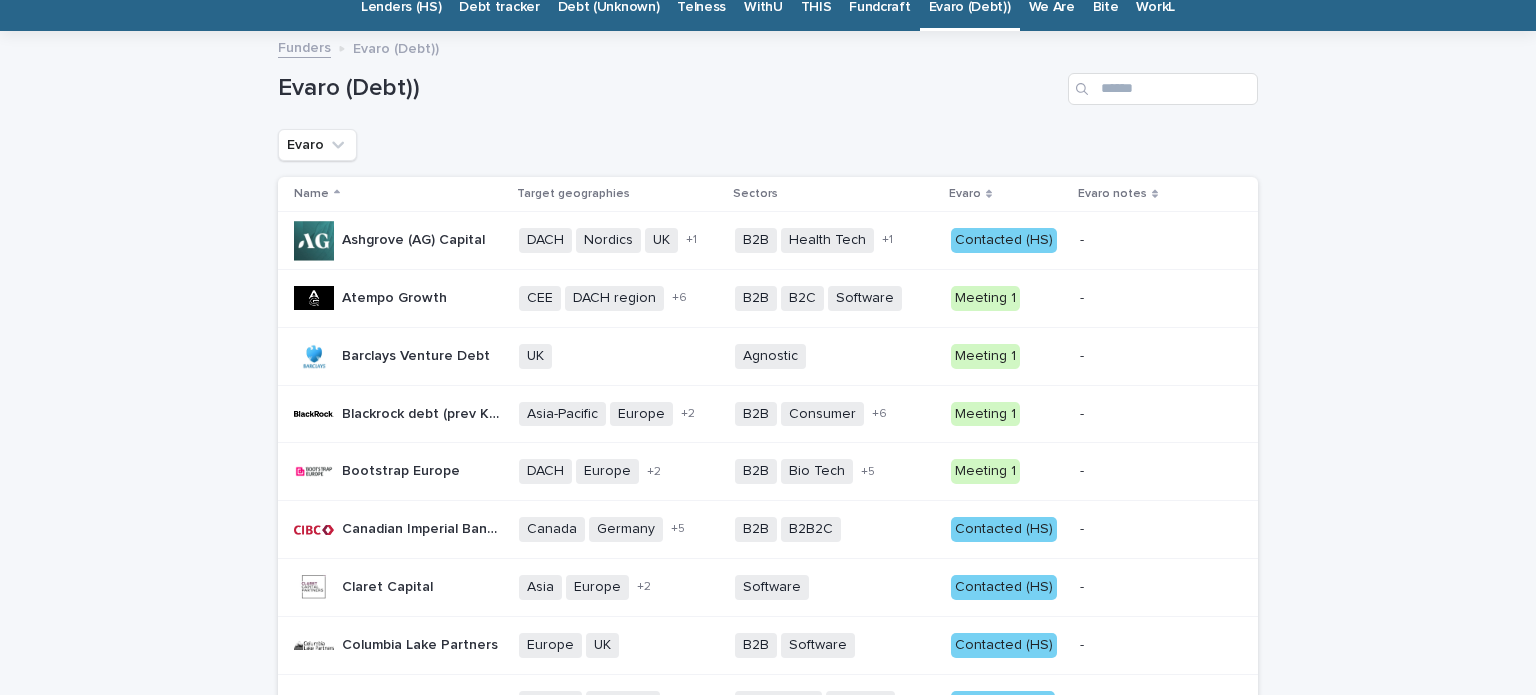scroll, scrollTop: 200, scrollLeft: 0, axis: vertical 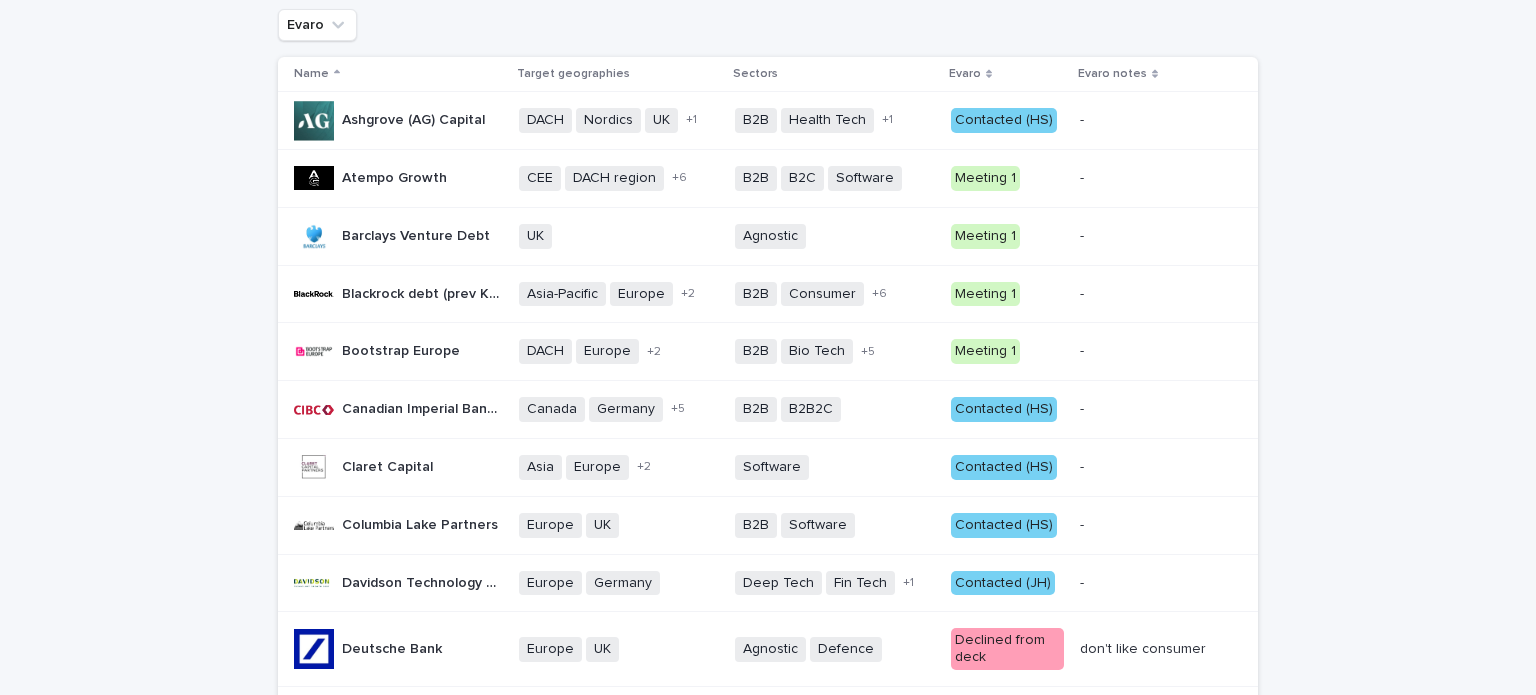 click on "Loading... Saving… Loading... Saving… [FIRST] [LAST] (Debt)) [FIRST] [LAST] Name Target geographies Sectors [FIRST] [LAST] [FIRST] [LAST] notes [FIRST] [LAST] [FIRST] [LAST]   DACH Nordics UK US + 1 B2B Health Tech Software + 1 Contacted (HS) - -   Atempo Growth Atempo Growth   CEE DACH region France Germany Germany - Berlin Italy Spain UK + 6 B2B B2C Software + 0 Meeting 1 - -   Barclays Venture Debt Barclays Venture Debt   UK + 0 Agnostic + 0 Meeting 1 - -   Blackrock debt (prev Kreos Capital) Blackrock debt (prev Kreos Capital)   Asia-Pacific Europe Israel UK + 2 B2B Consumer Energy Fin Tech Food / Drink Health Software Telco + 6 Meeting 1 - -   Bootstrap Europe Bootstrap Europe   DACH Europe France UK + 2 B2B Bio Tech Clean Tech Fin Tech Impact Life Sciences Software + 5 Meeting 1 - -   Canadian Imperial Bank of Commerce (CIBC) Canadian Imperial Bank of Commerce (CIBC)   Canada Germany Ireland Nordics Switzerland UK US + 5 B2B B2B2C + 0 Contacted (HS) - -   Claret Capital Claret Capital   Asia Europe Singapore" at bounding box center [768, 951] 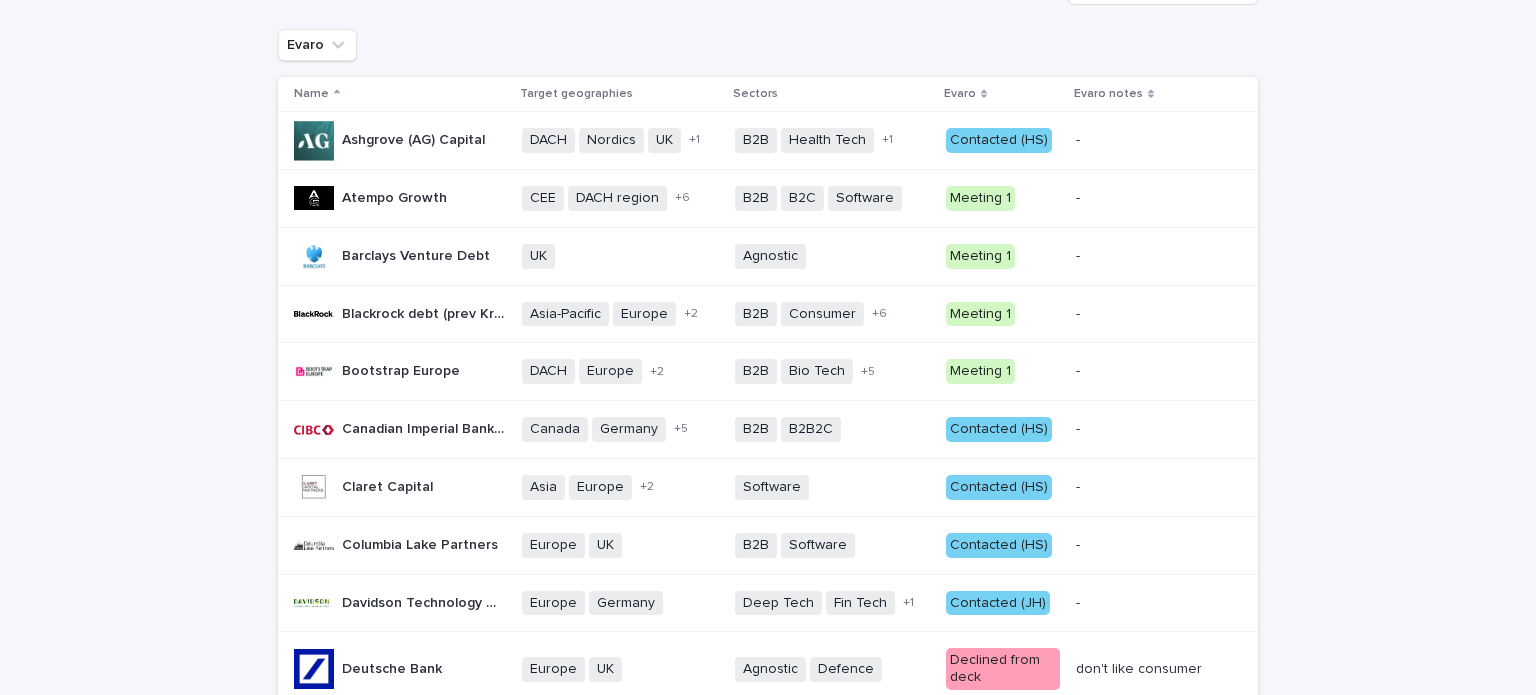scroll, scrollTop: 0, scrollLeft: 0, axis: both 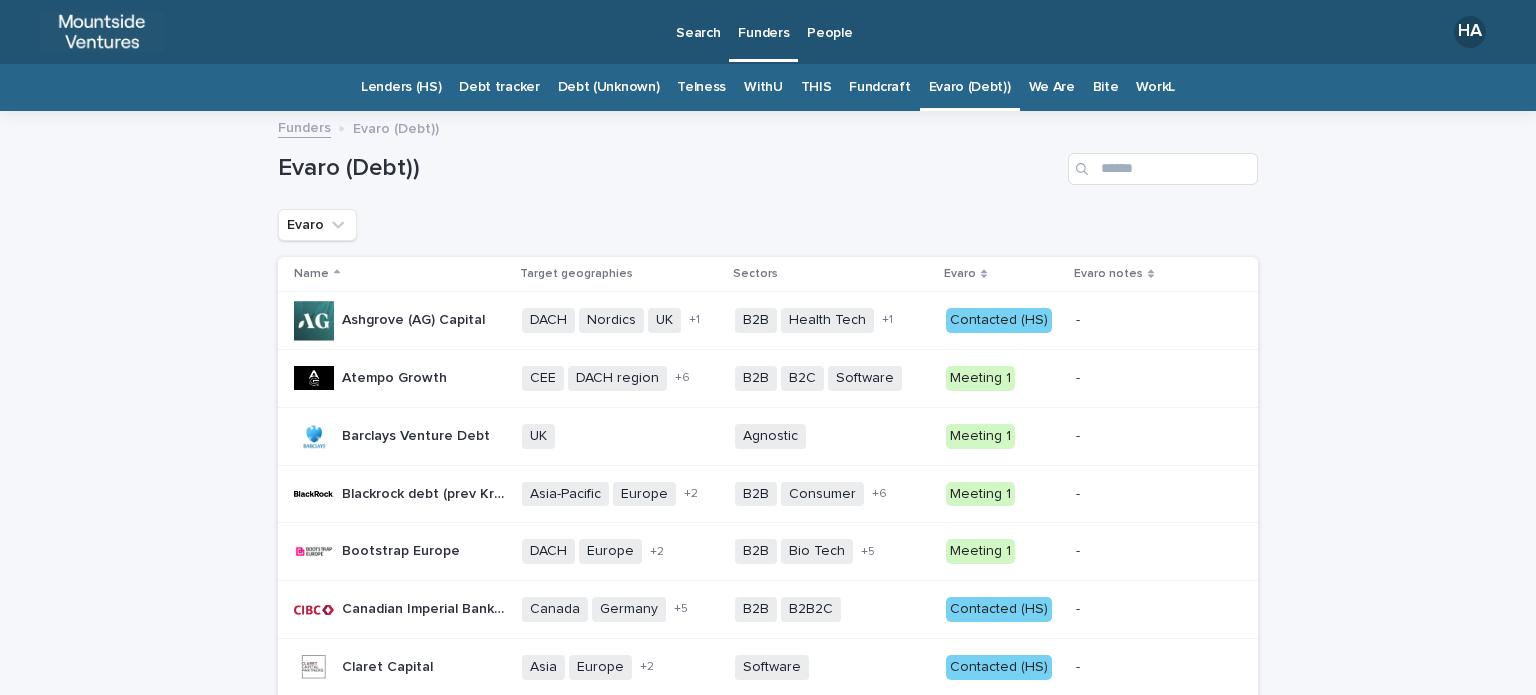 click on "Loading... Saving… Loading... Saving… [FIRST] [LAST] (Debt)) [FIRST] [LAST] Name Target geographies Sectors [FIRST] [LAST] [FIRST] [LAST] notes [FIRST] [LAST] [FIRST] [LAST]   DACH Nordics UK US + 1 B2B Health Tech Software + 1 Contacted (HS) - -   Atempo Growth Atempo Growth   CEE DACH region France Germany Germany - Berlin Italy Spain UK + 6 B2B B2C Software + 0 Meeting 1 - -   Barclays Venture Debt Barclays Venture Debt   UK + 0 Agnostic + 0 Meeting 1 - -   Blackrock debt (prev Kreos Capital) Blackrock debt (prev Kreos Capital)   Asia-Pacific Europe Israel UK + 2 B2B Consumer Energy Fin Tech Food / Drink Health Software Telco + 6 Meeting 1 - -   Bootstrap Europe Bootstrap Europe   DACH Europe France UK + 2 B2B Bio Tech Clean Tech Fin Tech Impact Life Sciences Software + 5 Meeting 1 - -   Canadian Imperial Bank of Commerce (CIBC) Canadian Imperial Bank of Commerce (CIBC)   Canada Germany Ireland Nordics Switzerland UK US + 5 B2B B2B2C + 0 Contacted (HS) - -   Claret Capital Claret Capital   Asia Europe Singapore" at bounding box center (768, 1151) 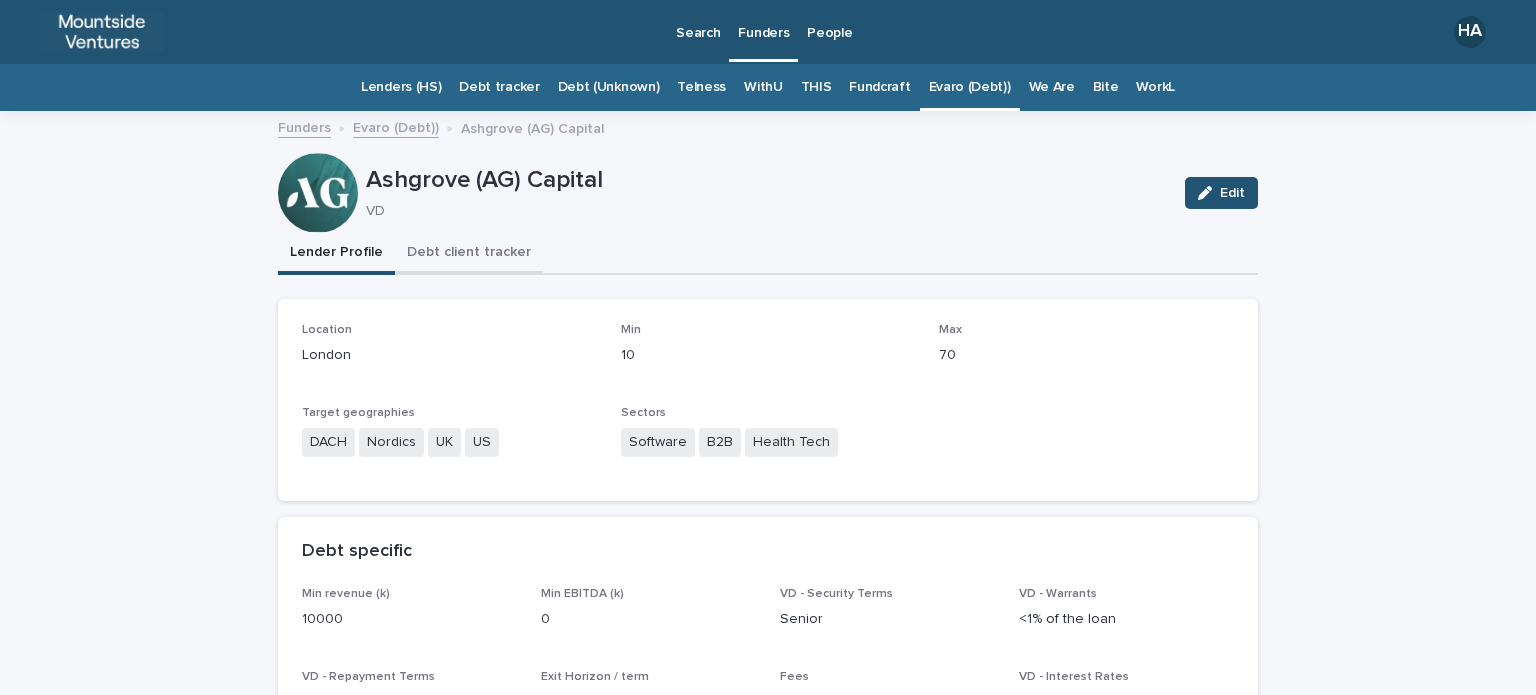 click on "Debt client tracker" at bounding box center [469, 254] 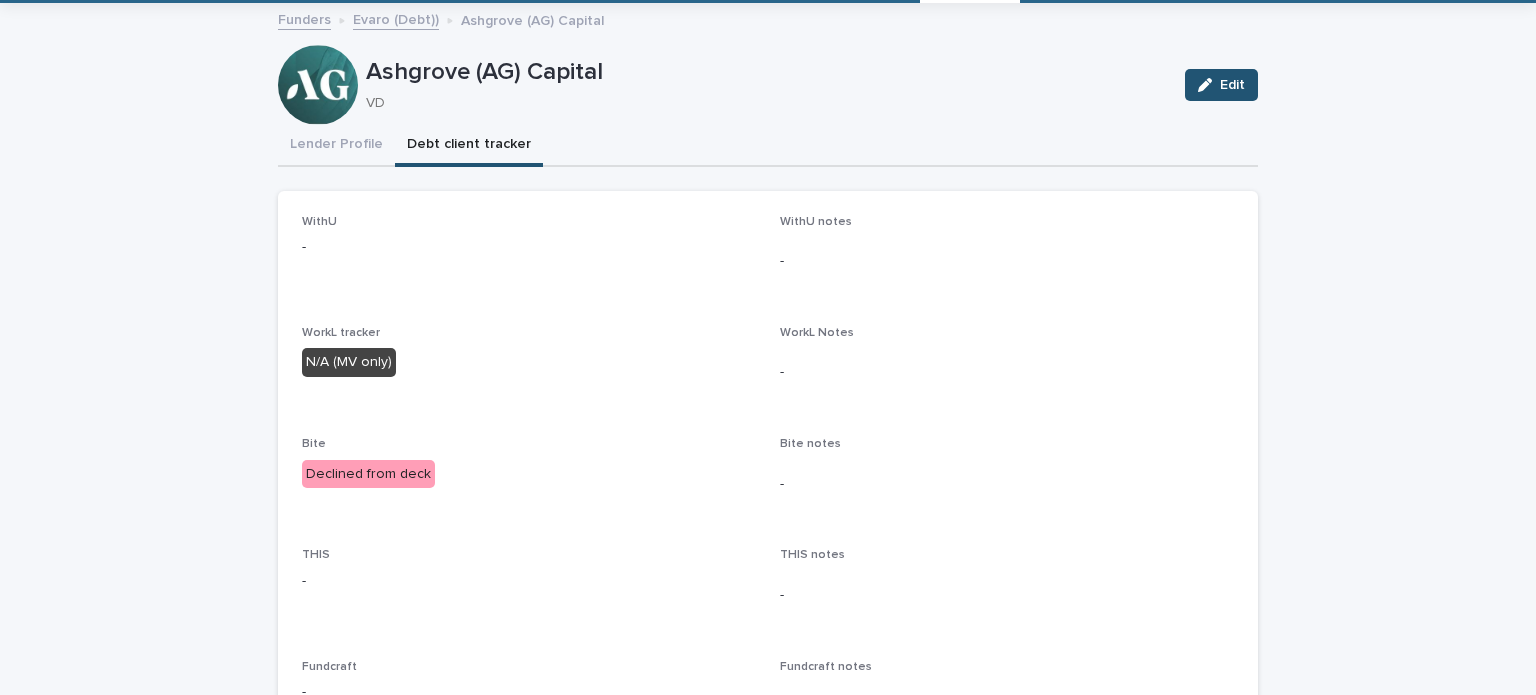 scroll, scrollTop: 0, scrollLeft: 0, axis: both 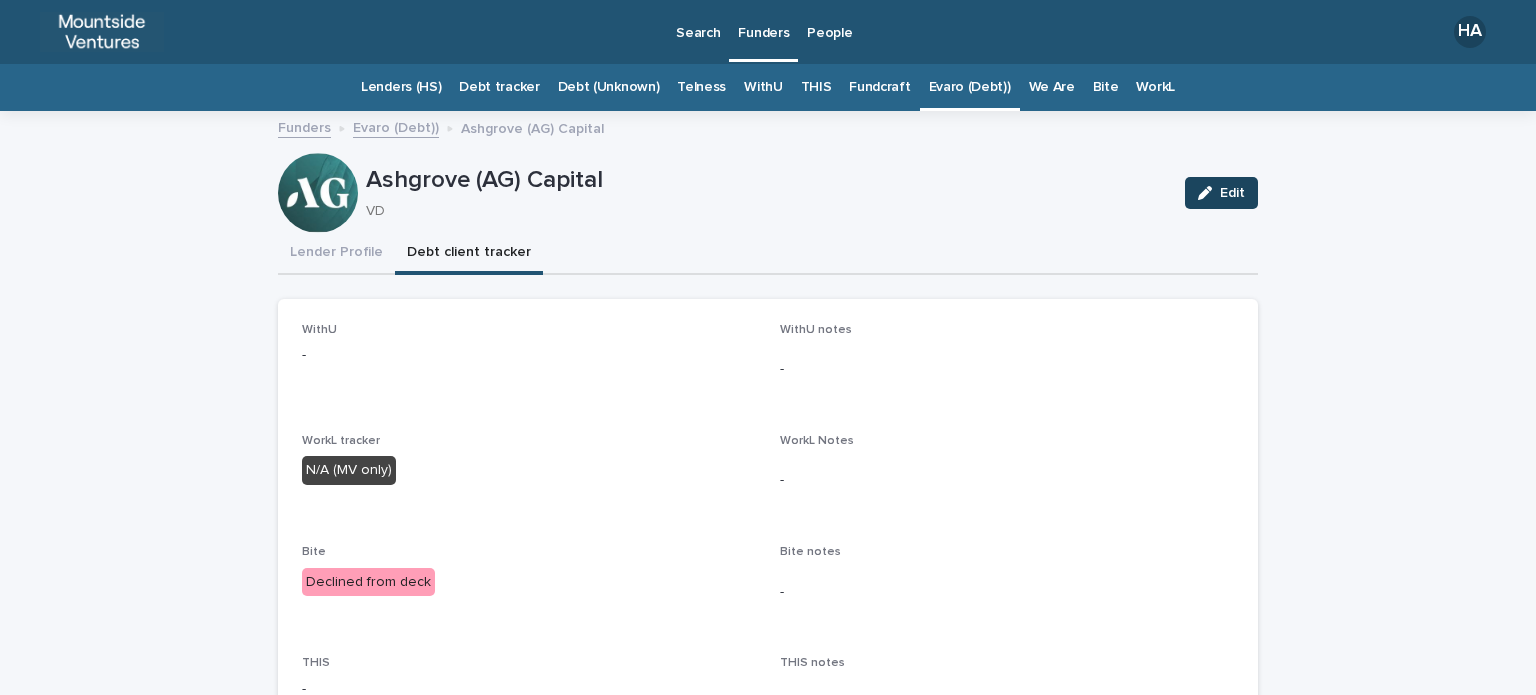 click at bounding box center [1209, 193] 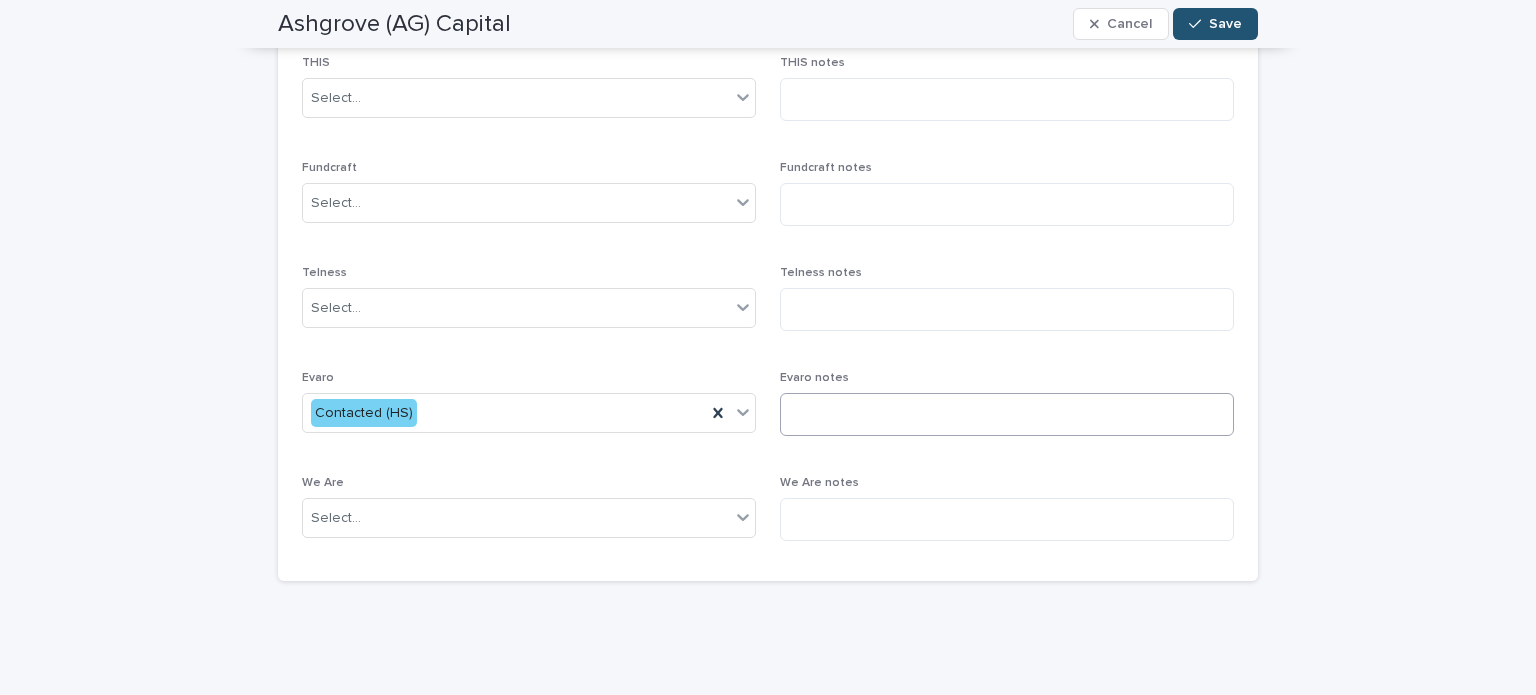 scroll, scrollTop: 583, scrollLeft: 0, axis: vertical 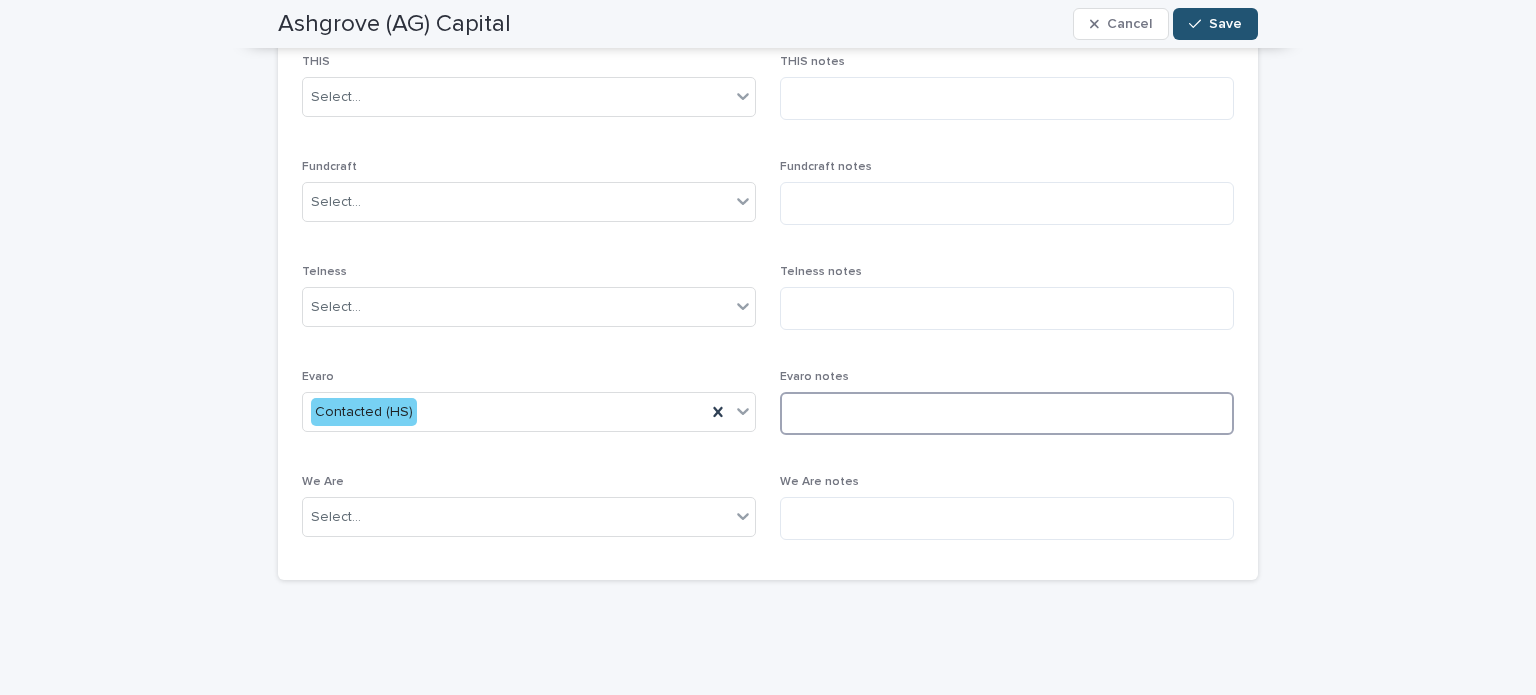 click at bounding box center (1007, 413) 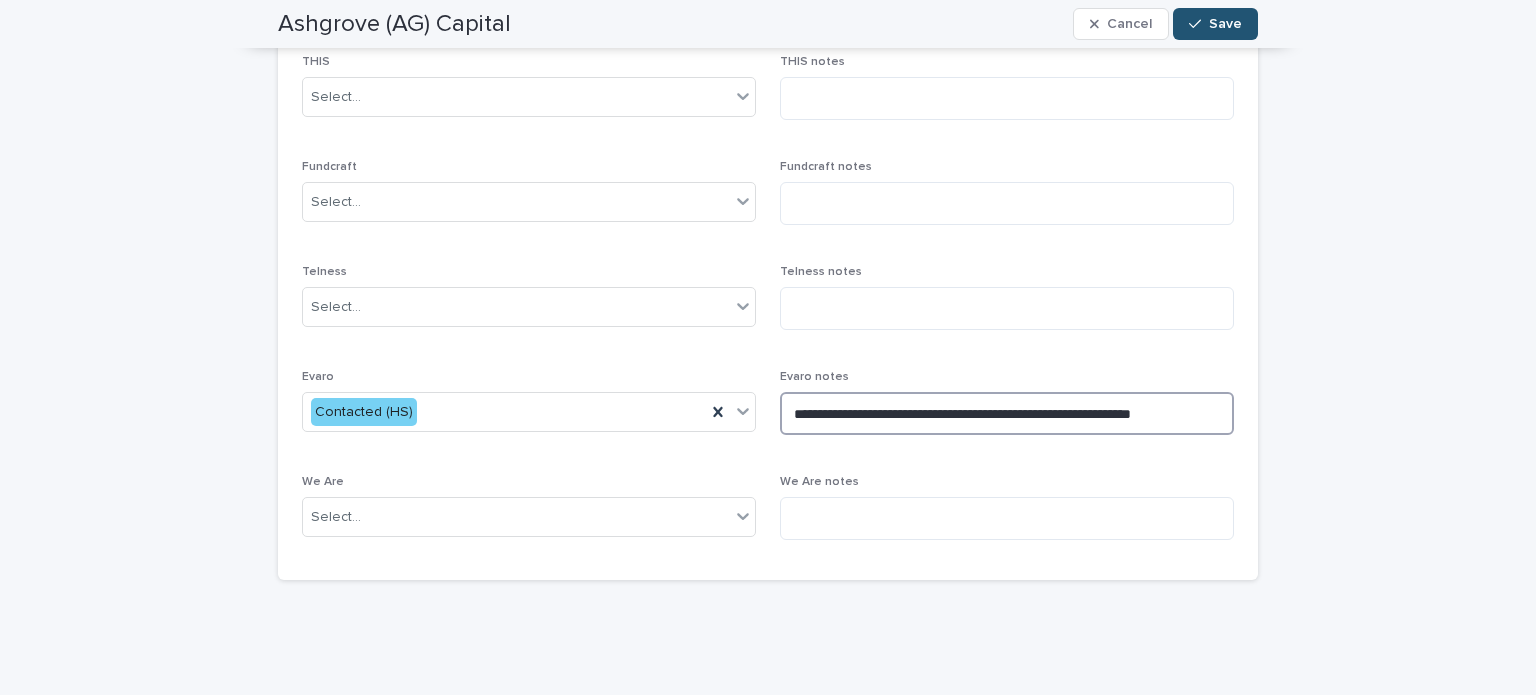 click on "**********" at bounding box center (1007, 413) 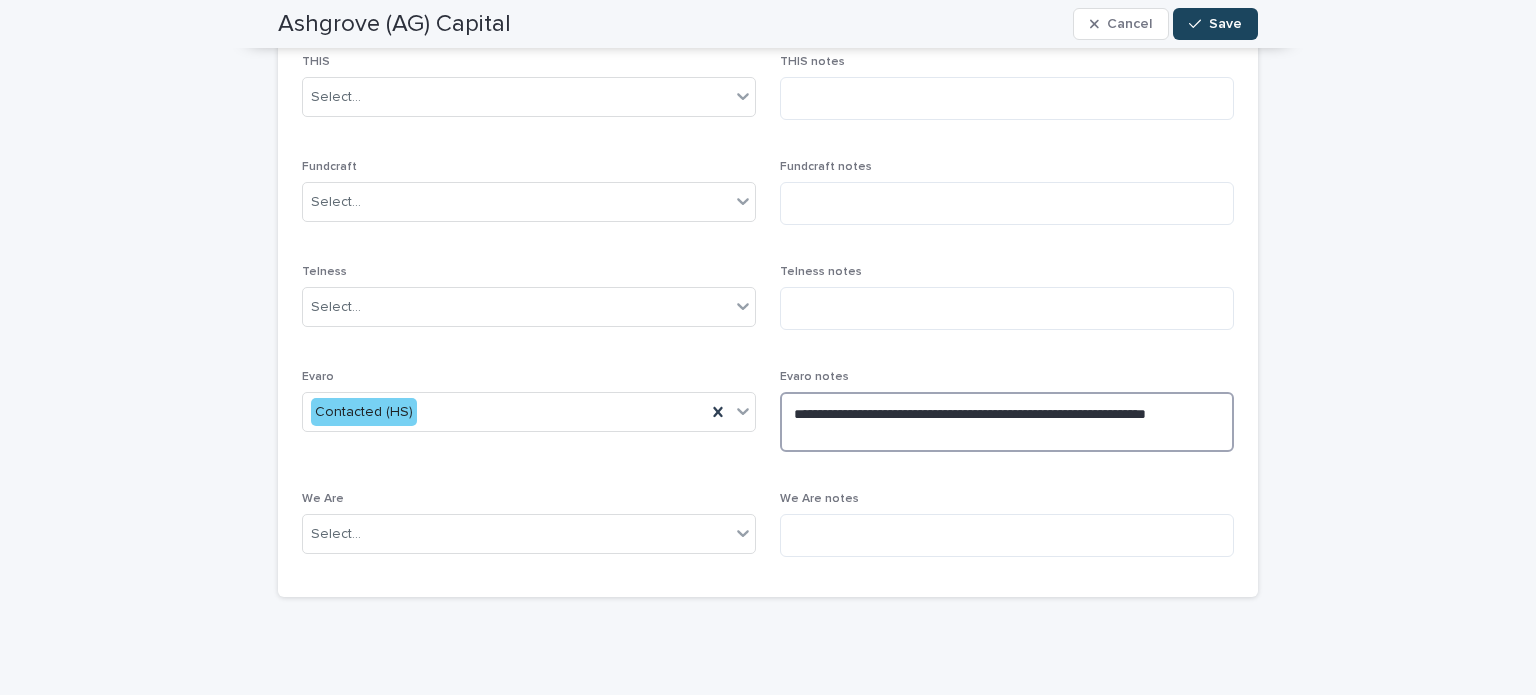 type on "**********" 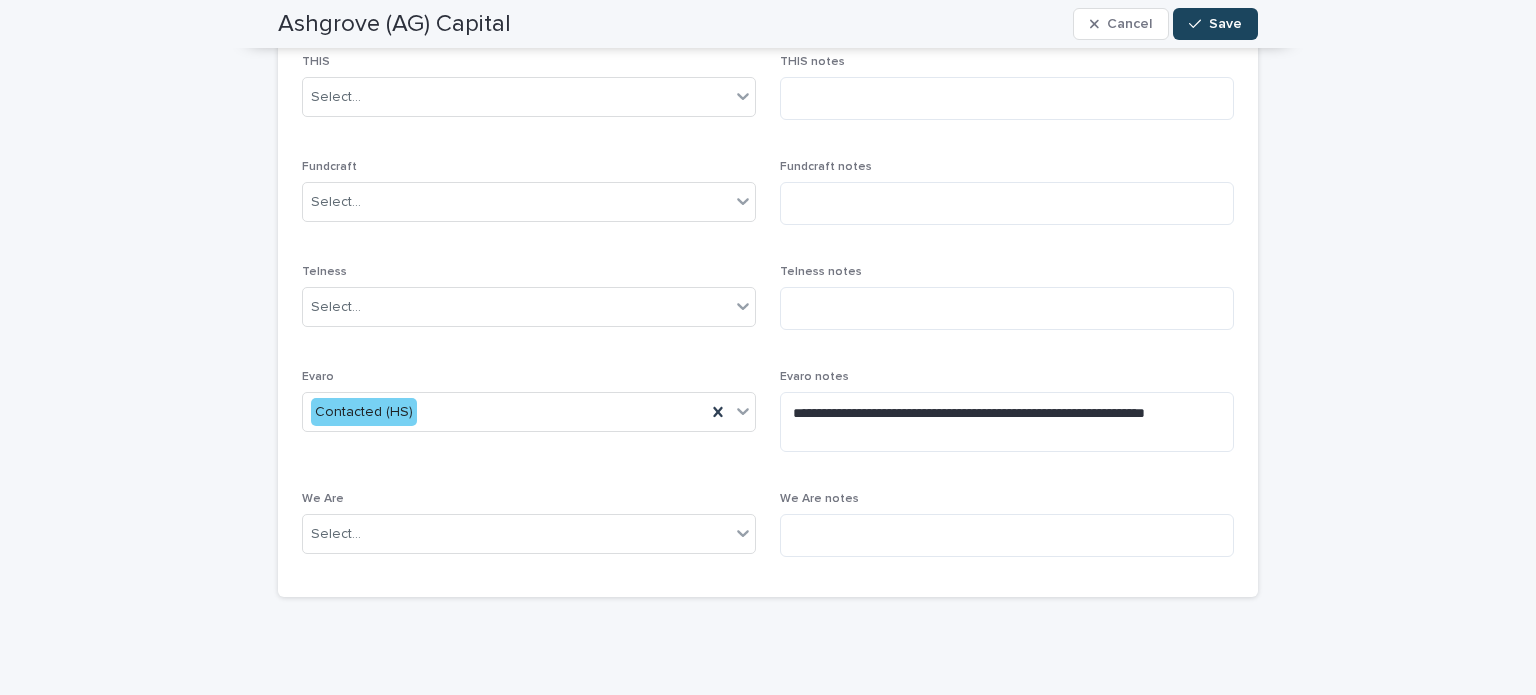 click on "Save" at bounding box center [1225, 24] 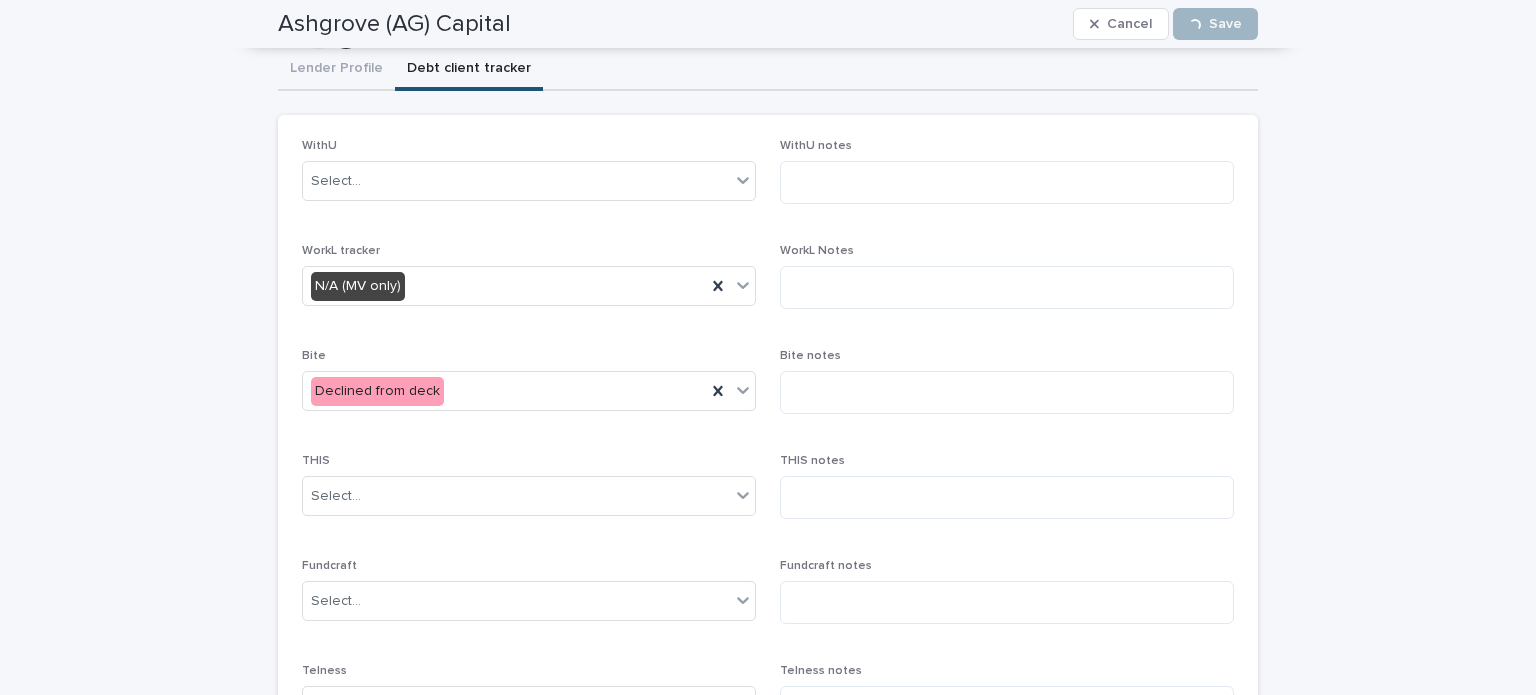 scroll, scrollTop: 0, scrollLeft: 0, axis: both 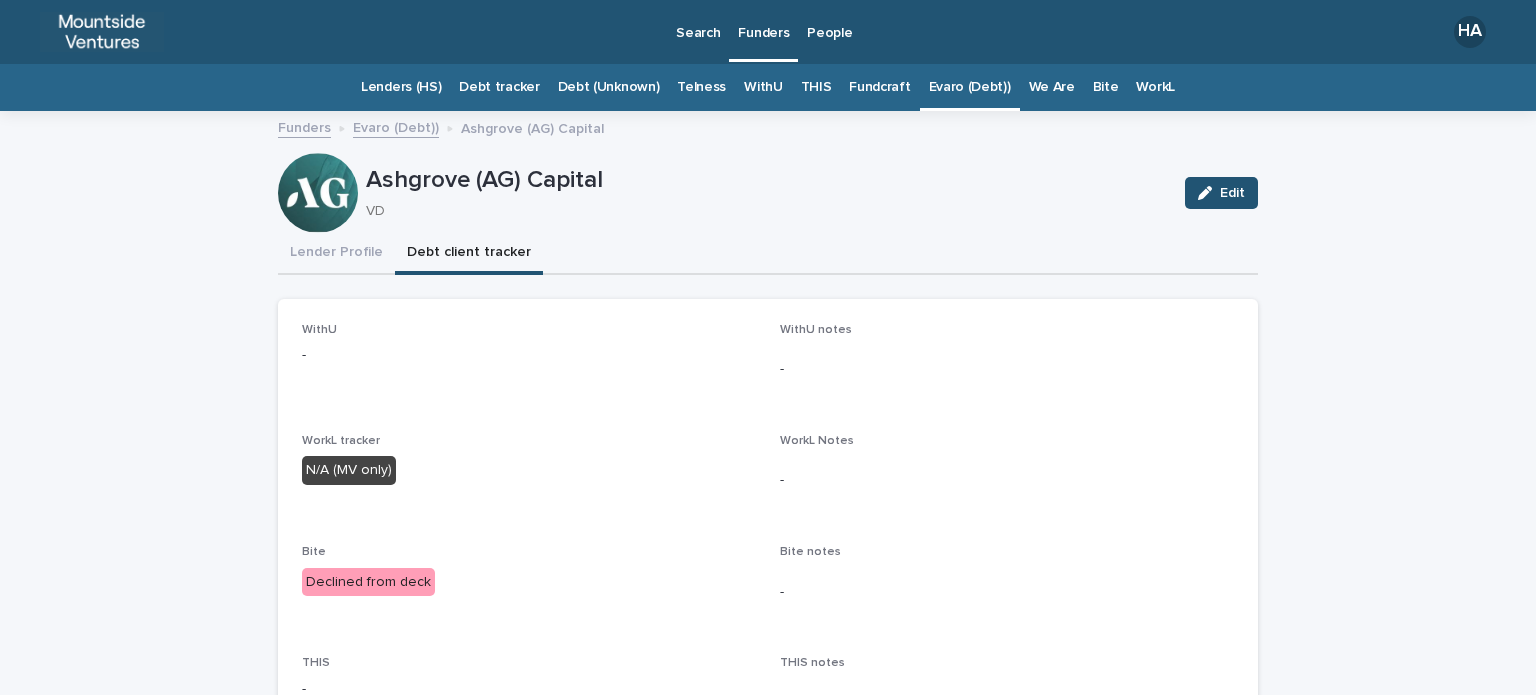 click on "Evaro (Debt))" at bounding box center (970, 87) 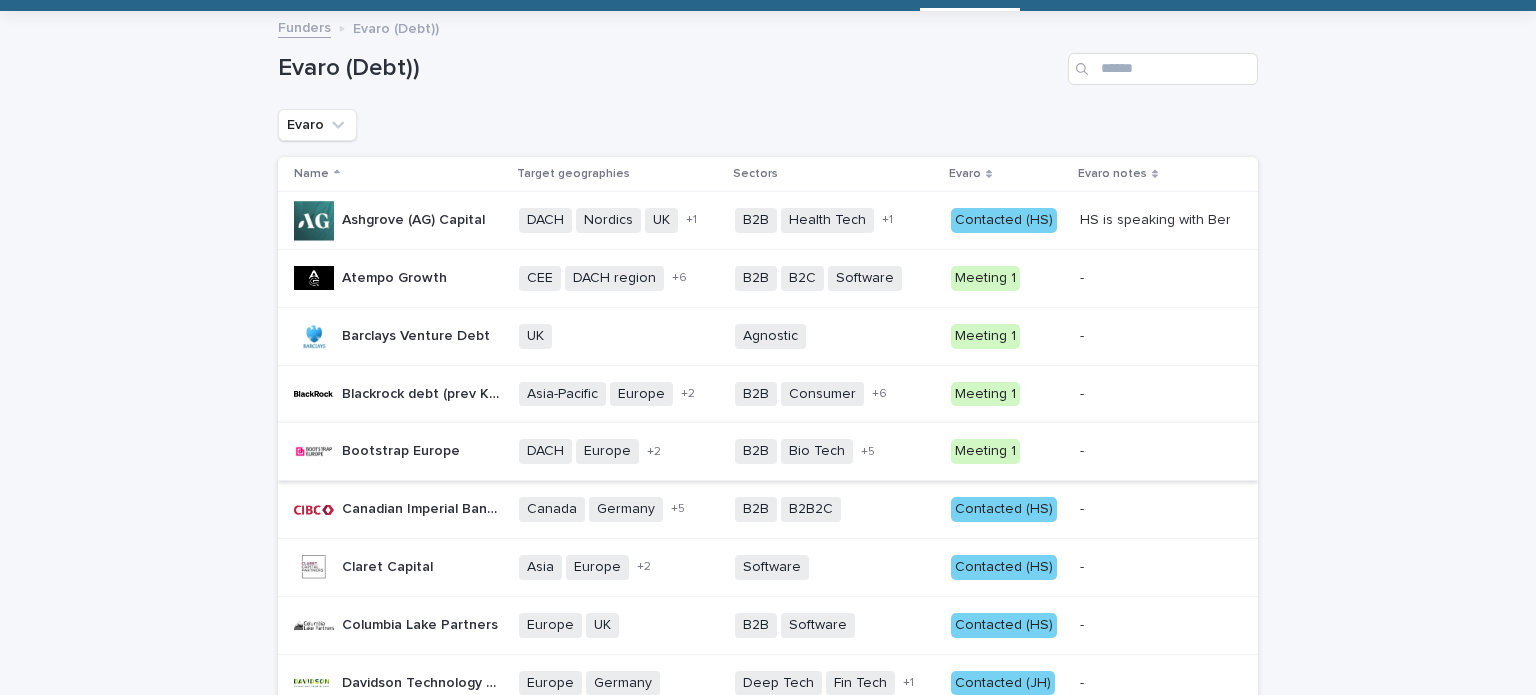 scroll, scrollTop: 200, scrollLeft: 0, axis: vertical 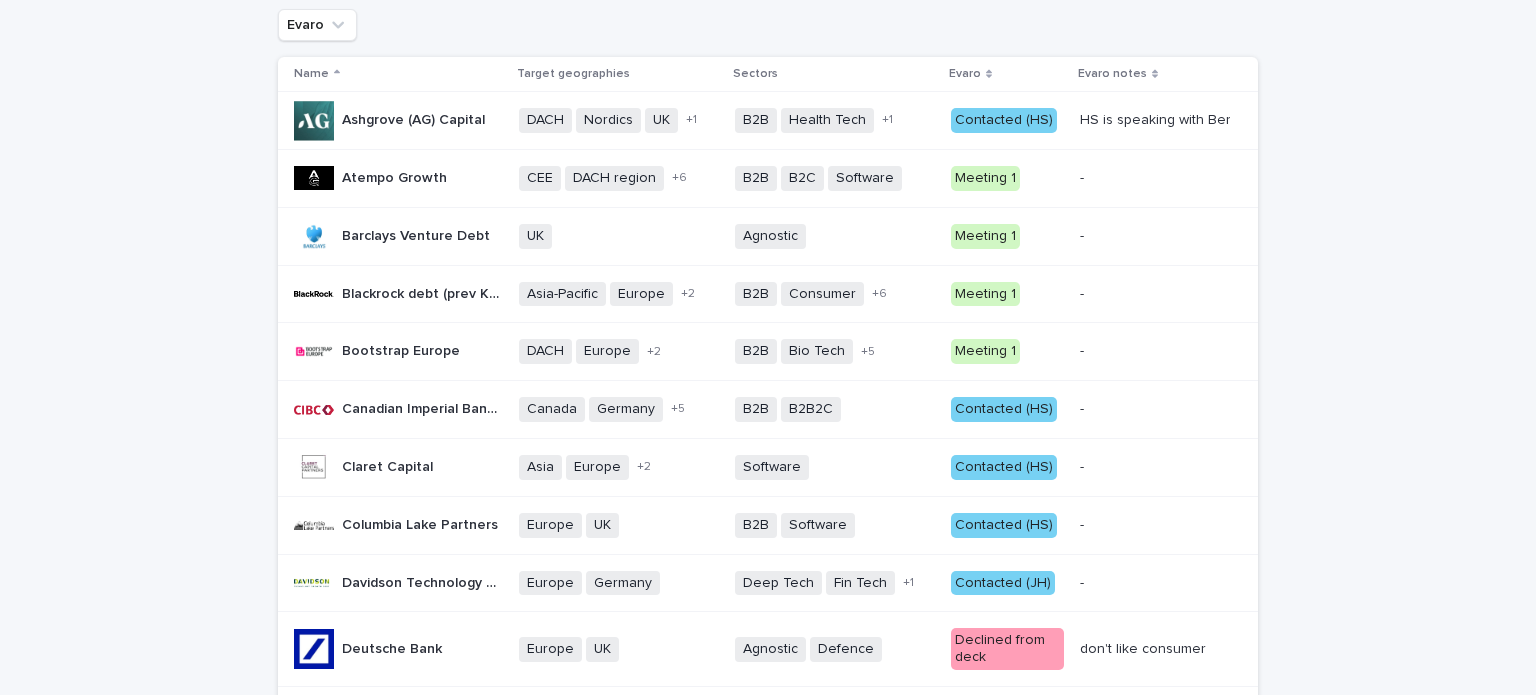 click on "Contacted (HS)" at bounding box center [1004, 409] 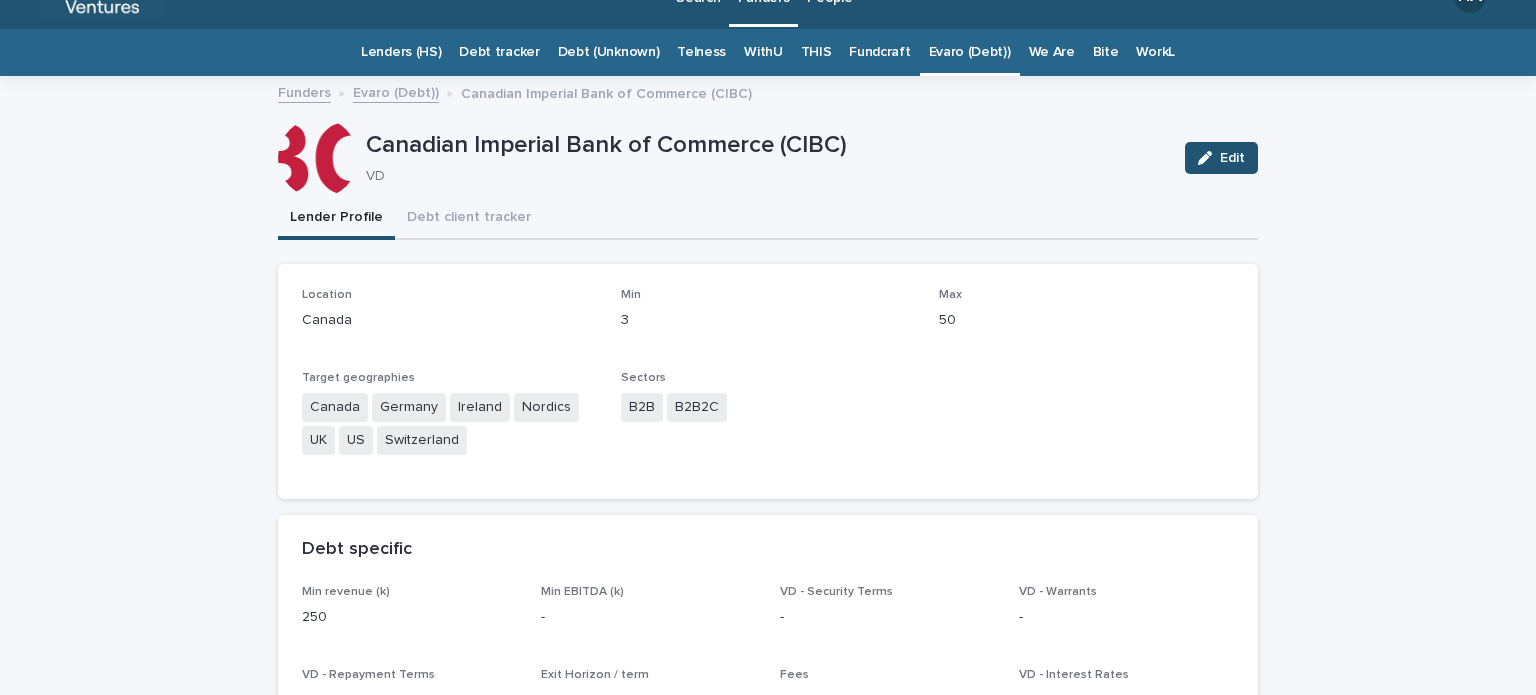 scroll, scrollTop: 0, scrollLeft: 0, axis: both 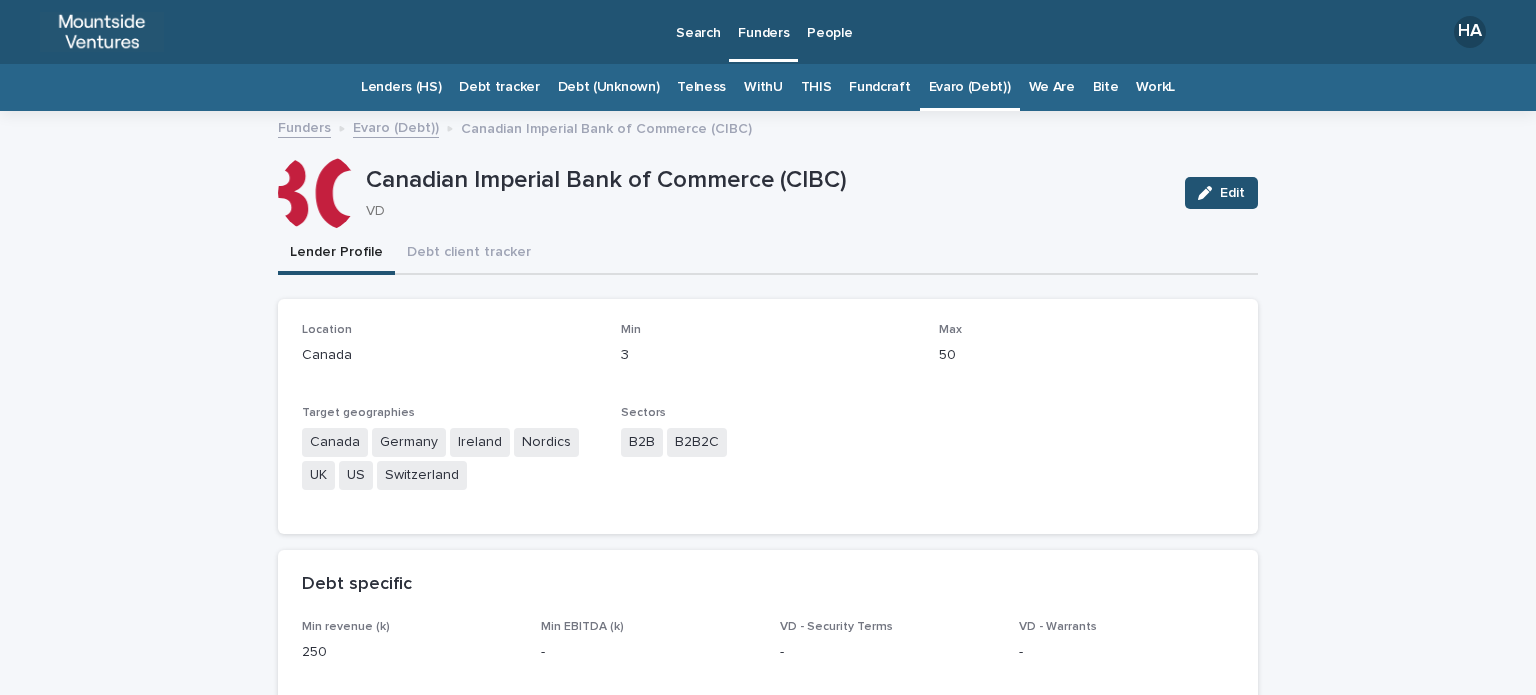 click on "Evaro (Debt))" at bounding box center (970, 87) 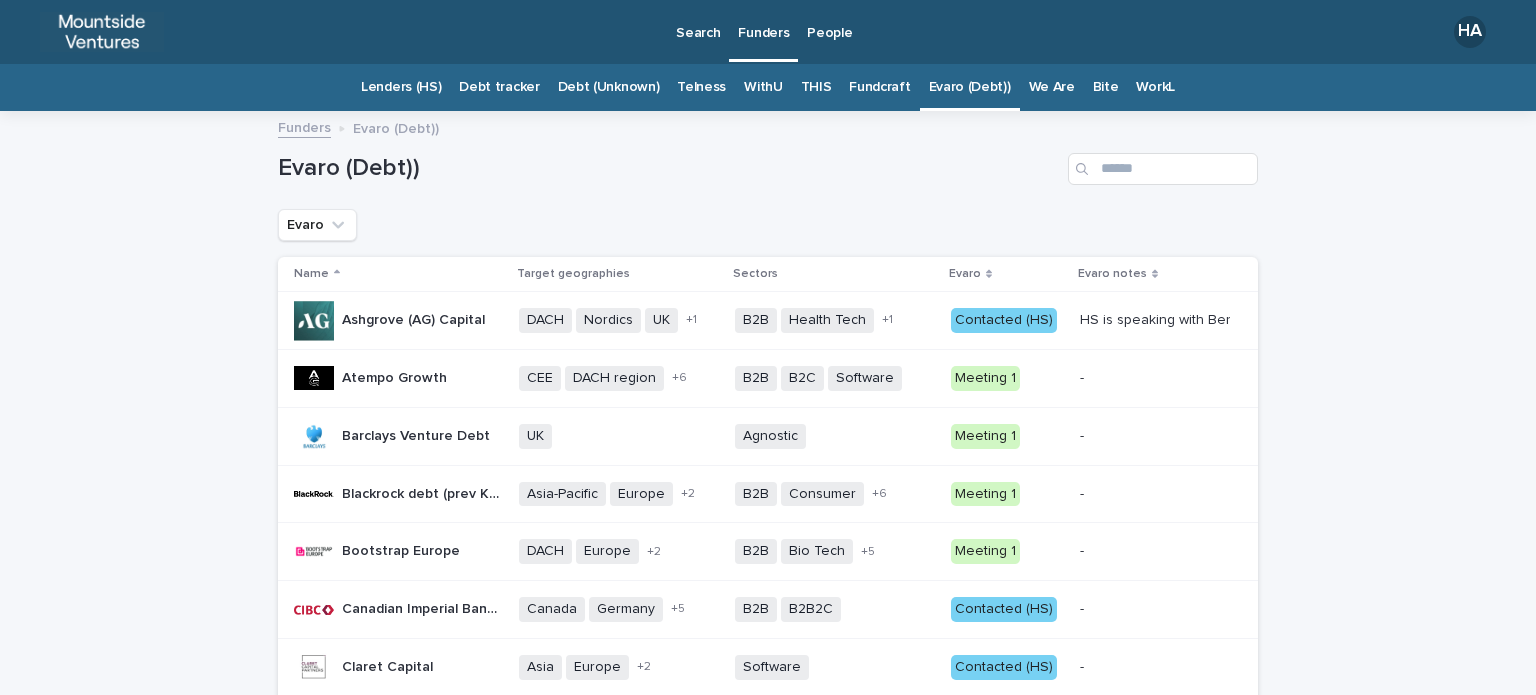 click on "Evaro (Debt))" at bounding box center [970, 87] 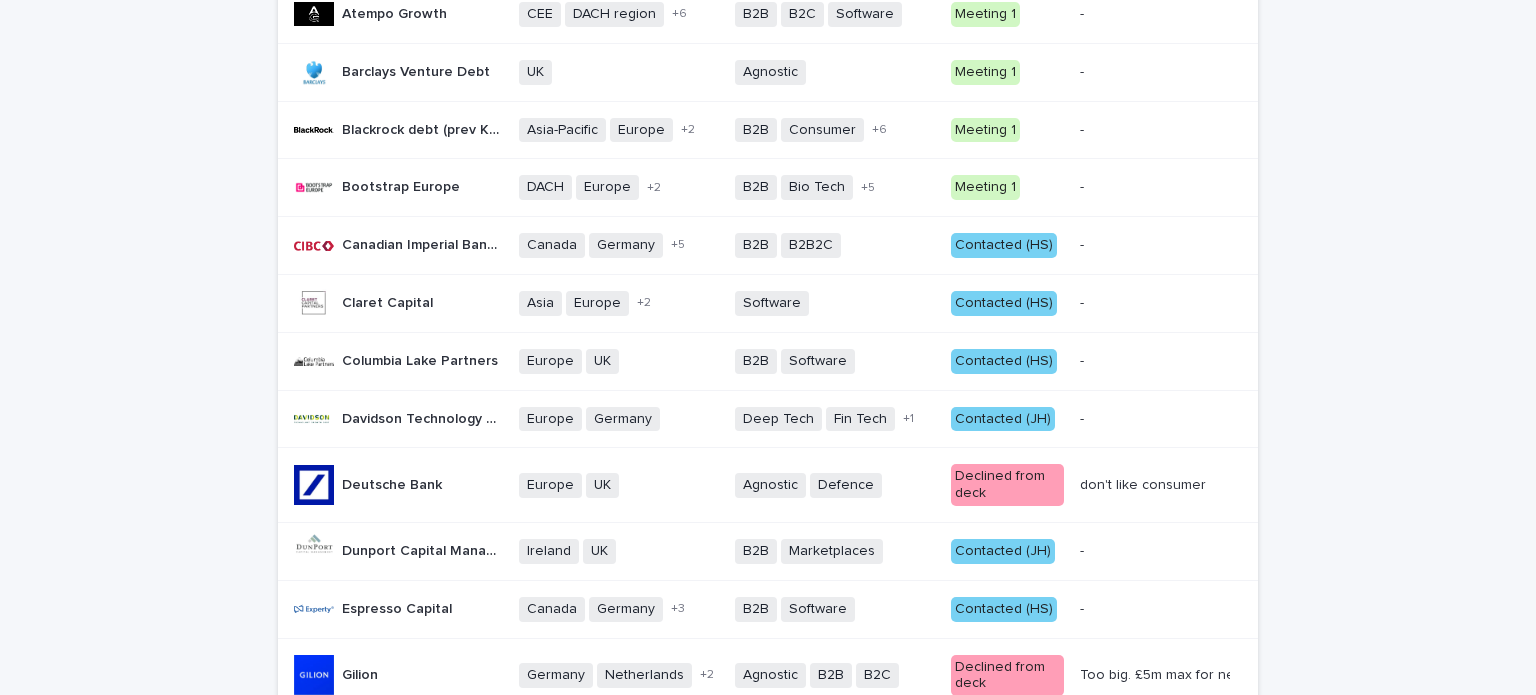 scroll, scrollTop: 400, scrollLeft: 0, axis: vertical 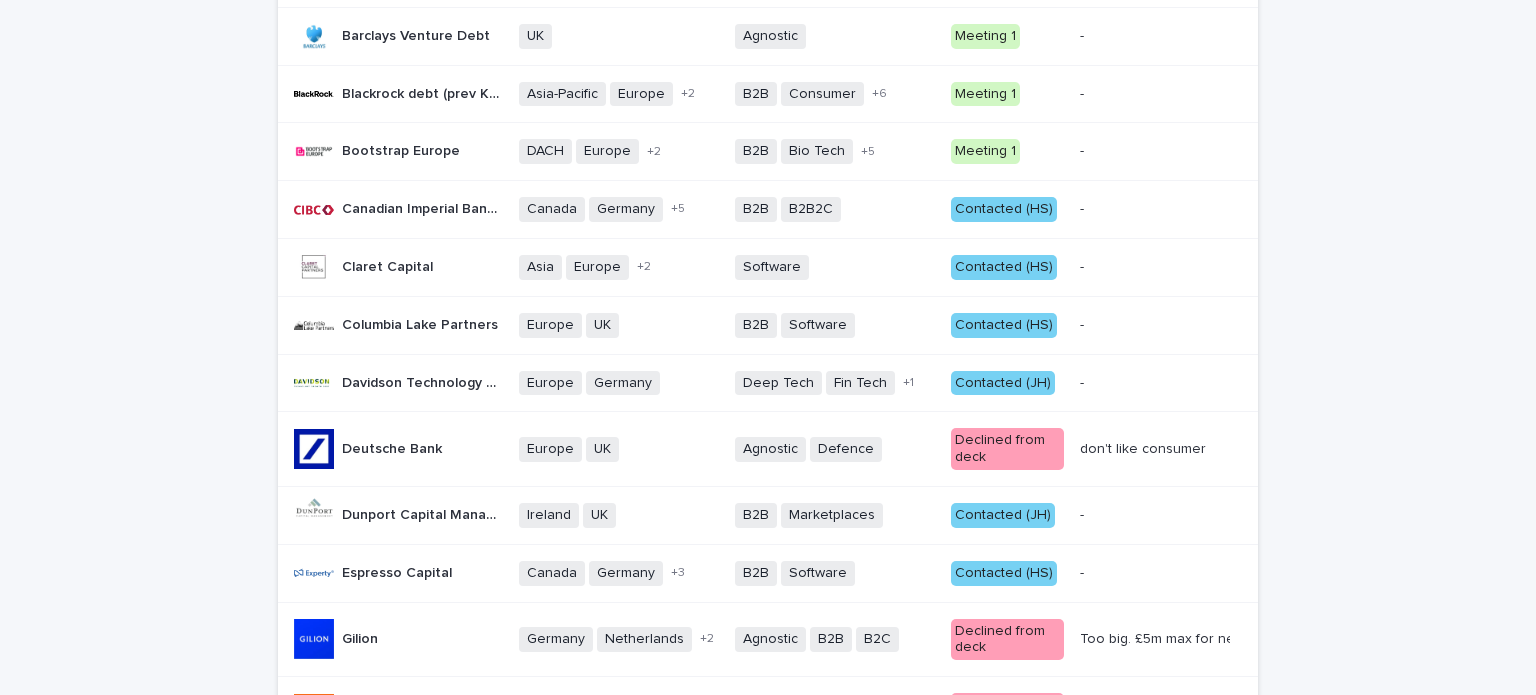 click on "Contacted (HS)" at bounding box center (1004, 209) 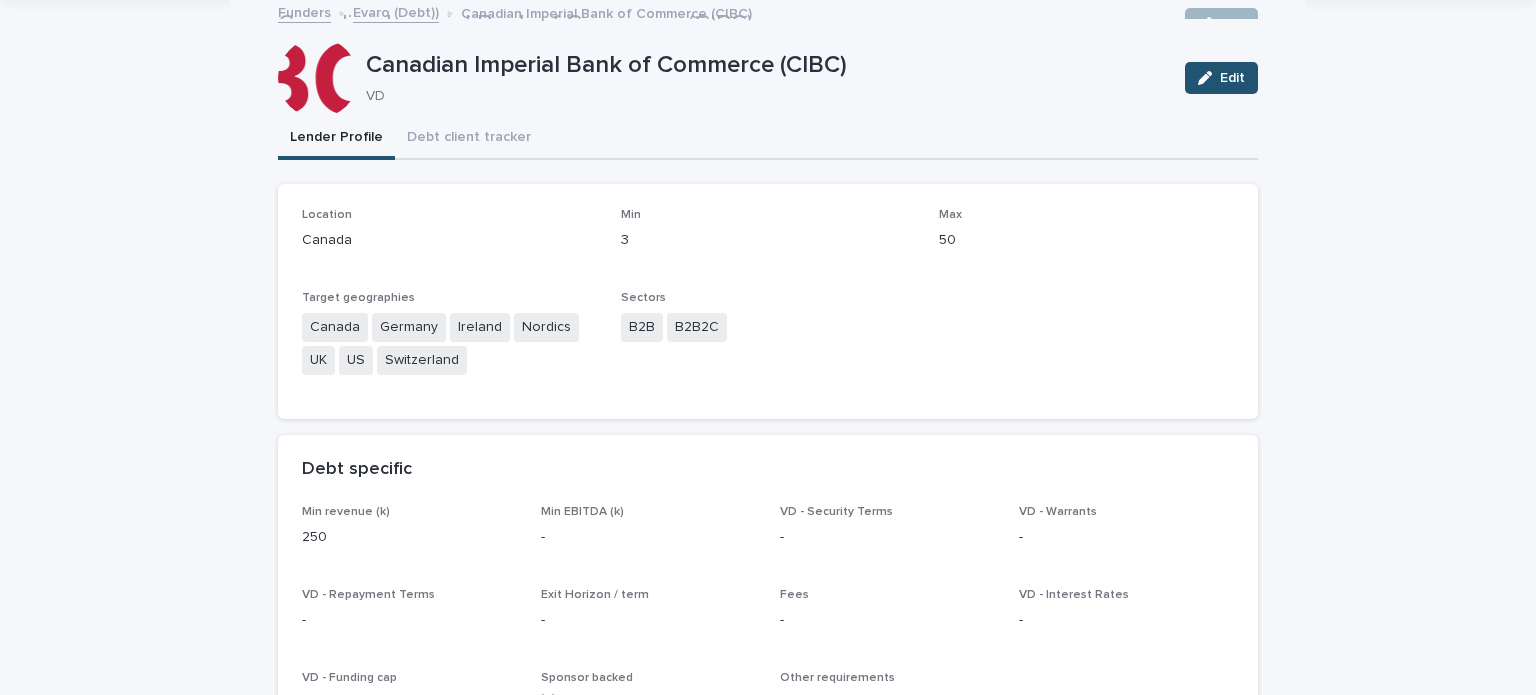 scroll, scrollTop: 64, scrollLeft: 0, axis: vertical 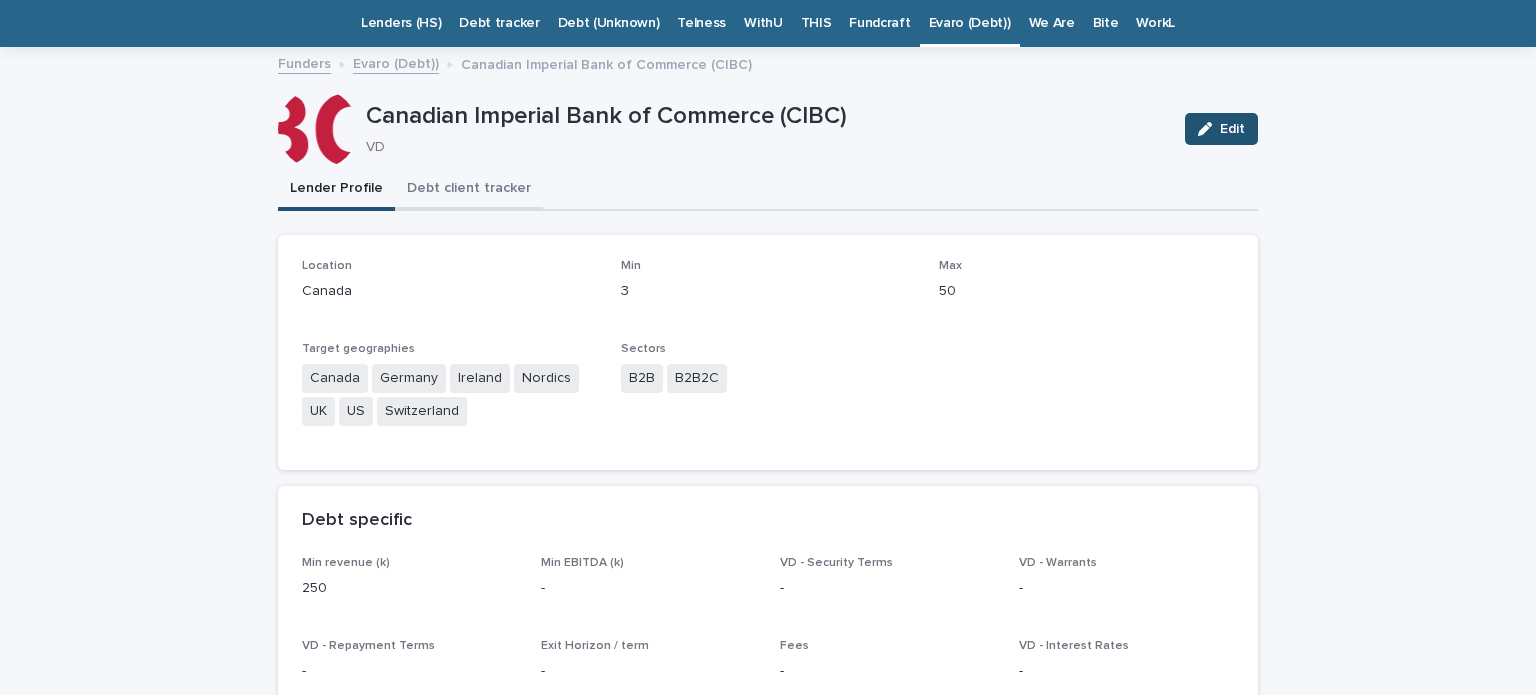 click on "Debt client tracker" at bounding box center (469, 190) 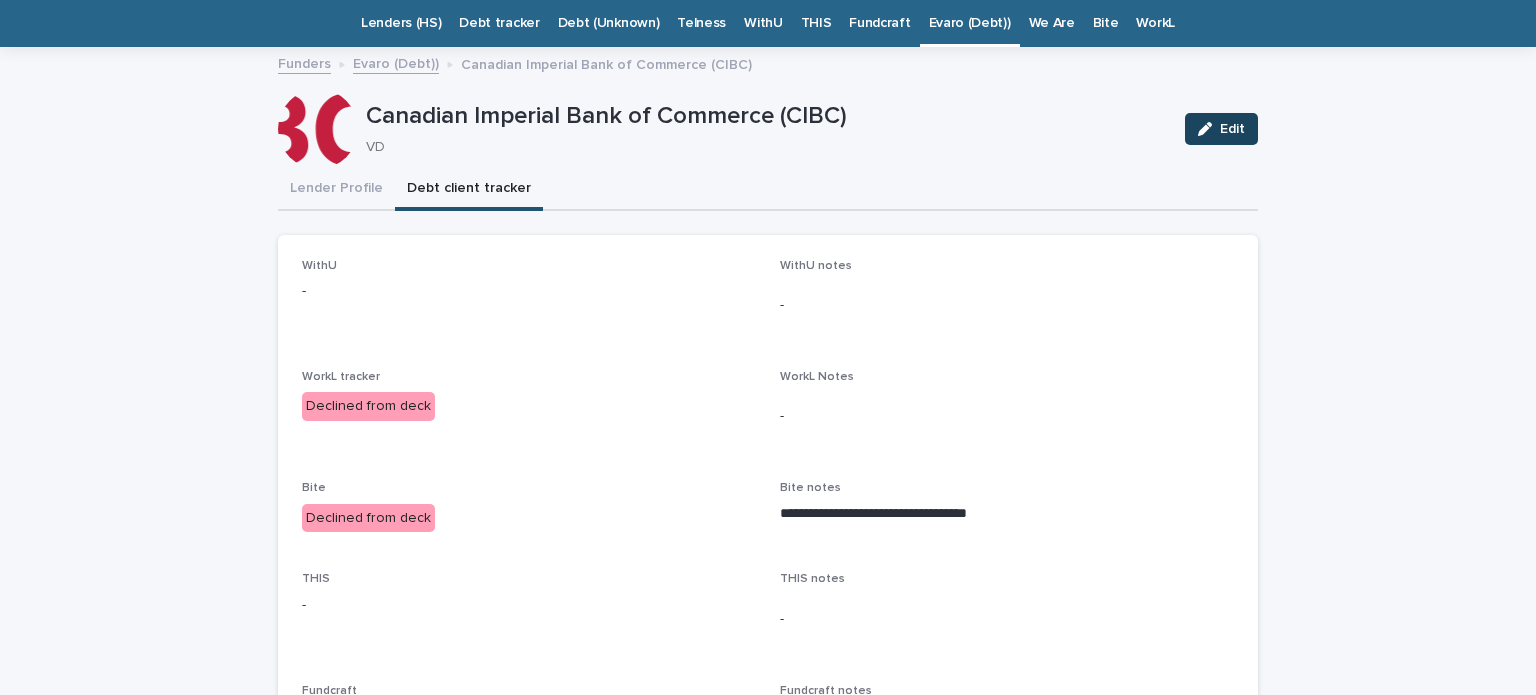 click on "Edit" at bounding box center (1232, 129) 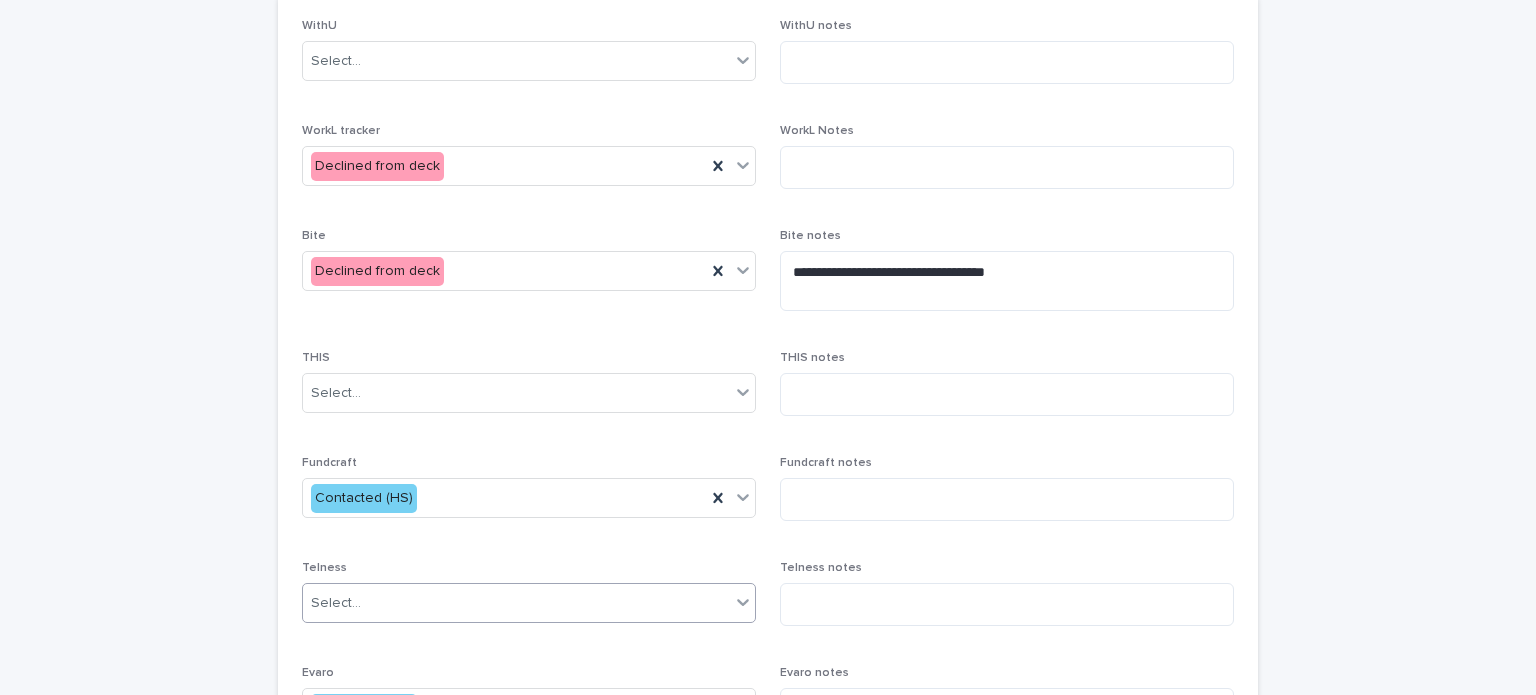 scroll, scrollTop: 564, scrollLeft: 0, axis: vertical 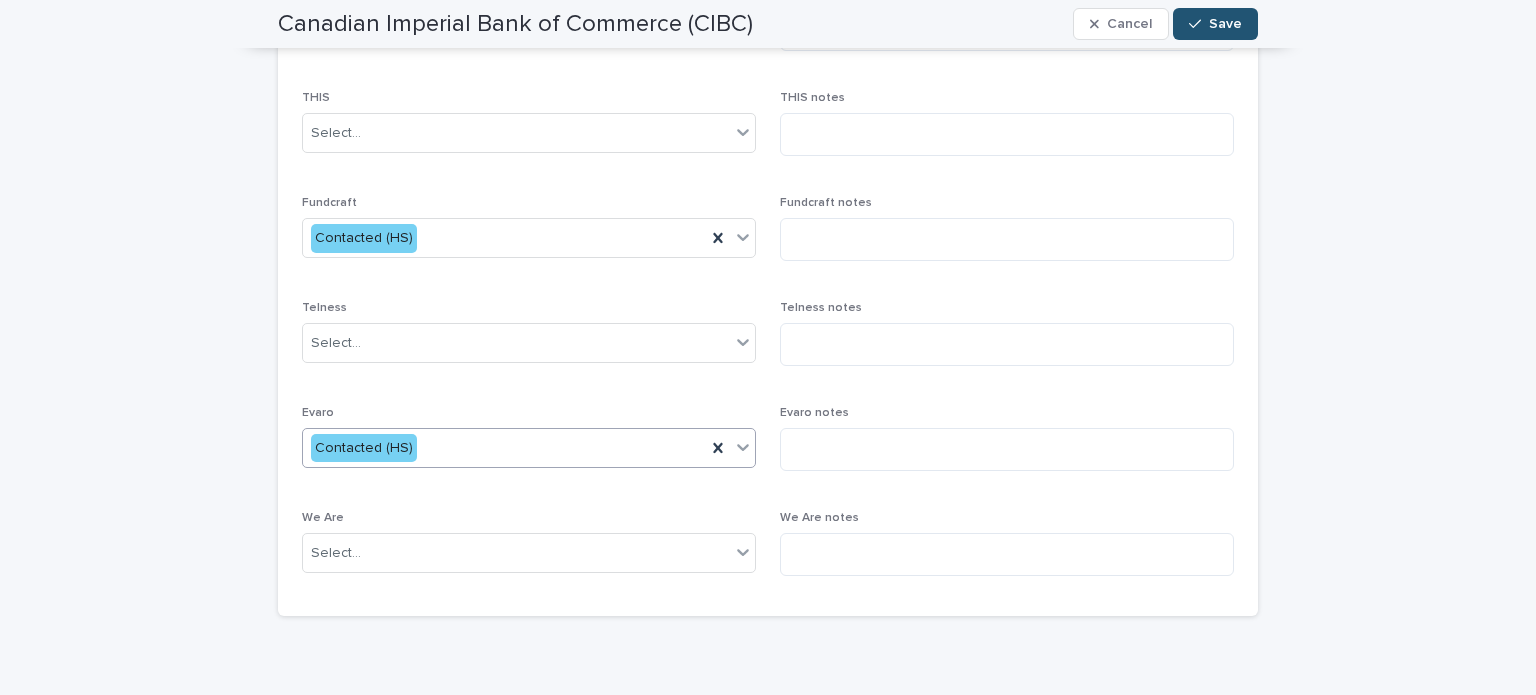 click at bounding box center (743, 447) 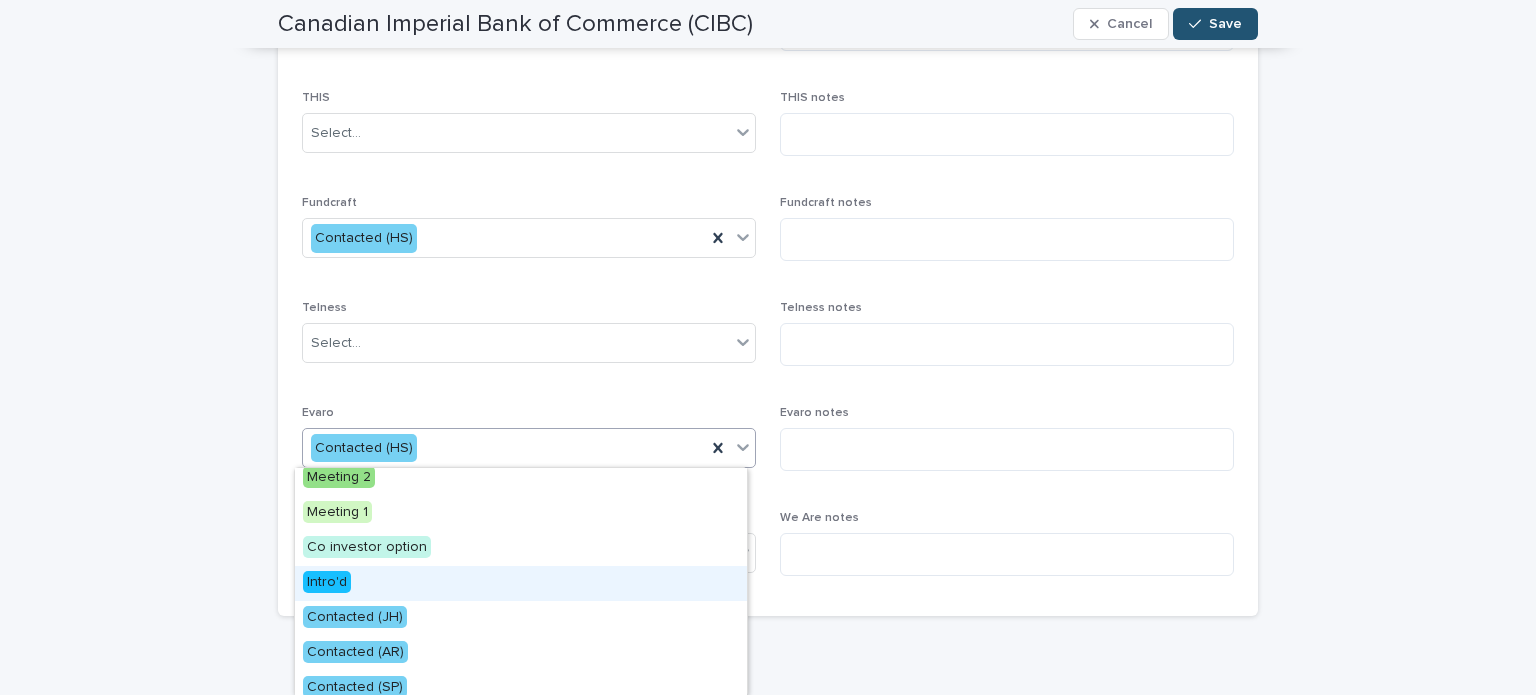 scroll, scrollTop: 0, scrollLeft: 0, axis: both 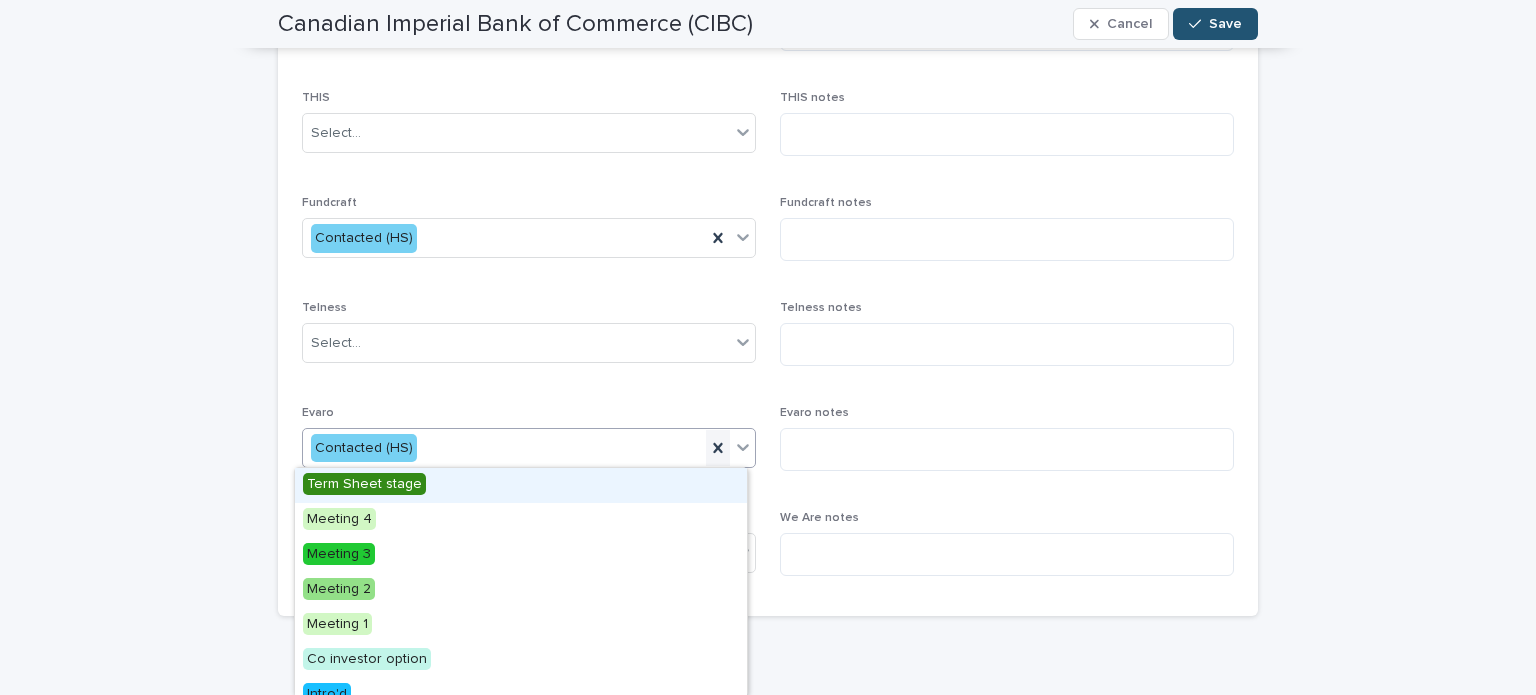 click 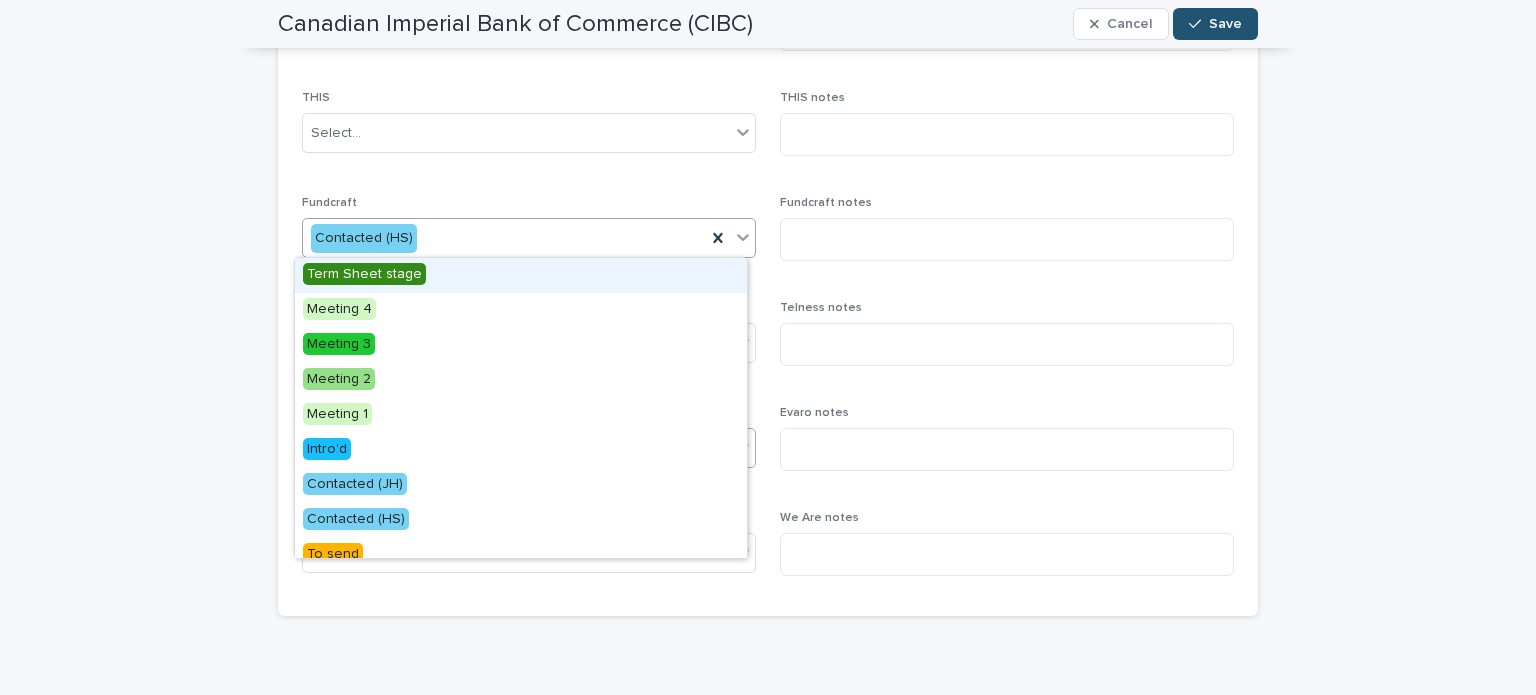 click 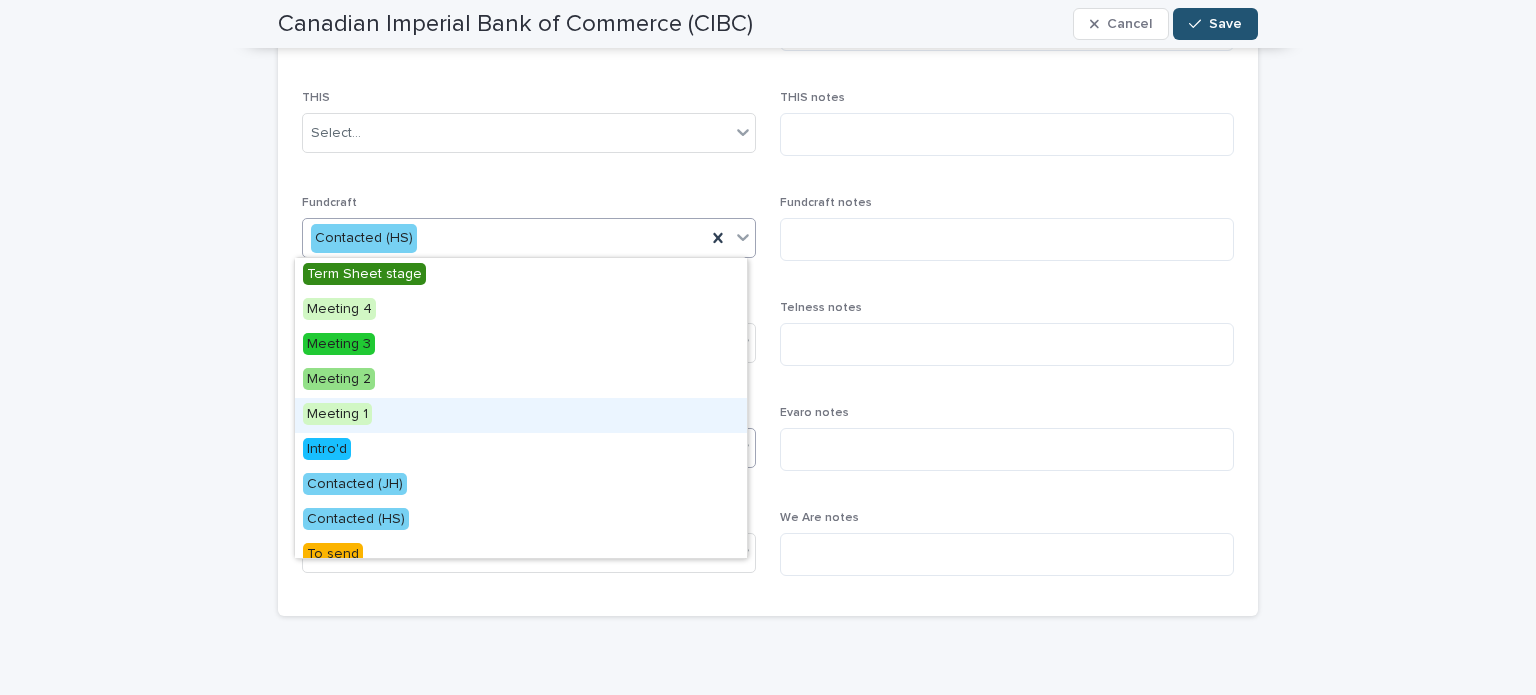 click on "Meeting 1" at bounding box center (521, 415) 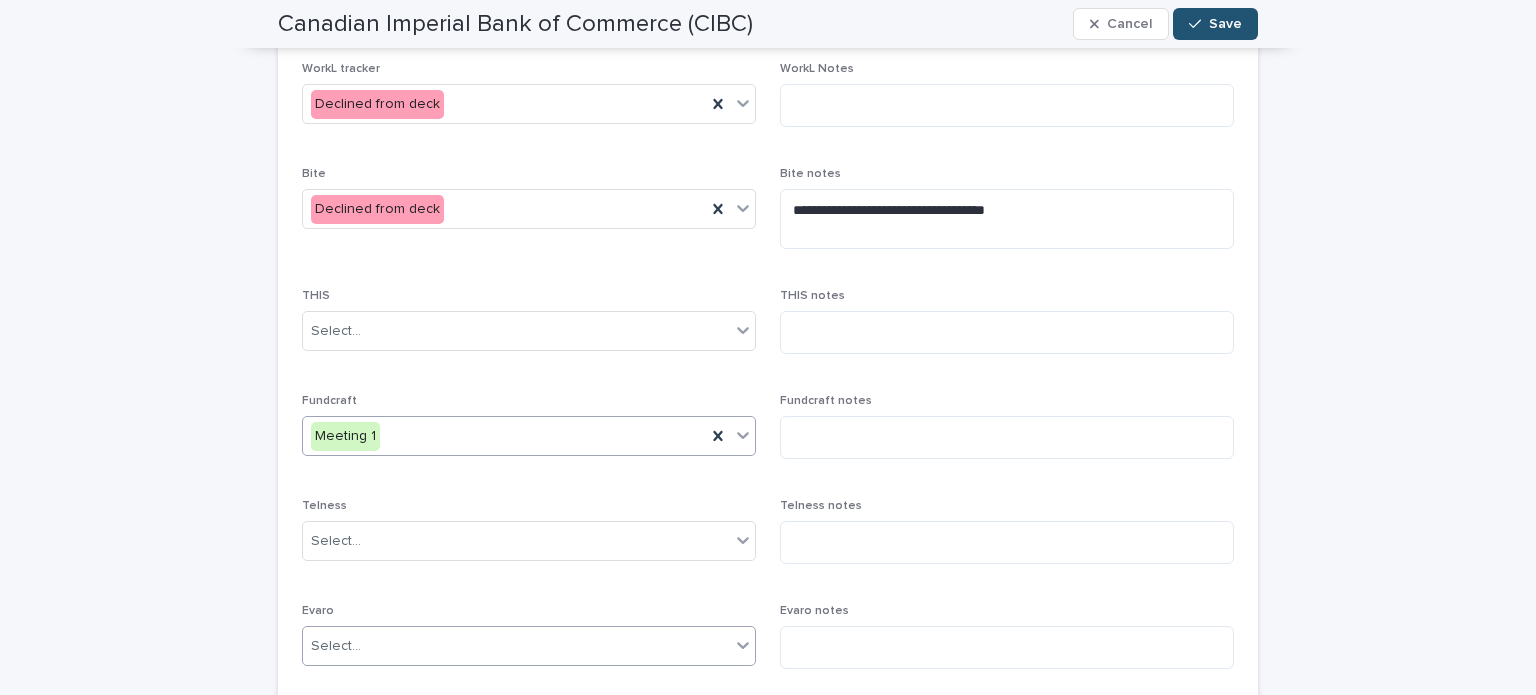 scroll, scrollTop: 164, scrollLeft: 0, axis: vertical 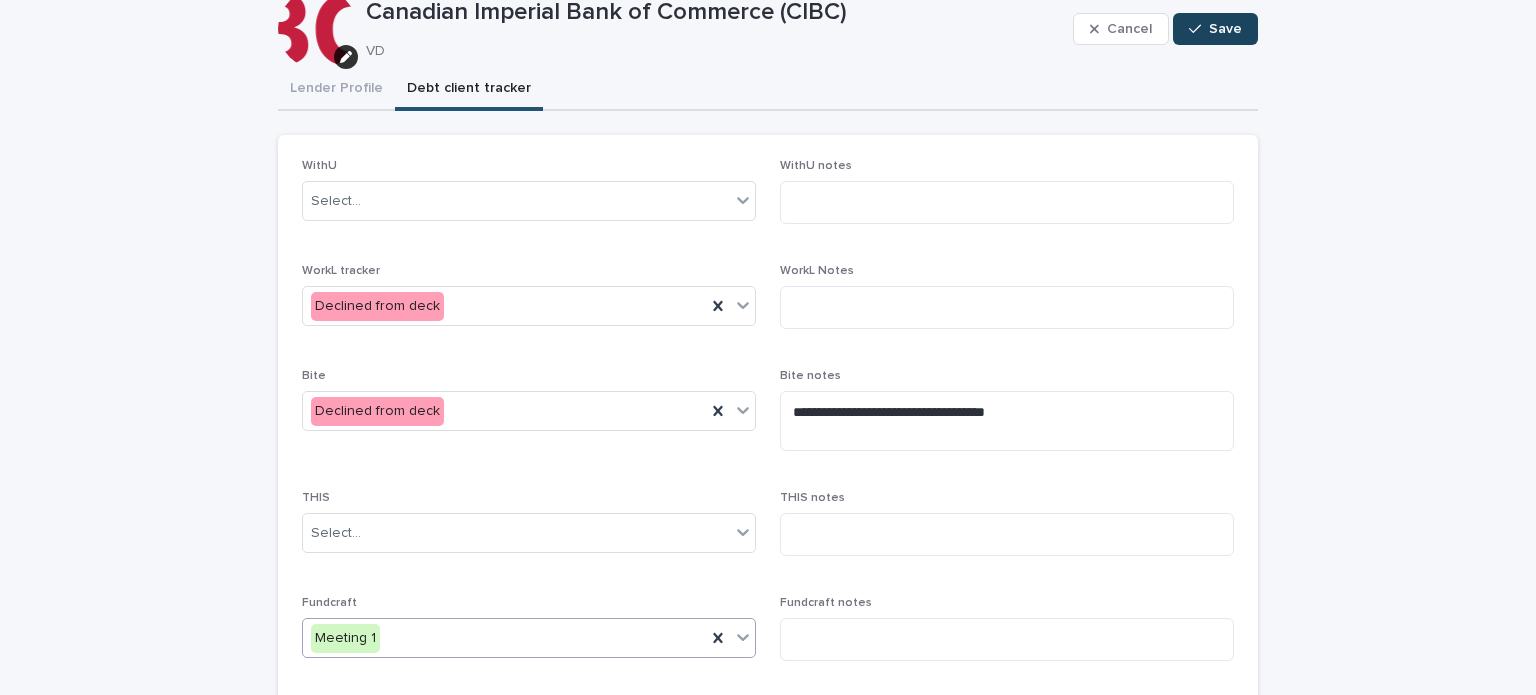 click at bounding box center [1199, 29] 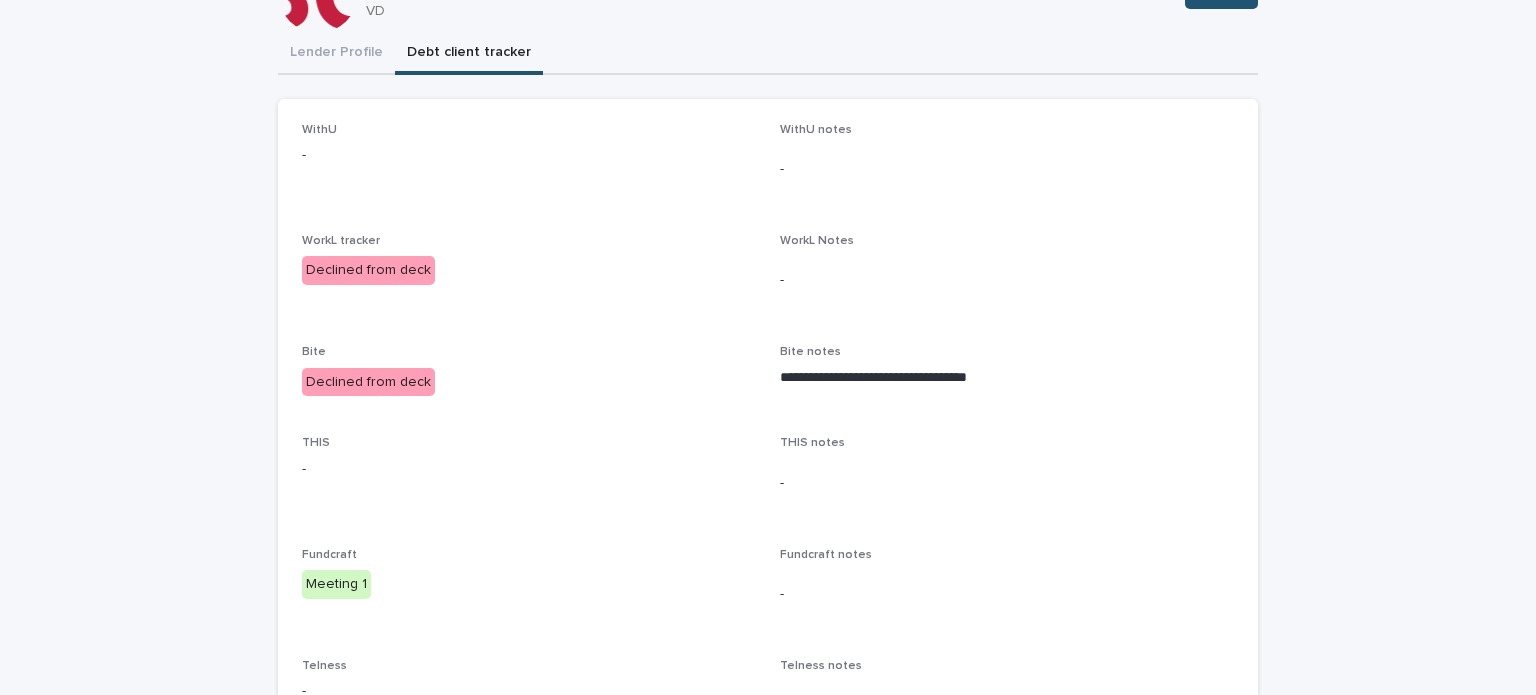 scroll, scrollTop: 0, scrollLeft: 0, axis: both 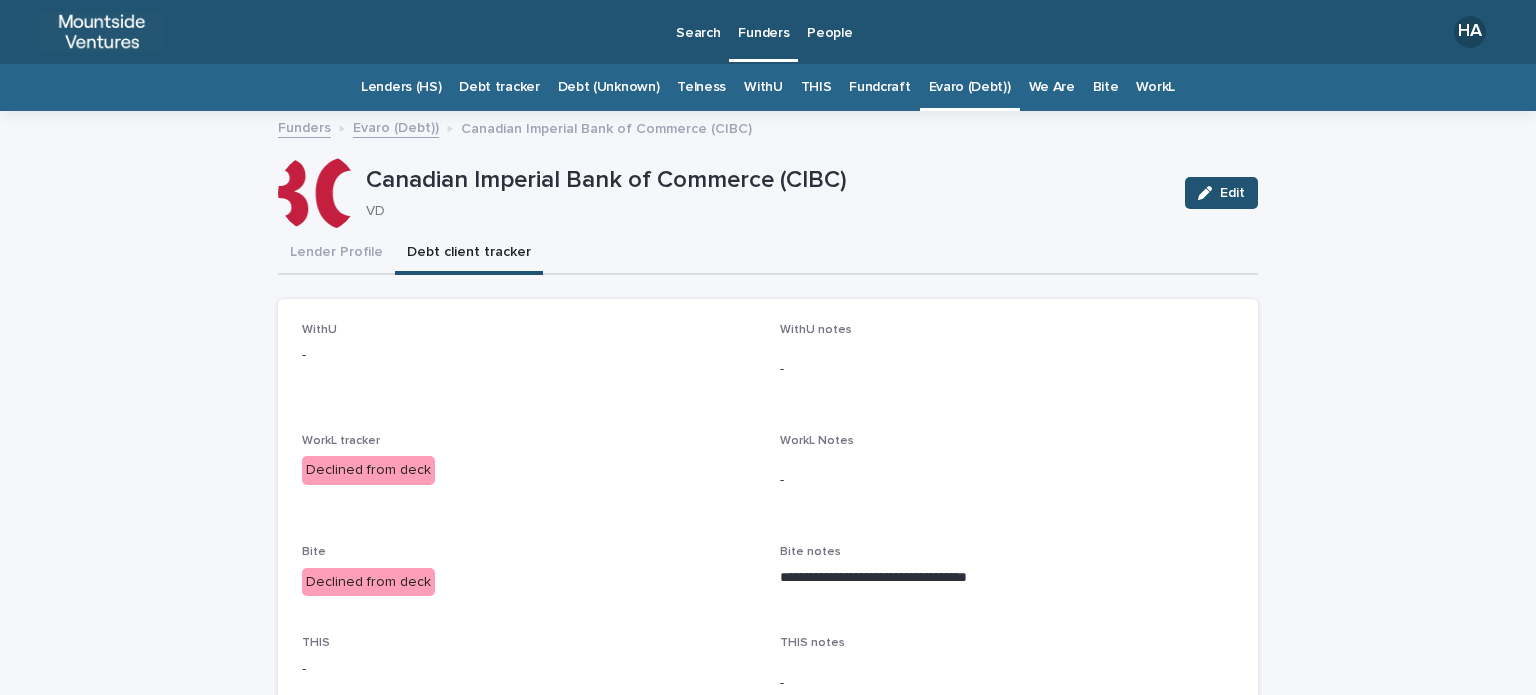 click on "Evaro (Debt))" at bounding box center (970, 87) 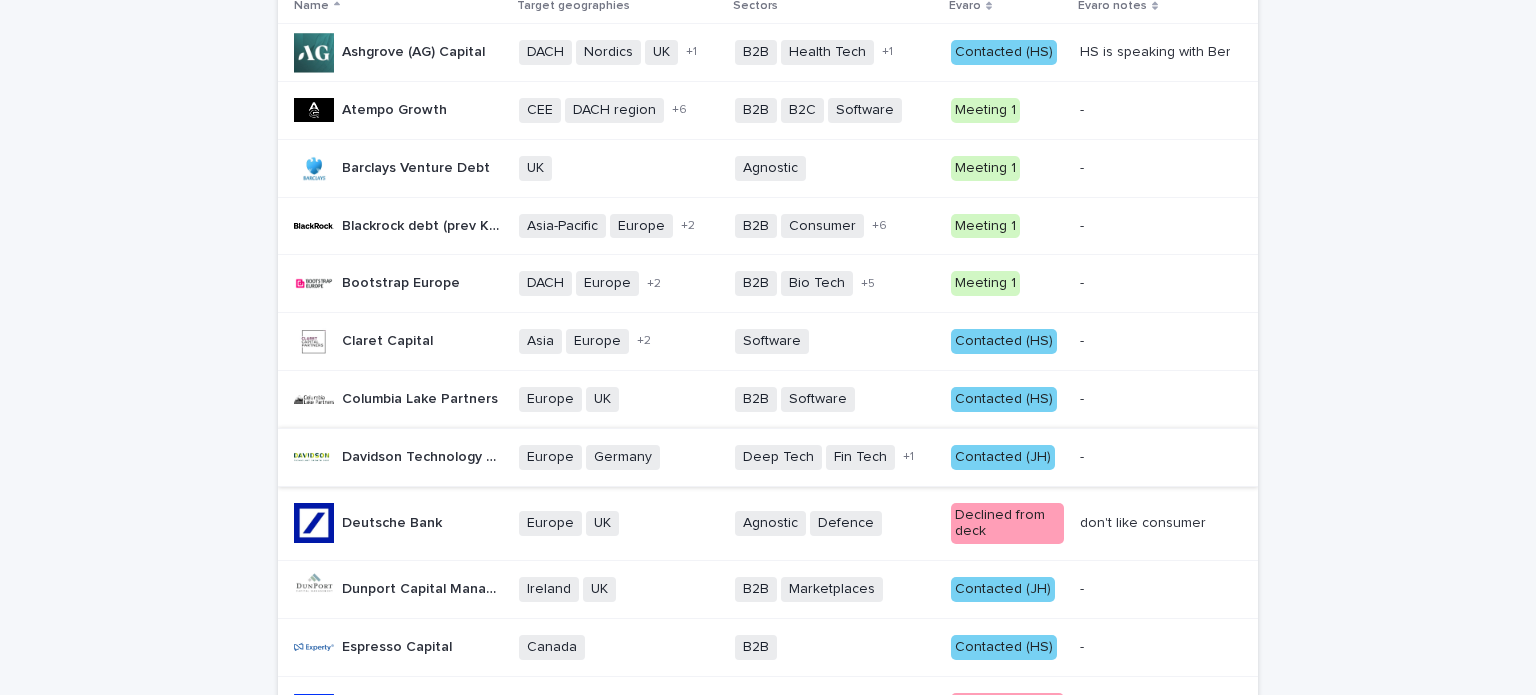 scroll, scrollTop: 300, scrollLeft: 0, axis: vertical 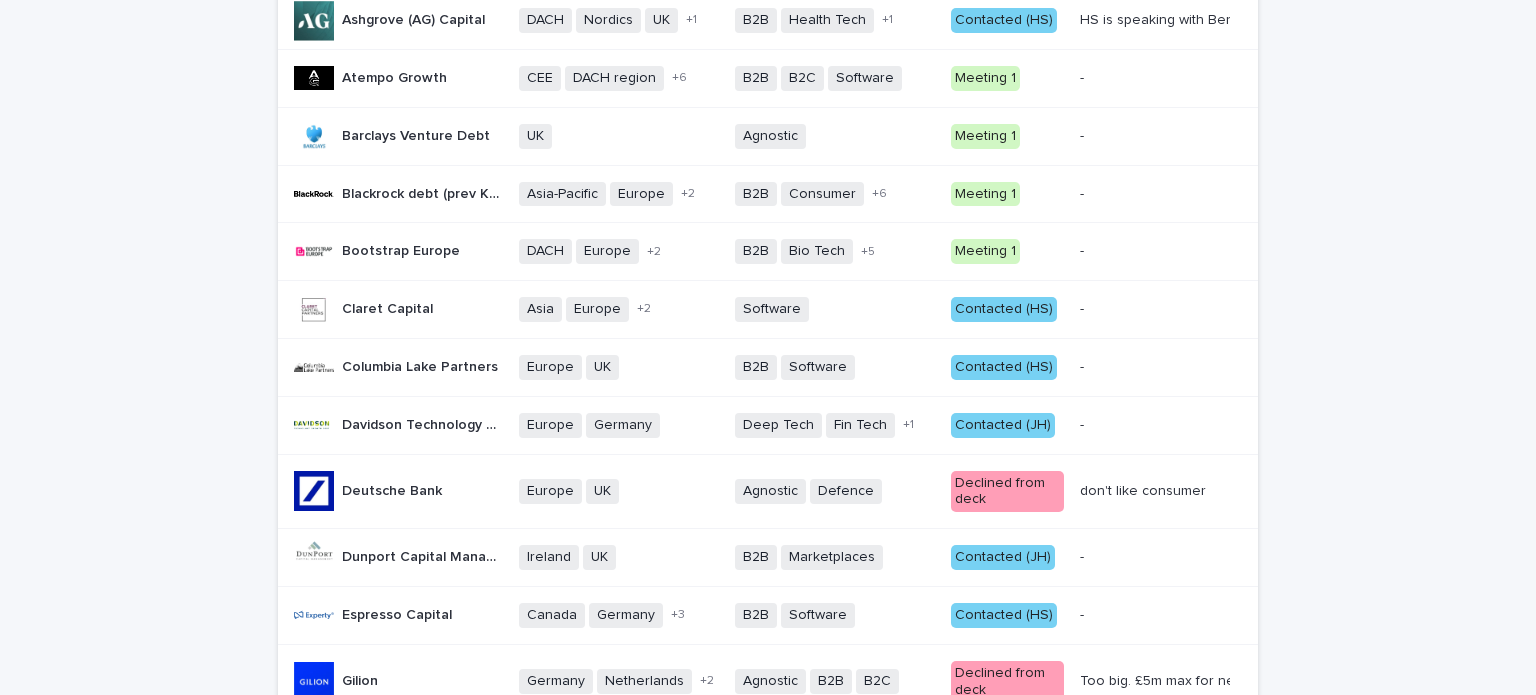click on "Loading... Saving… Loading... Saving… [FIRST] [LAST] (Debt)) [FIRST] [LAST] Name Target geographies Sectors [FIRST] [LAST] [FIRST] [LAST] notes [FIRST] [LAST] [FIRST] [LAST]   DACH Nordics UK US + 1 B2B Health Tech Software + 1 Contacted (HS) HS is speaking with Ben. Likely a no as need more contractual revenue
HS is speaking with Ben. Likely a no as need more contractual revenue
Atempo Growth Atempo Growth   CEE DACH region France Germany Germany - Berlin Italy Spain UK + 6 B2B B2C Software + 0 Meeting 1 - -   Barclays Venture Debt Barclays Venture Debt   UK + 0 Agnostic + 0 Meeting 1 - -   Blackrock debt (prev Kreos Capital) Blackrock debt (prev Kreos Capital)   Asia-Pacific Europe Israel UK + 2 B2B Consumer Energy Fin Tech Food / Drink Health Software Telco + 6 Meeting 1 - -   Bootstrap Europe Bootstrap Europe   DACH Europe France UK + 2 B2B Bio Tech Clean Tech Fin Tech Impact Life Sciences Software + 5 Meeting 1 - -   Claret Capital Claret Capital   Asia Europe Singapore UK + 2 Software + 0 Contacted (HS) -" at bounding box center (768, 822) 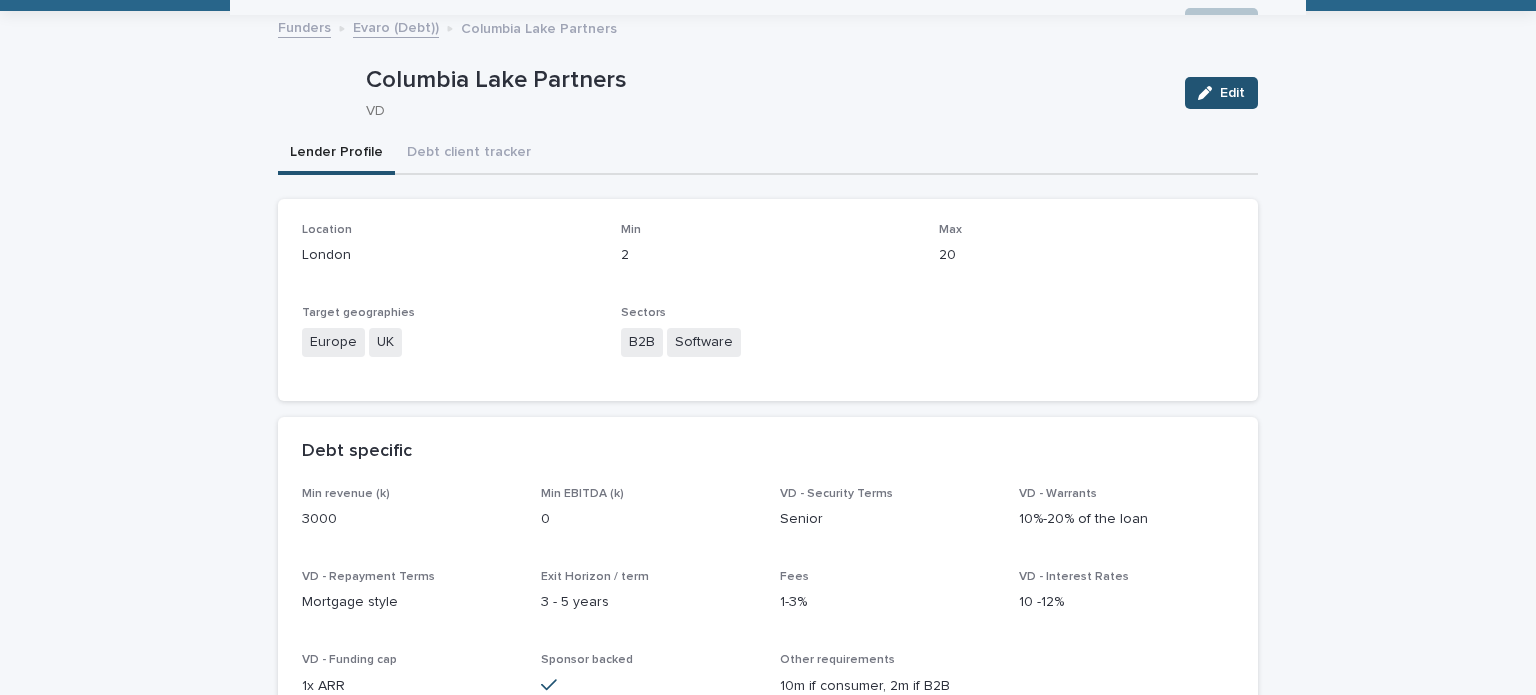 scroll, scrollTop: 0, scrollLeft: 0, axis: both 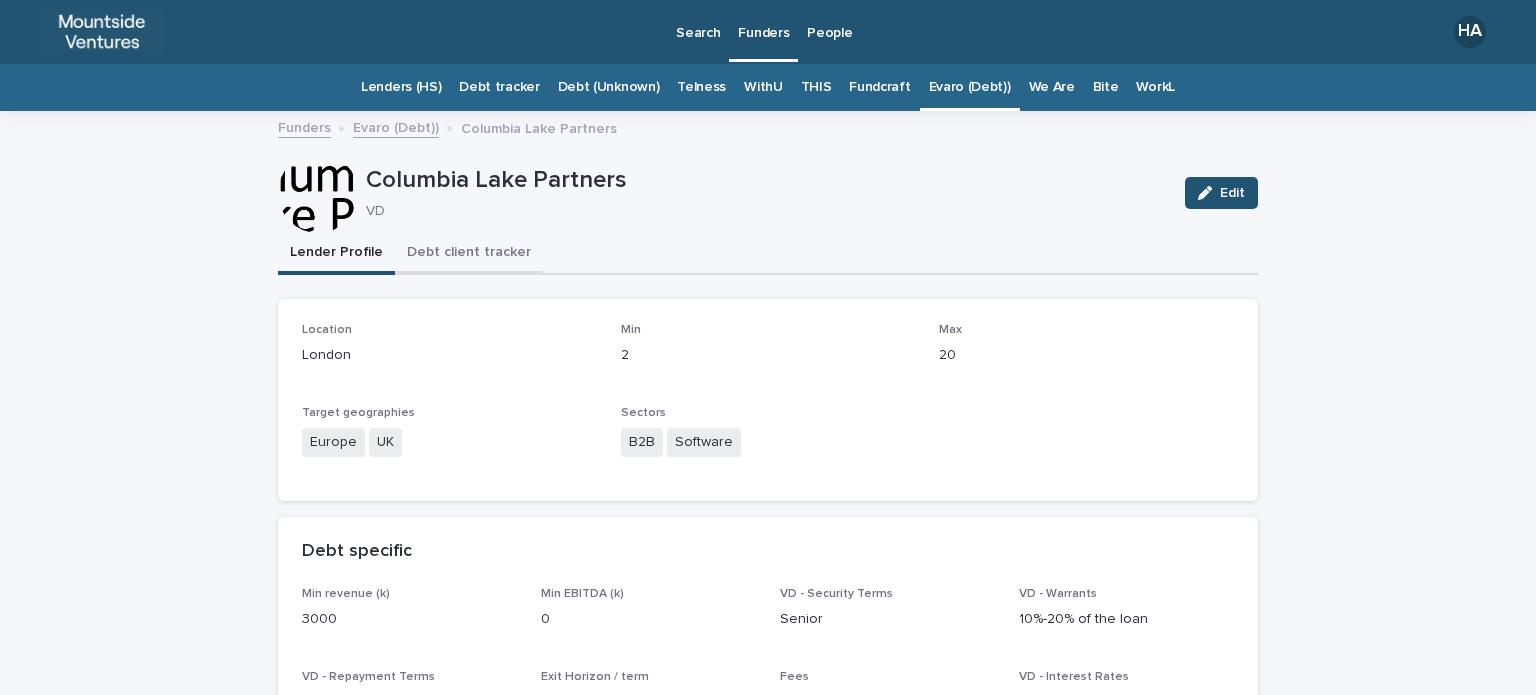 click on "Debt client tracker" at bounding box center (469, 254) 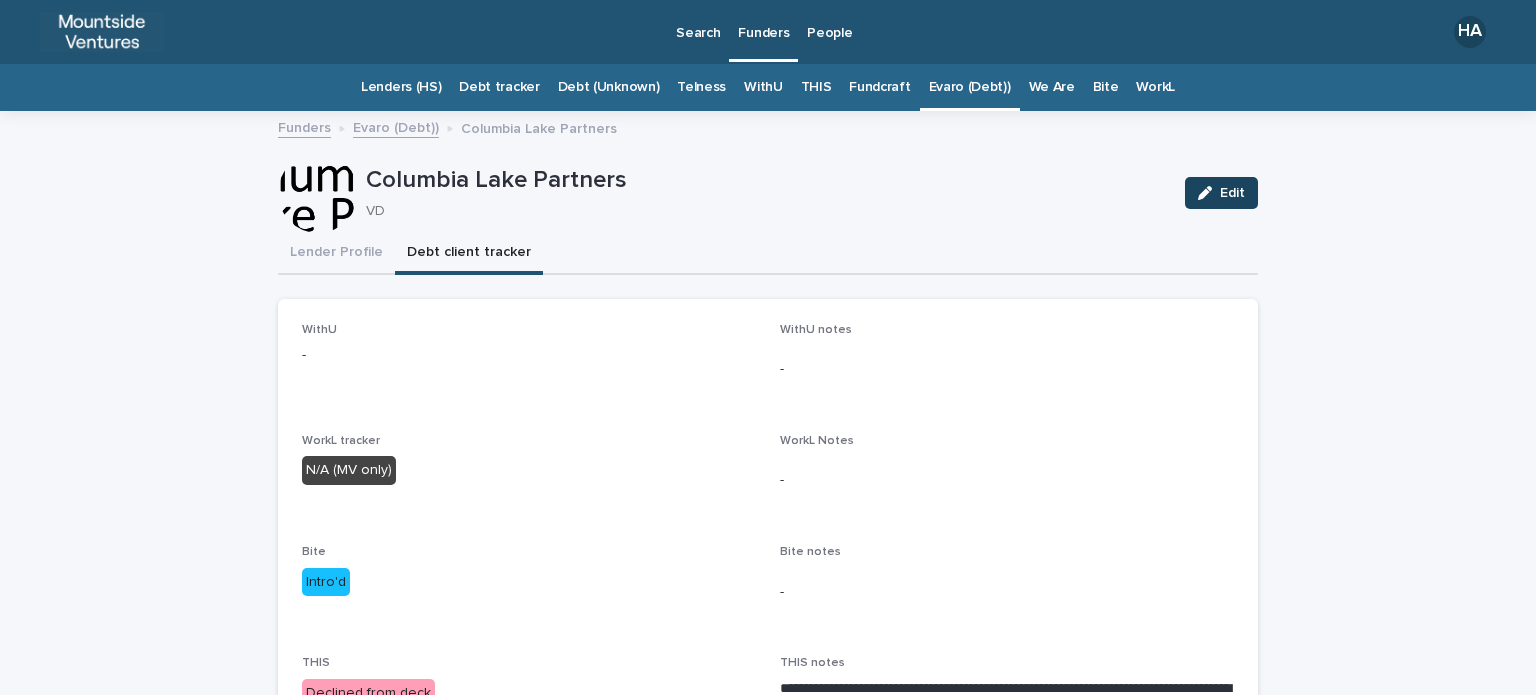 click at bounding box center (1209, 193) 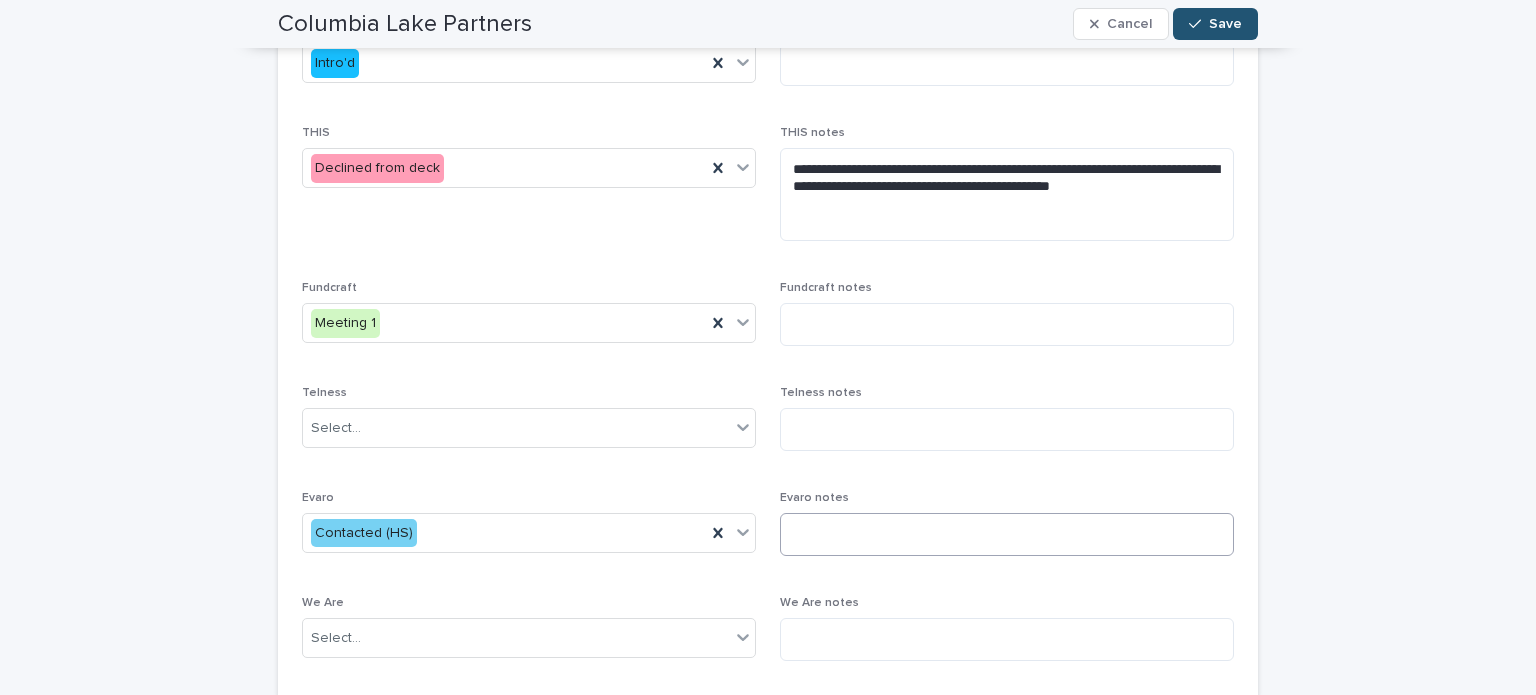 scroll, scrollTop: 600, scrollLeft: 0, axis: vertical 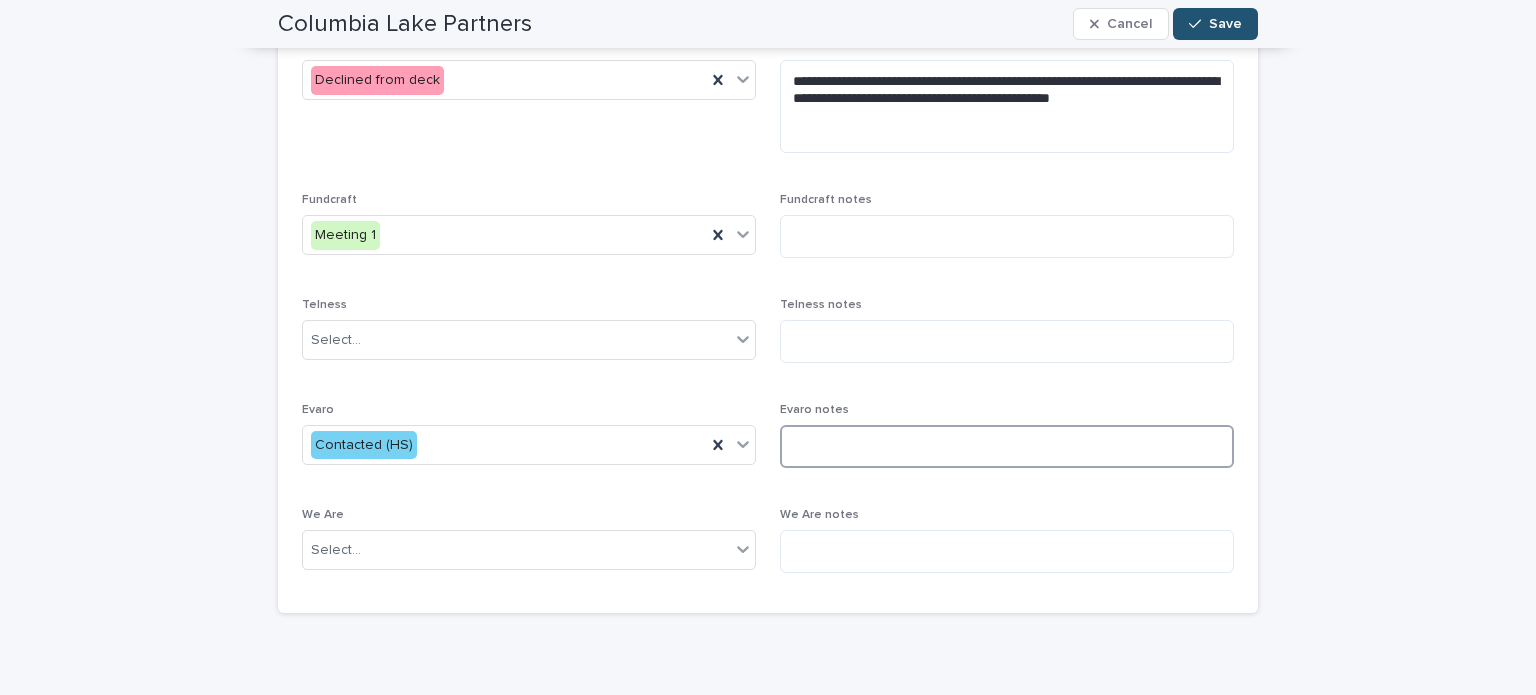 click at bounding box center [1007, 446] 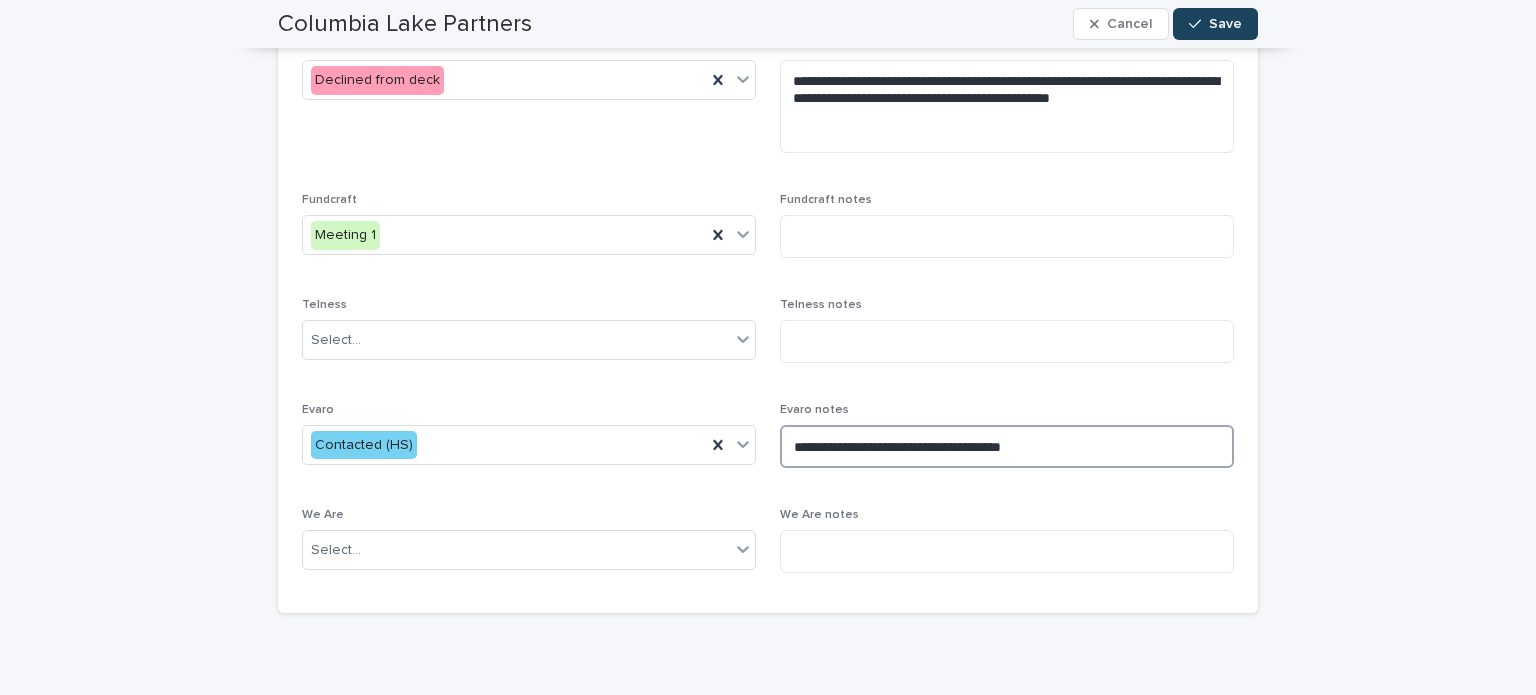 type on "**********" 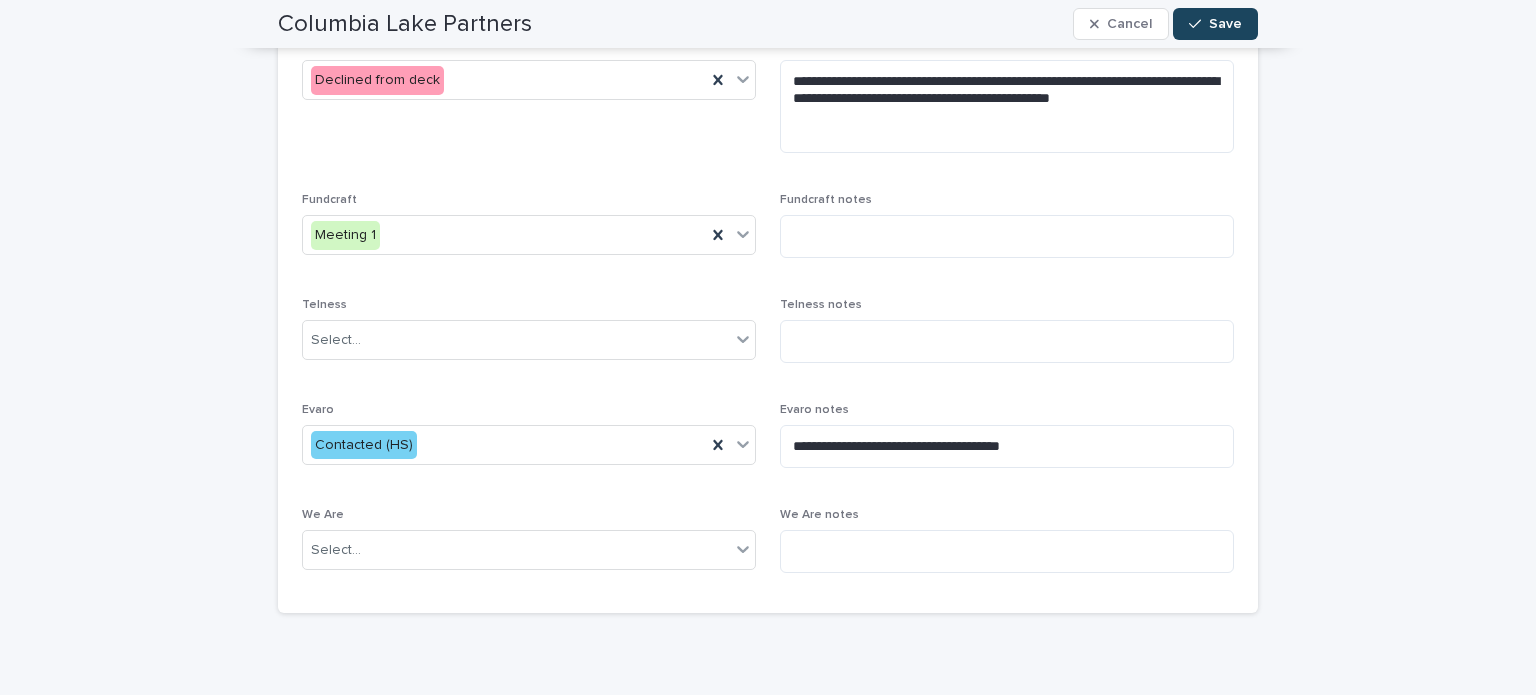 click on "Save" at bounding box center [1225, 24] 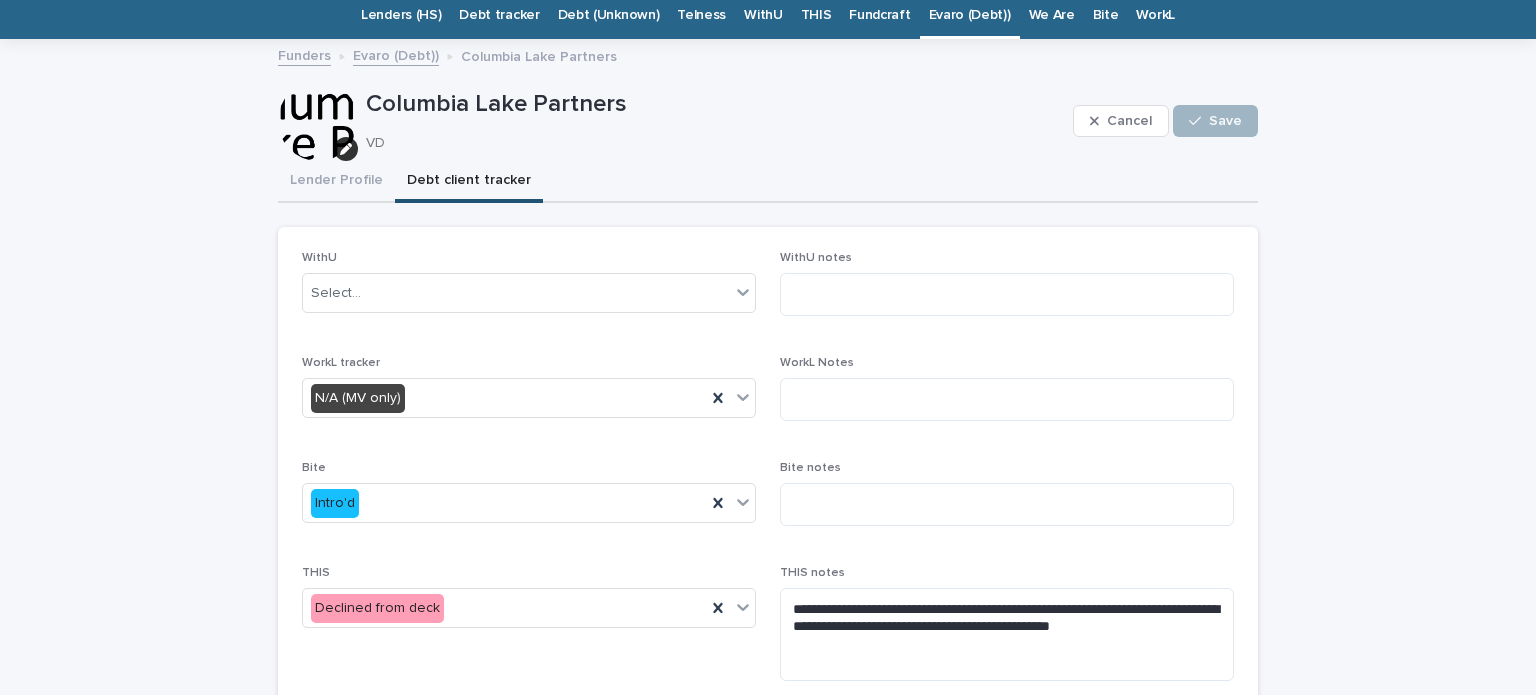 scroll, scrollTop: 0, scrollLeft: 0, axis: both 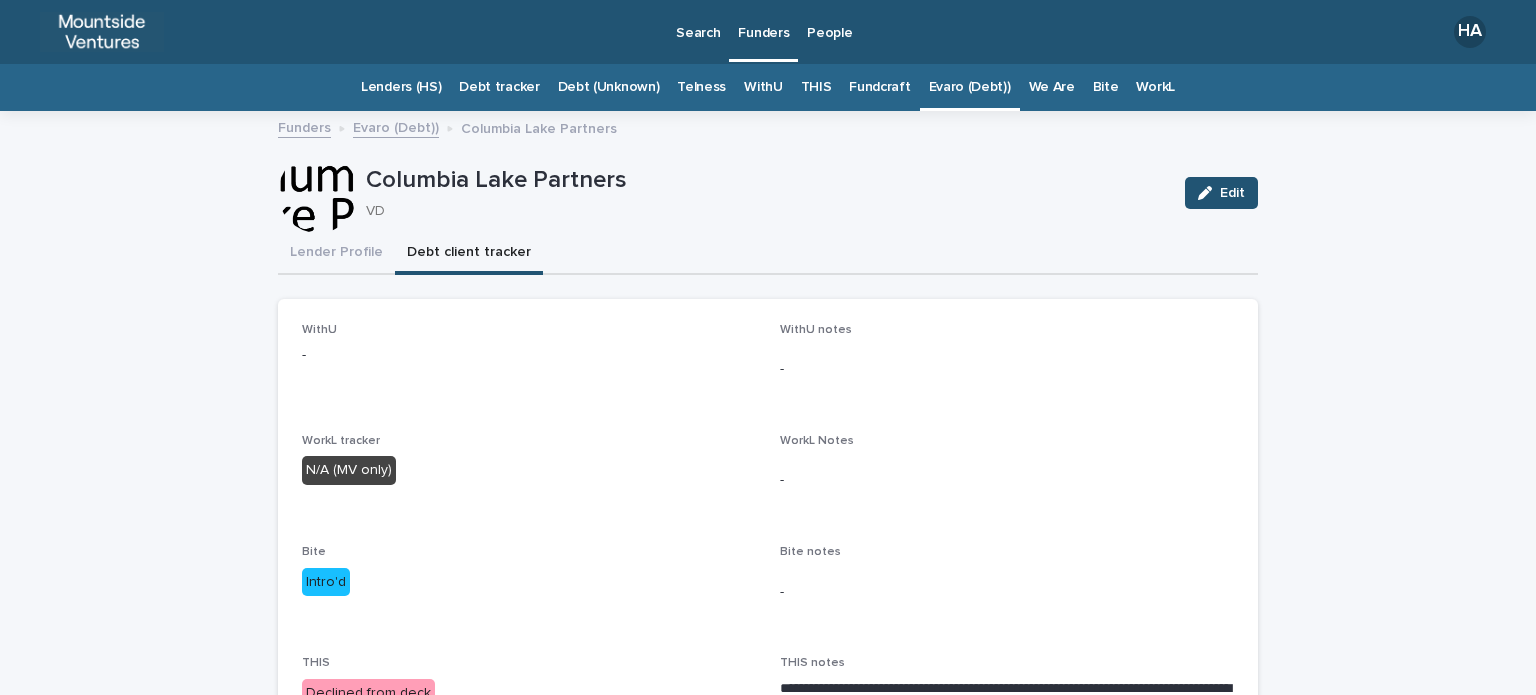 click on "Evaro (Debt))" at bounding box center (970, 87) 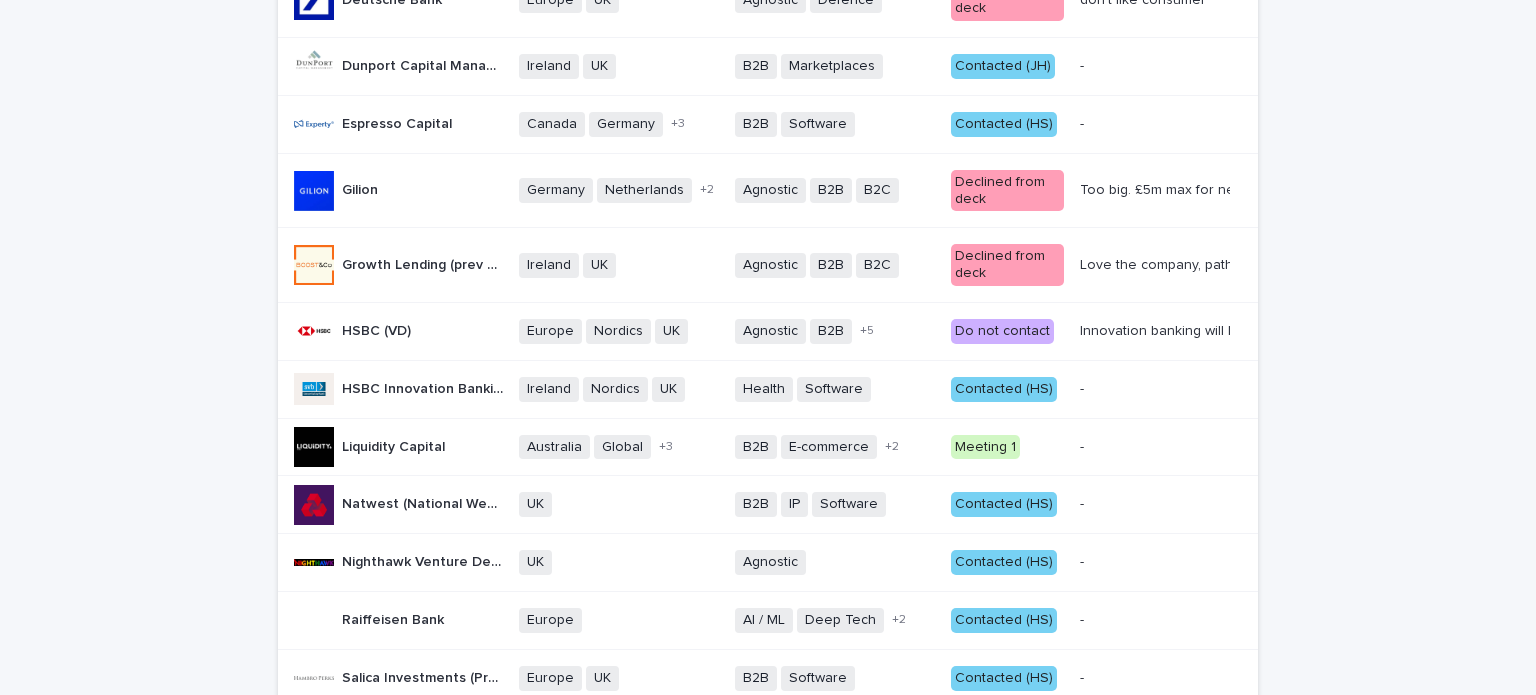 scroll, scrollTop: 800, scrollLeft: 0, axis: vertical 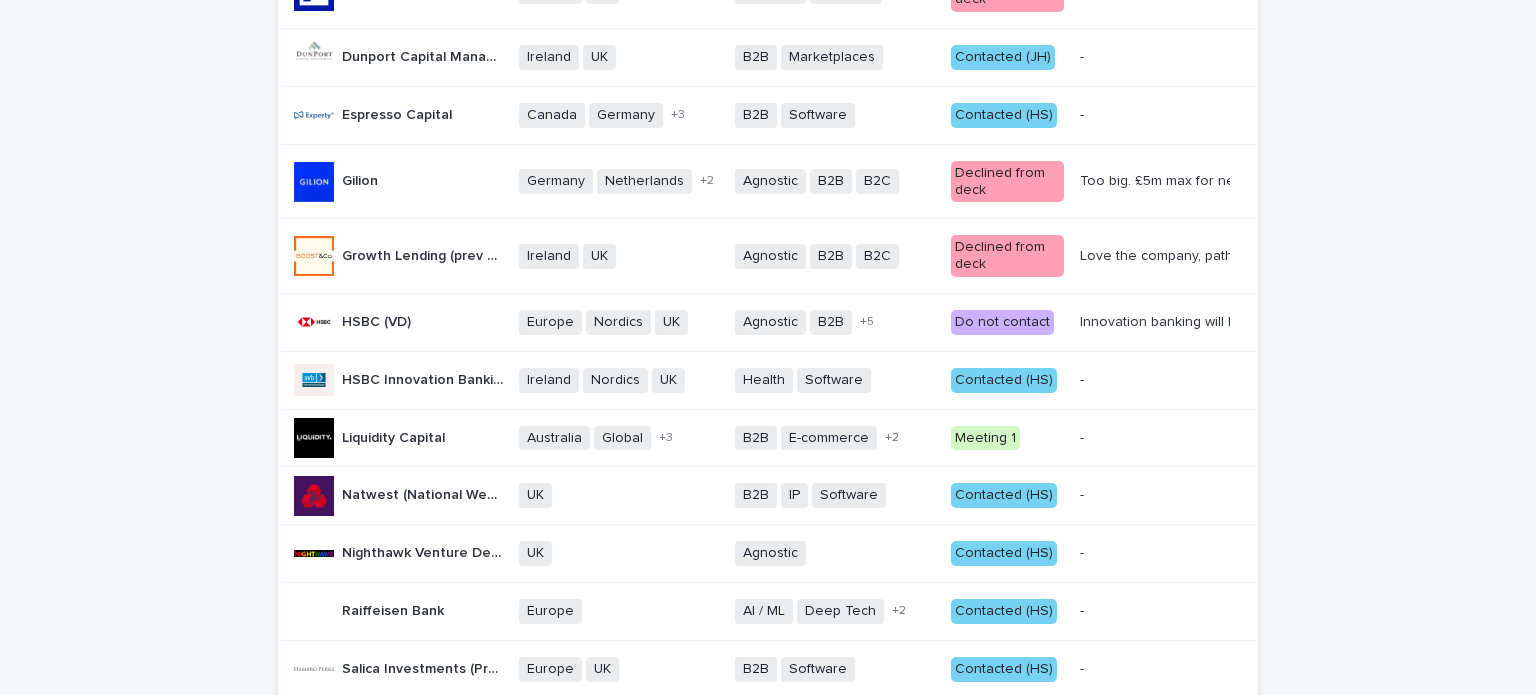 click on "Loading... Saving… Loading... Saving… [FIRST] [LAST] (Debt)) [FIRST] [LAST] Name Target geographies Sectors [FIRST] [LAST] [FIRST] [LAST] notes [FIRST] [LAST] [FIRST] [LAST]   DACH Nordics UK US + 1 B2B Health Tech Software + 1 Contacted (HS) HS is speaking with Ben. Likely a no as need more contractual revenue
HS is speaking with Ben. Likely a no as need more contractual revenue
Atempo Growth Atempo Growth   CEE DACH region France Germany Germany - Berlin Italy Spain UK + 6 B2B B2C Software + 0 Meeting 1 - -   Barclays Venture Debt Barclays Venture Debt   UK + 0 Agnostic + 0 Meeting 1 - -   Blackrock debt (prev Kreos Capital) Blackrock debt (prev Kreos Capital)   Asia-Pacific Europe Israel UK + 2 B2B Consumer Energy Fin Tech Food / Drink Health Software Telco + 6 Meeting 1 - -   Bootstrap Europe Bootstrap Europe   DACH Europe France UK + 2 B2B Bio Tech Clean Tech Fin Tech Impact Life Sciences Software + 5 Meeting 1 - -   Claret Capital Claret Capital   Asia Europe Singapore UK + 2 Software + 0 Contacted (HS) -" at bounding box center [768, 322] 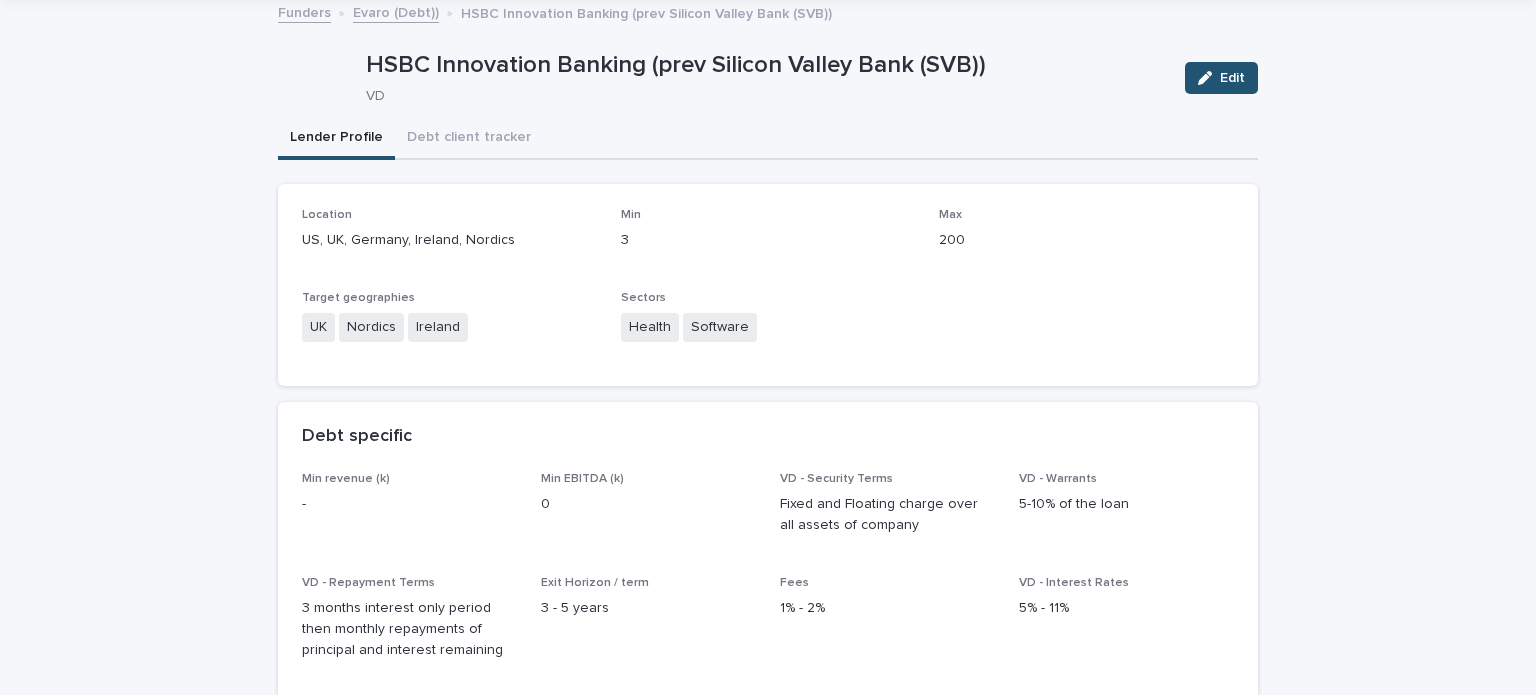 scroll, scrollTop: 0, scrollLeft: 0, axis: both 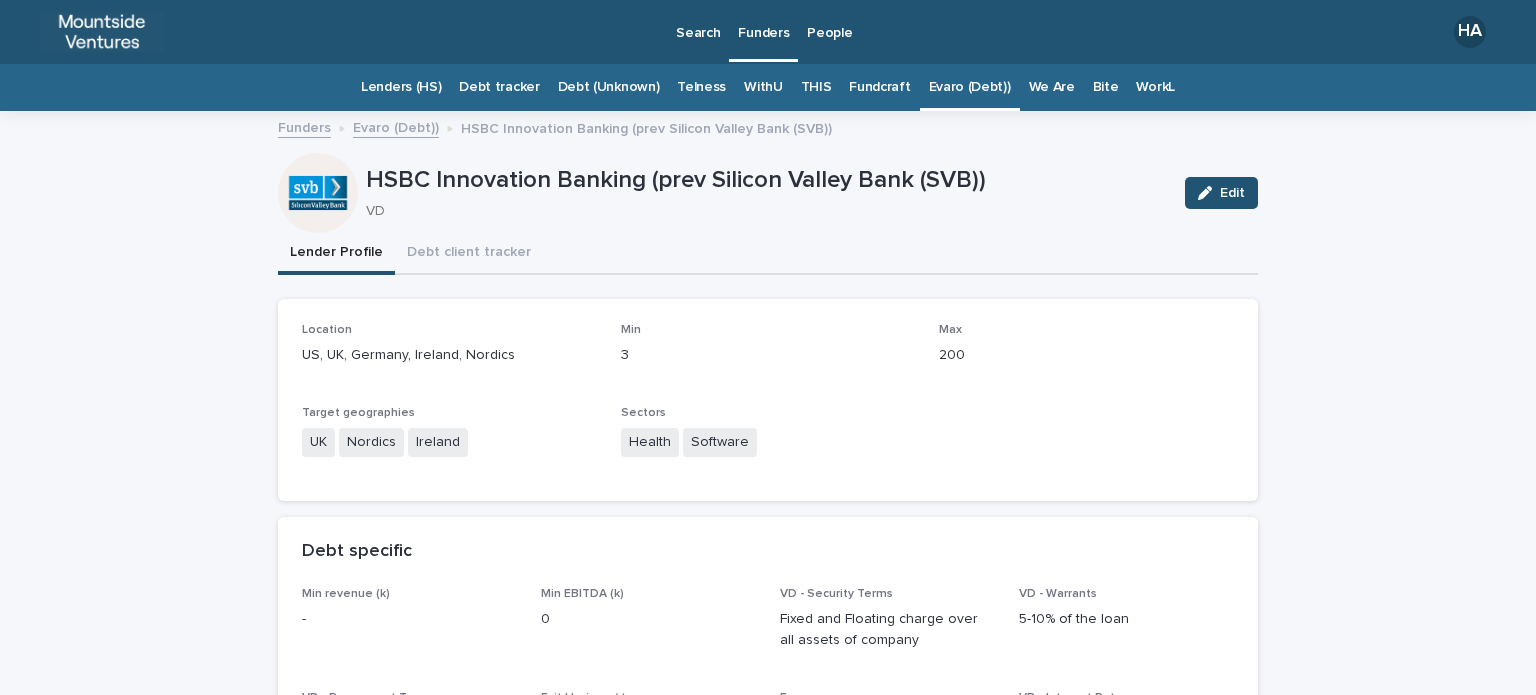 click at bounding box center [1209, 193] 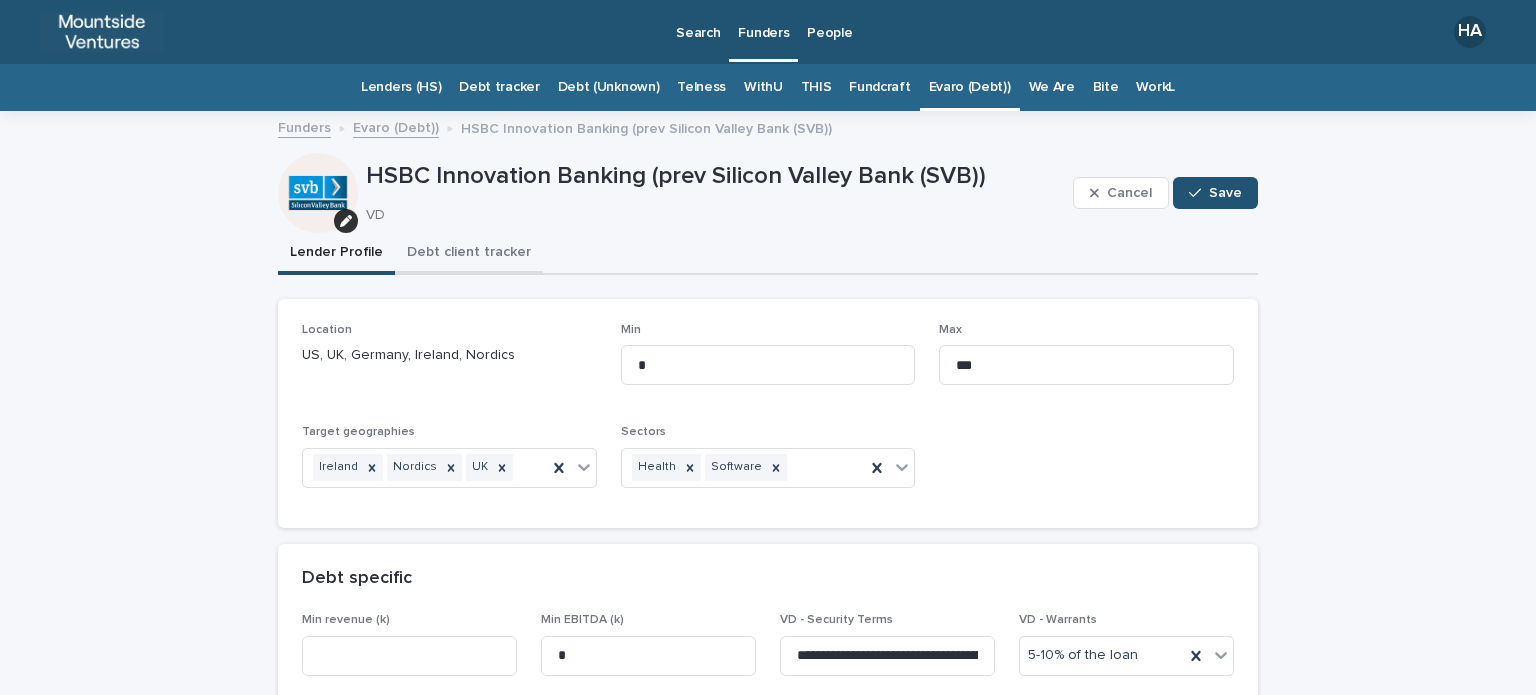 click on "Debt client tracker" at bounding box center [469, 254] 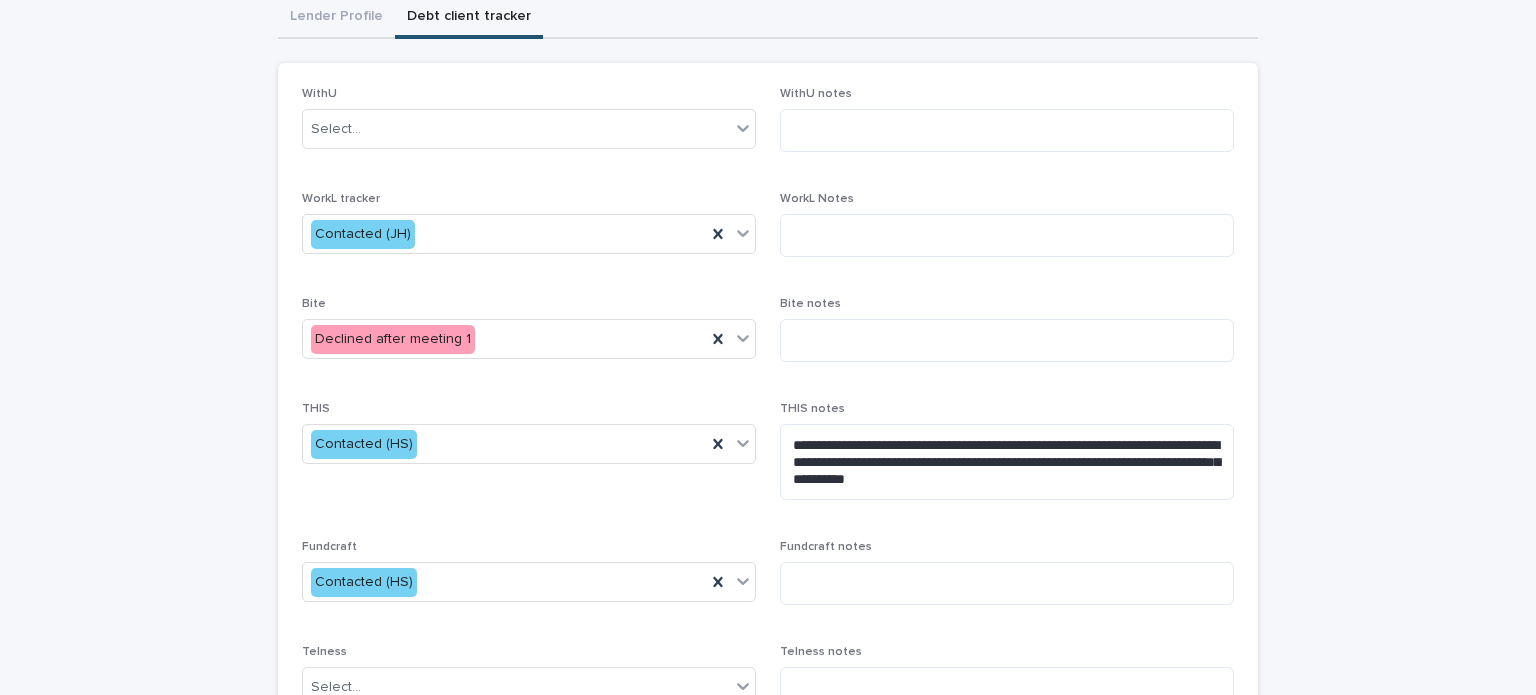 scroll, scrollTop: 500, scrollLeft: 0, axis: vertical 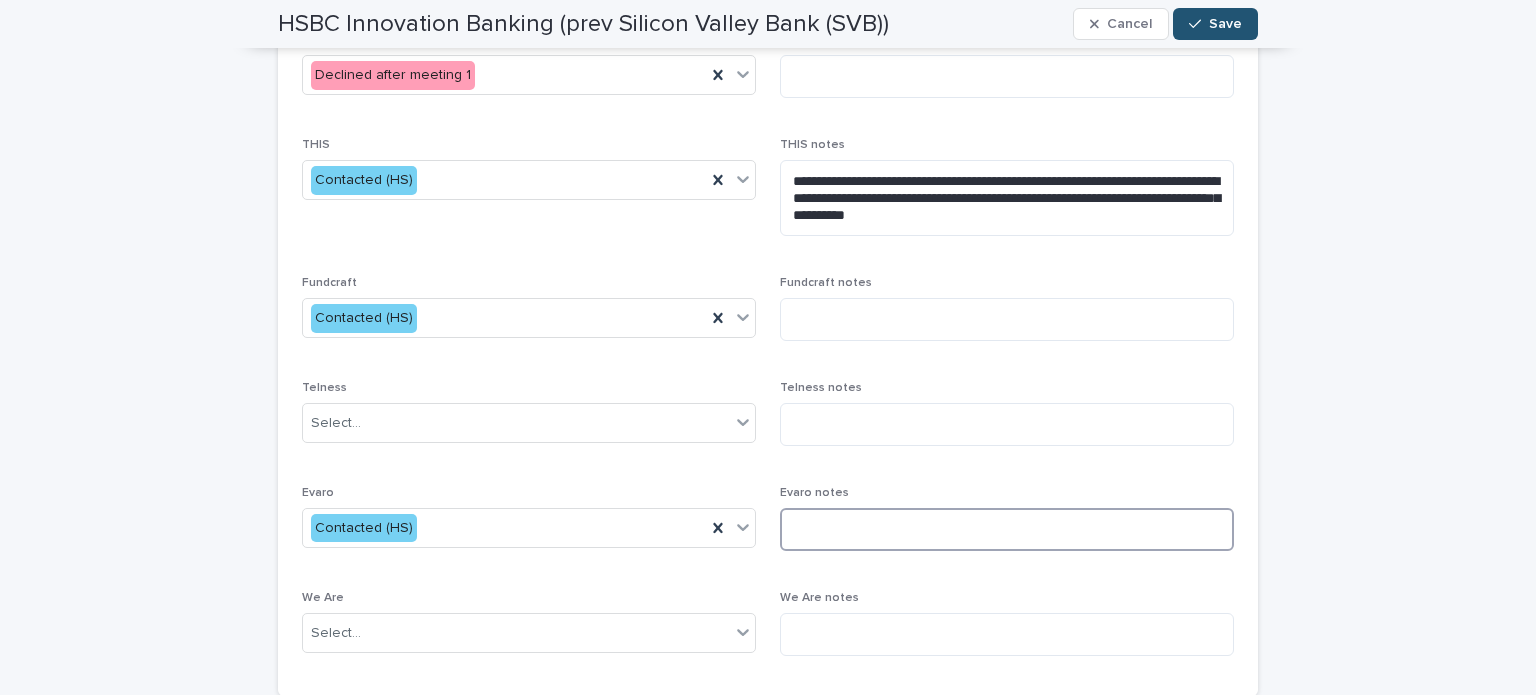 click at bounding box center [1007, 529] 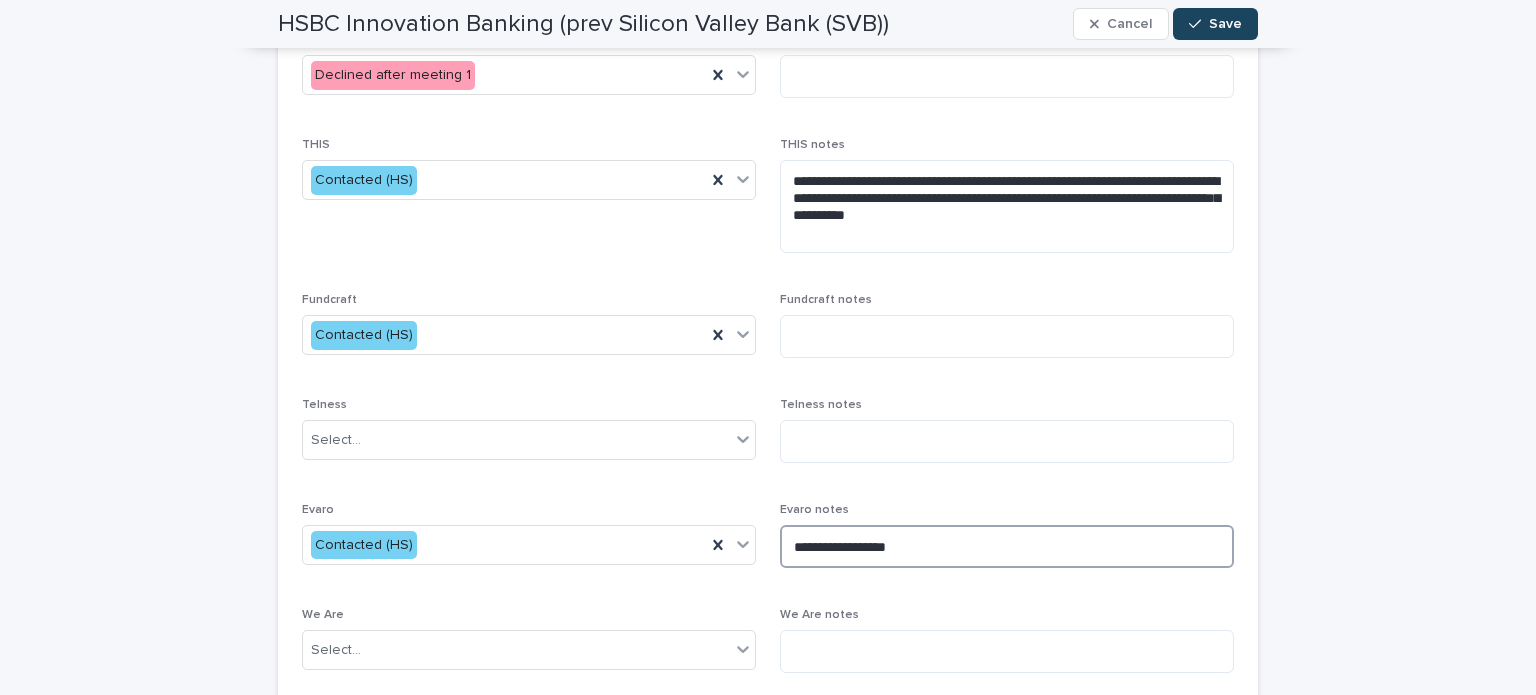 type on "**********" 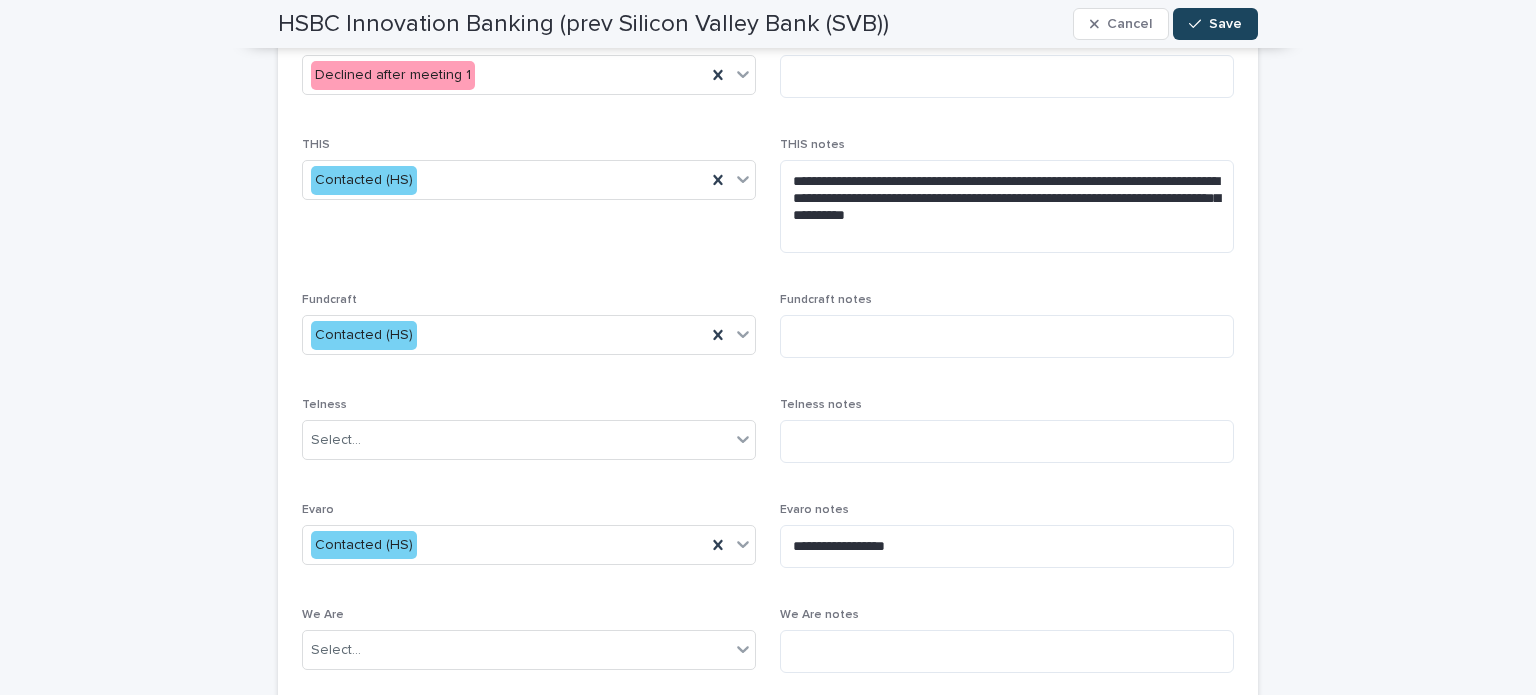 click at bounding box center [1199, 24] 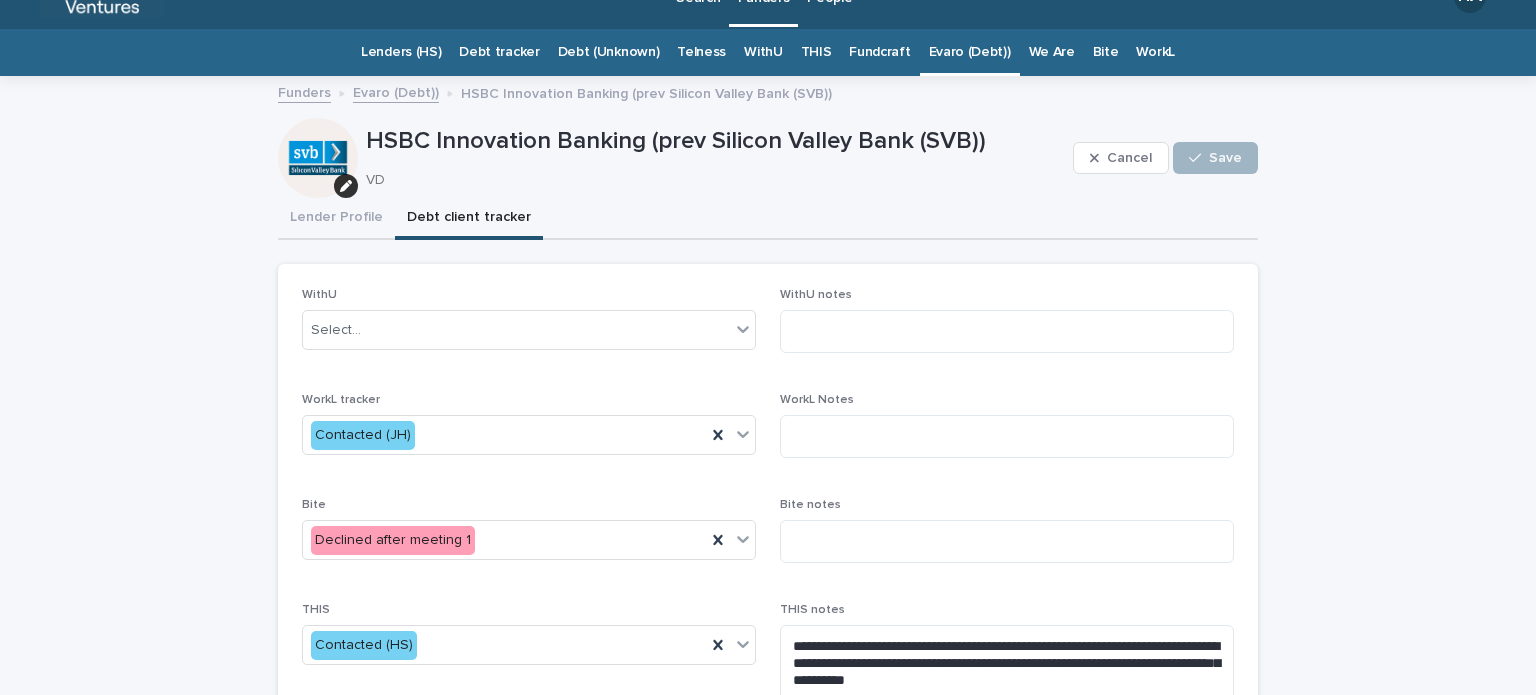 scroll, scrollTop: 0, scrollLeft: 0, axis: both 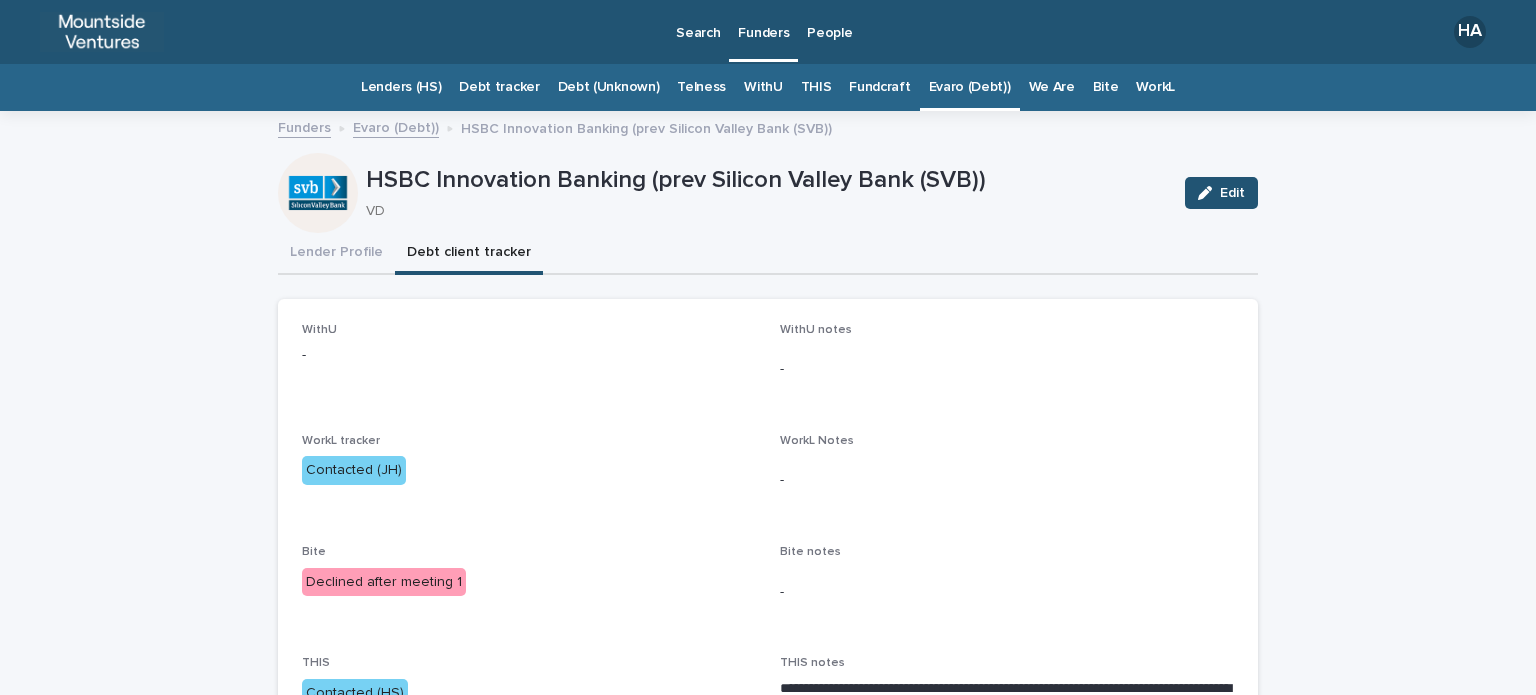 click on "Evaro (Debt))" at bounding box center (970, 87) 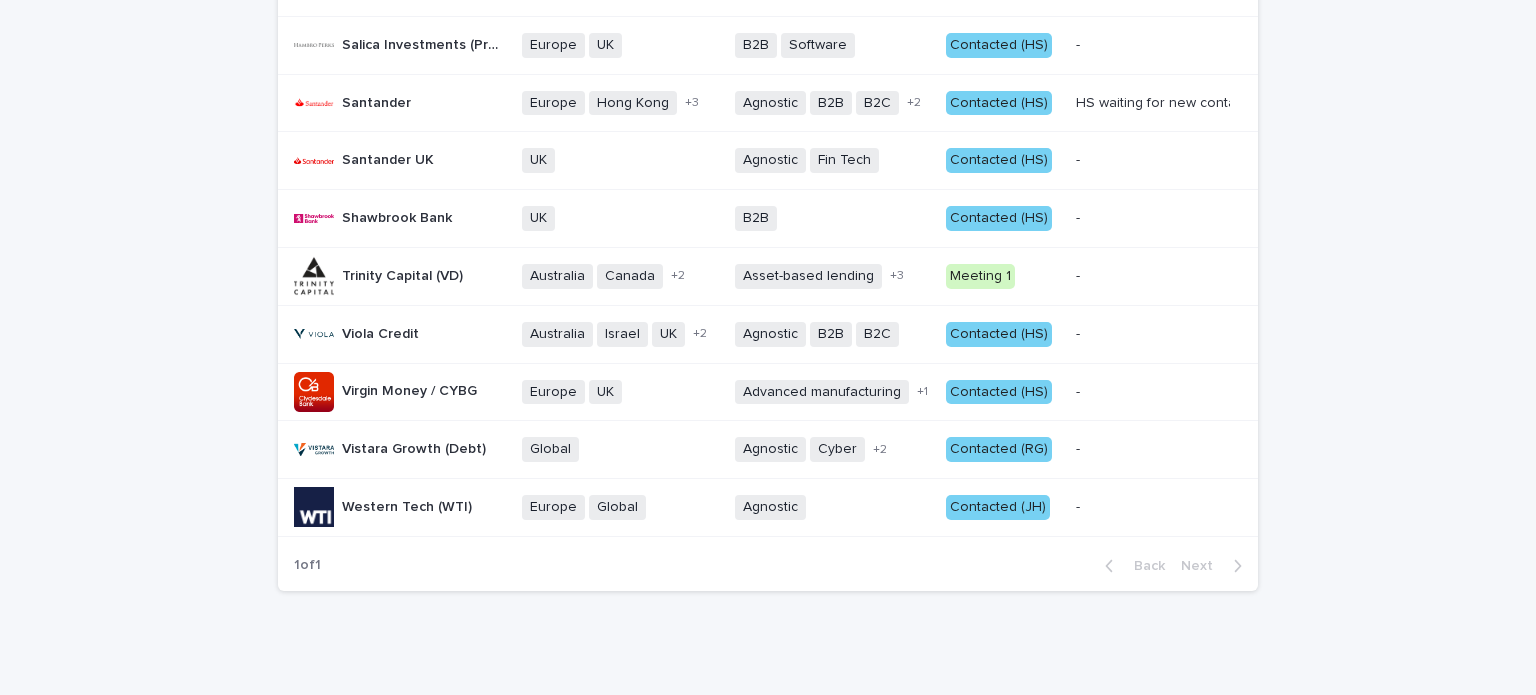 scroll, scrollTop: 1429, scrollLeft: 0, axis: vertical 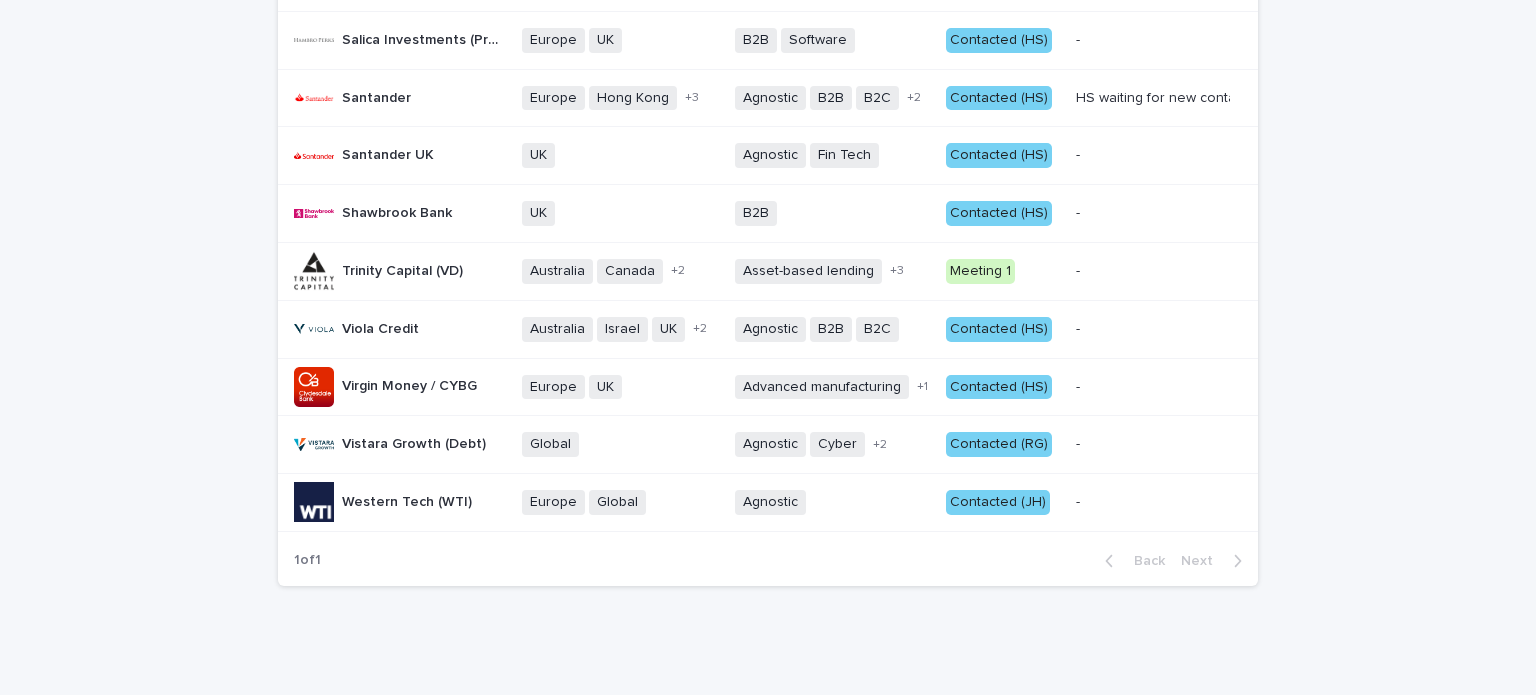 click on "Contacted (HS)" at bounding box center [999, 329] 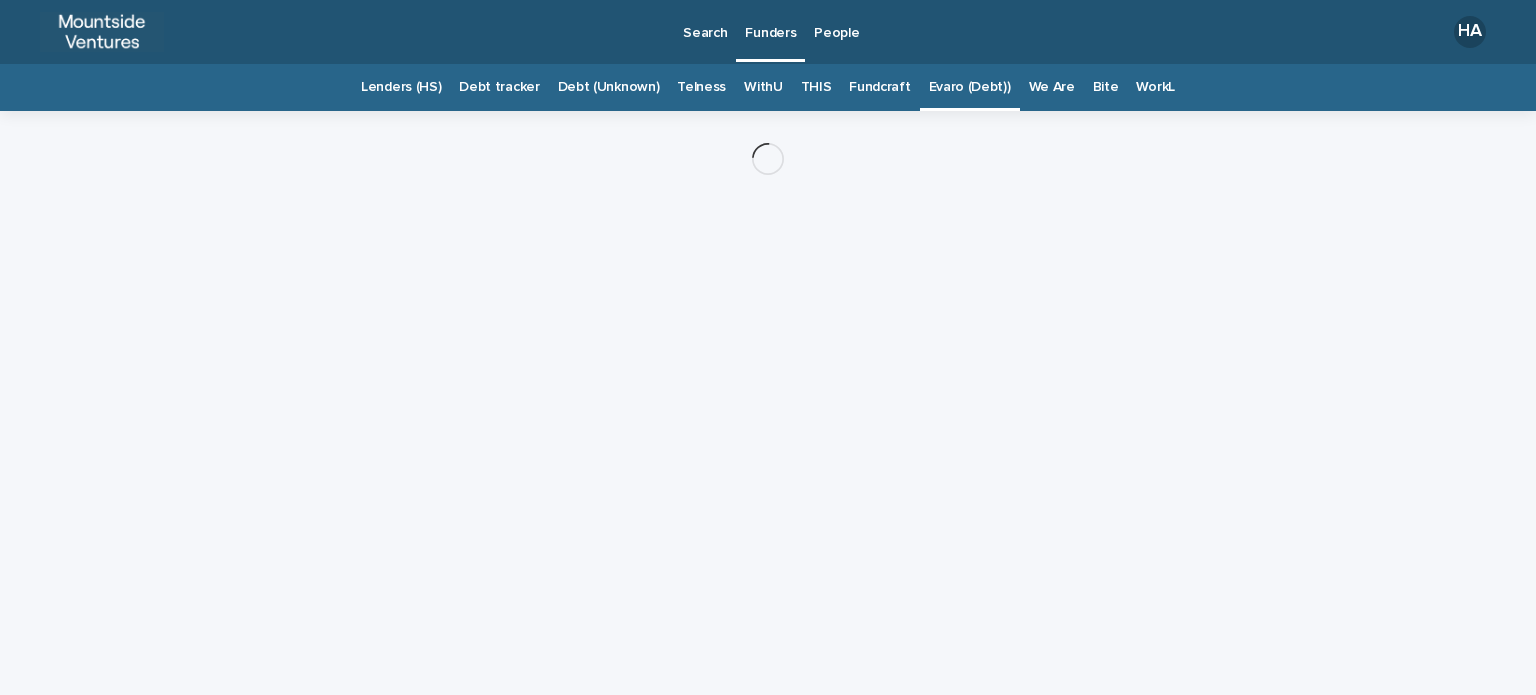 scroll, scrollTop: 0, scrollLeft: 0, axis: both 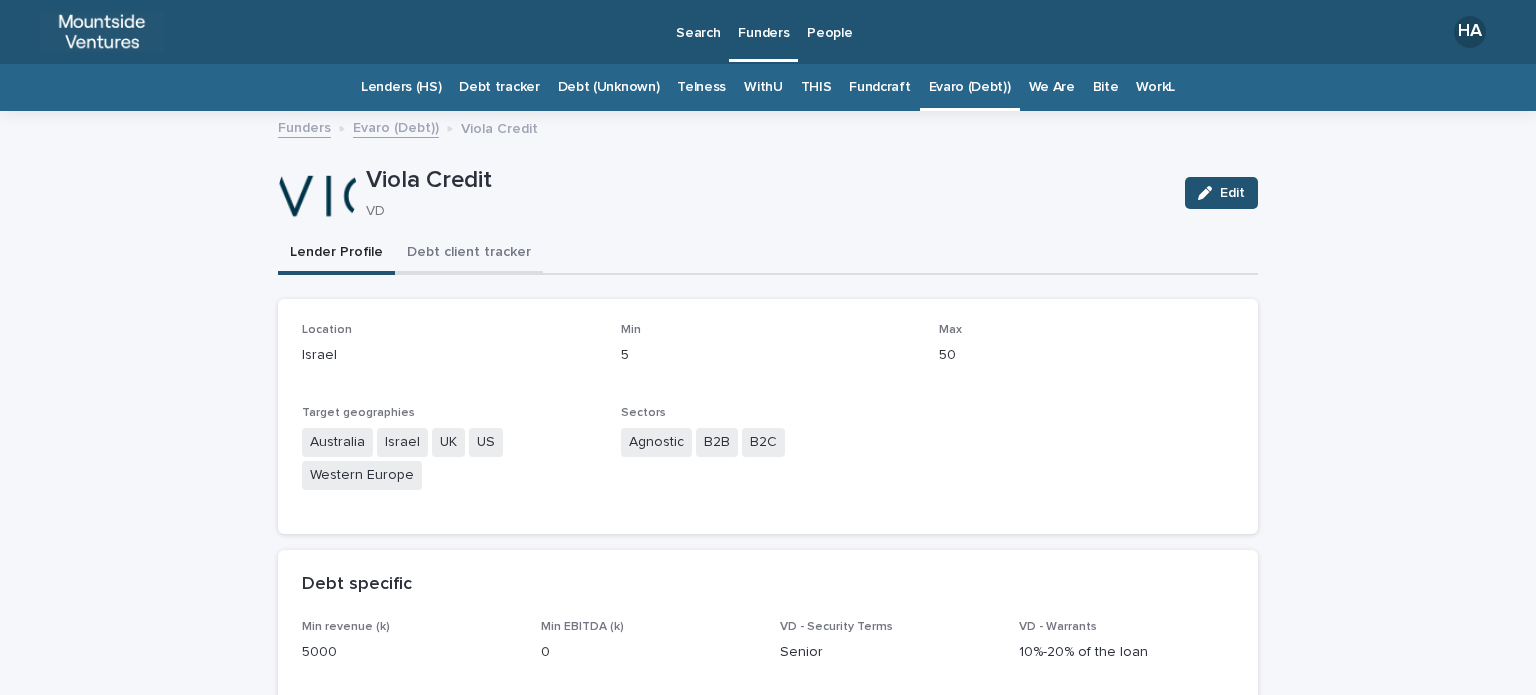 drag, startPoint x: 484, startPoint y: 258, endPoint x: 584, endPoint y: 251, distance: 100.2447 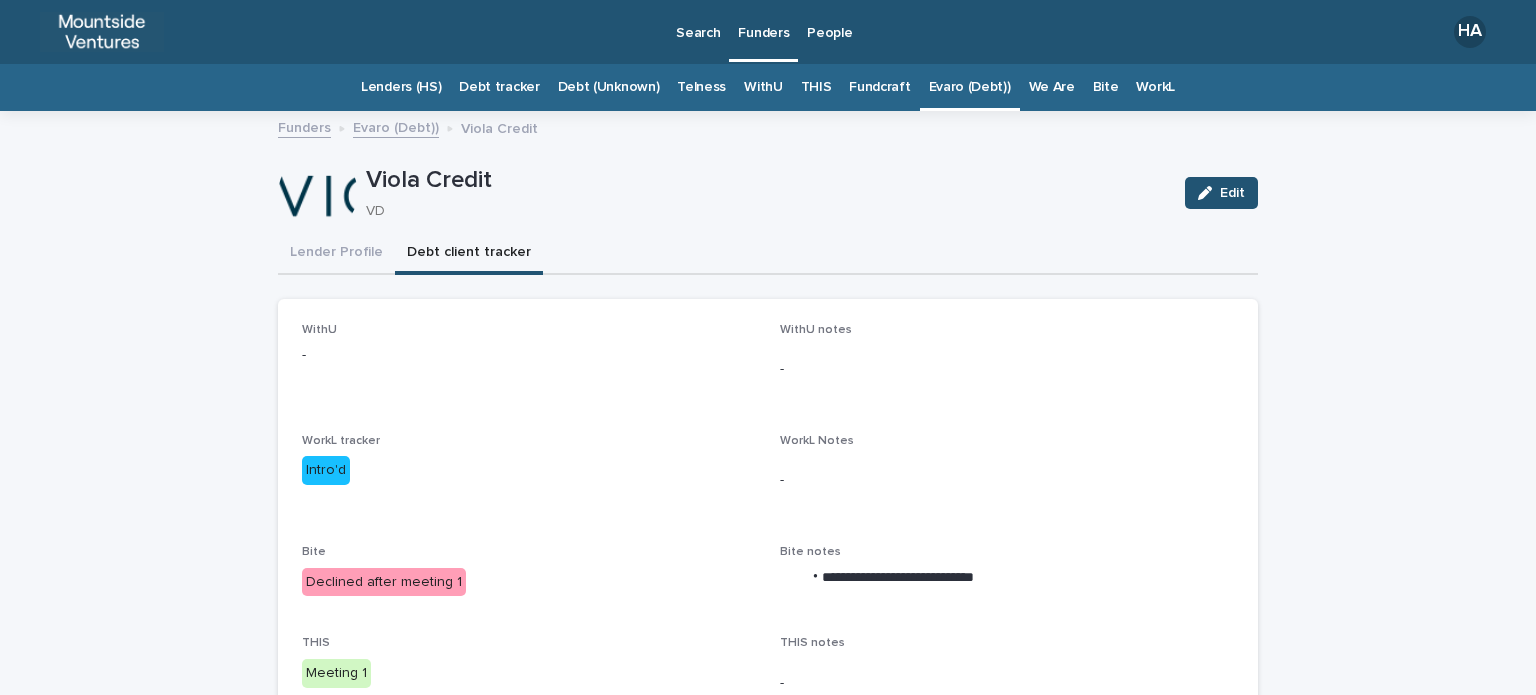 click on "Edit" at bounding box center (1221, 193) 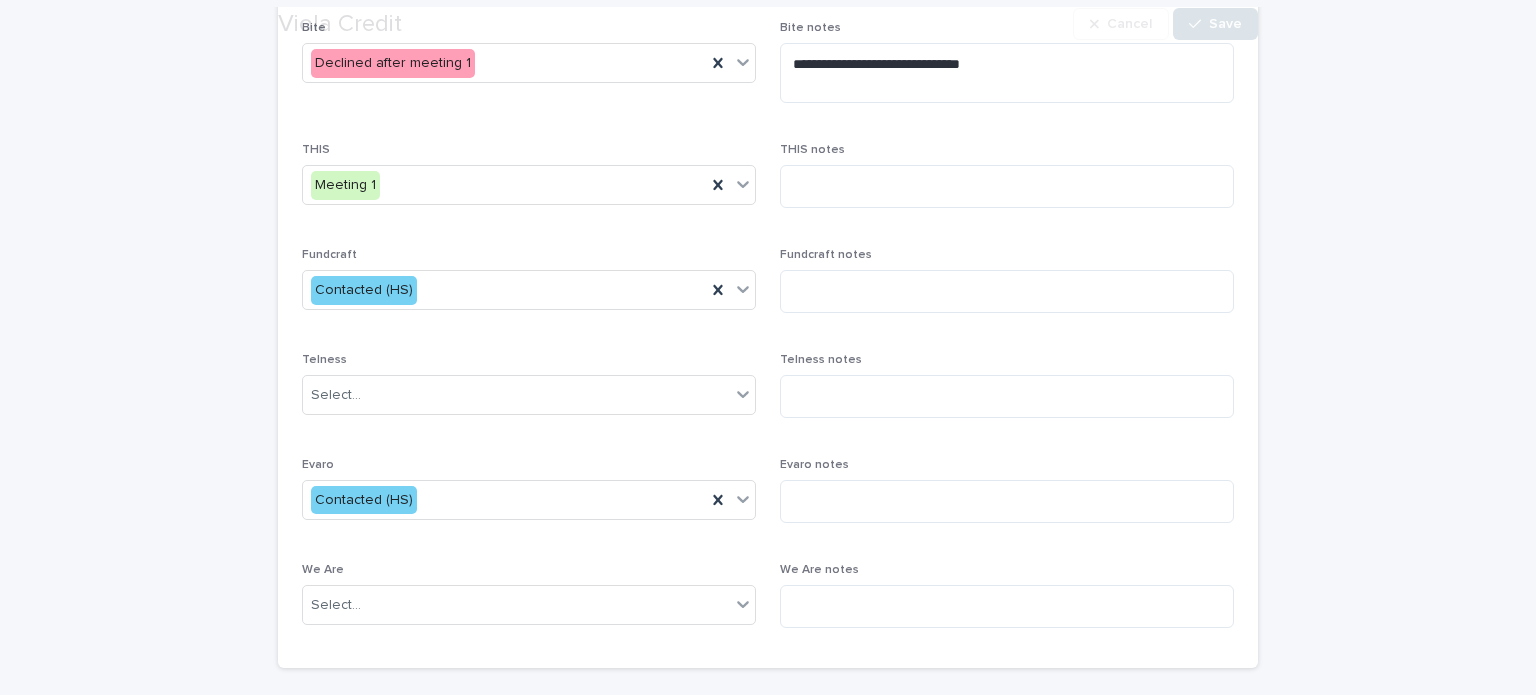 scroll, scrollTop: 600, scrollLeft: 0, axis: vertical 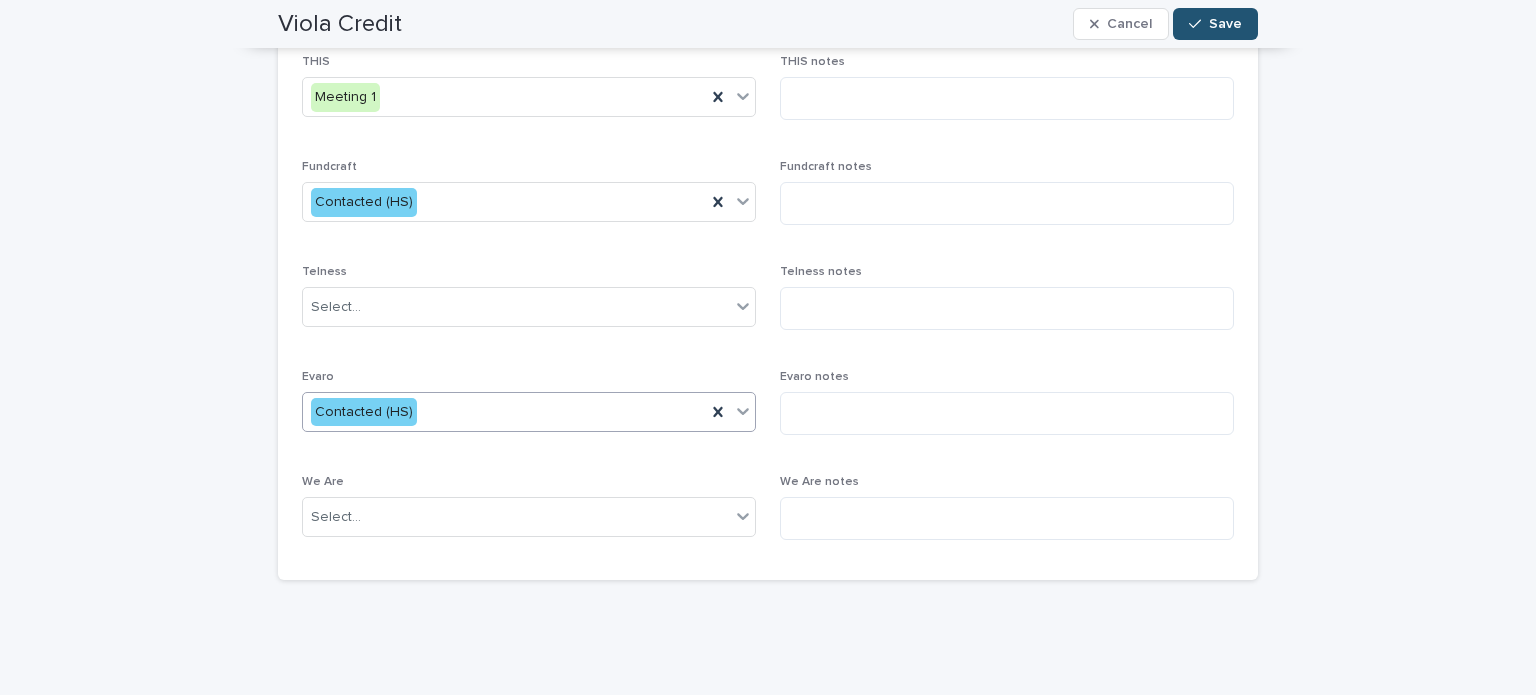 click on "Contacted (HS)" at bounding box center (504, 412) 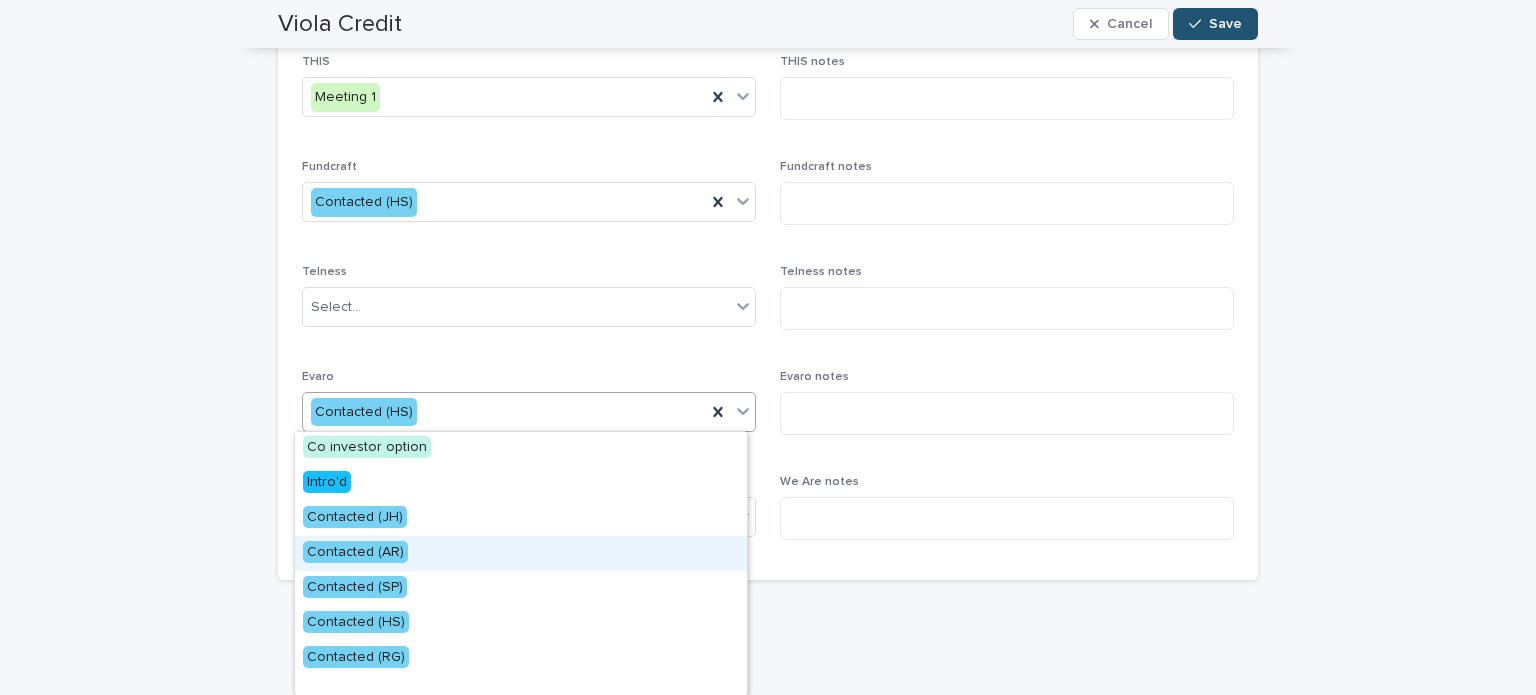 scroll, scrollTop: 0, scrollLeft: 0, axis: both 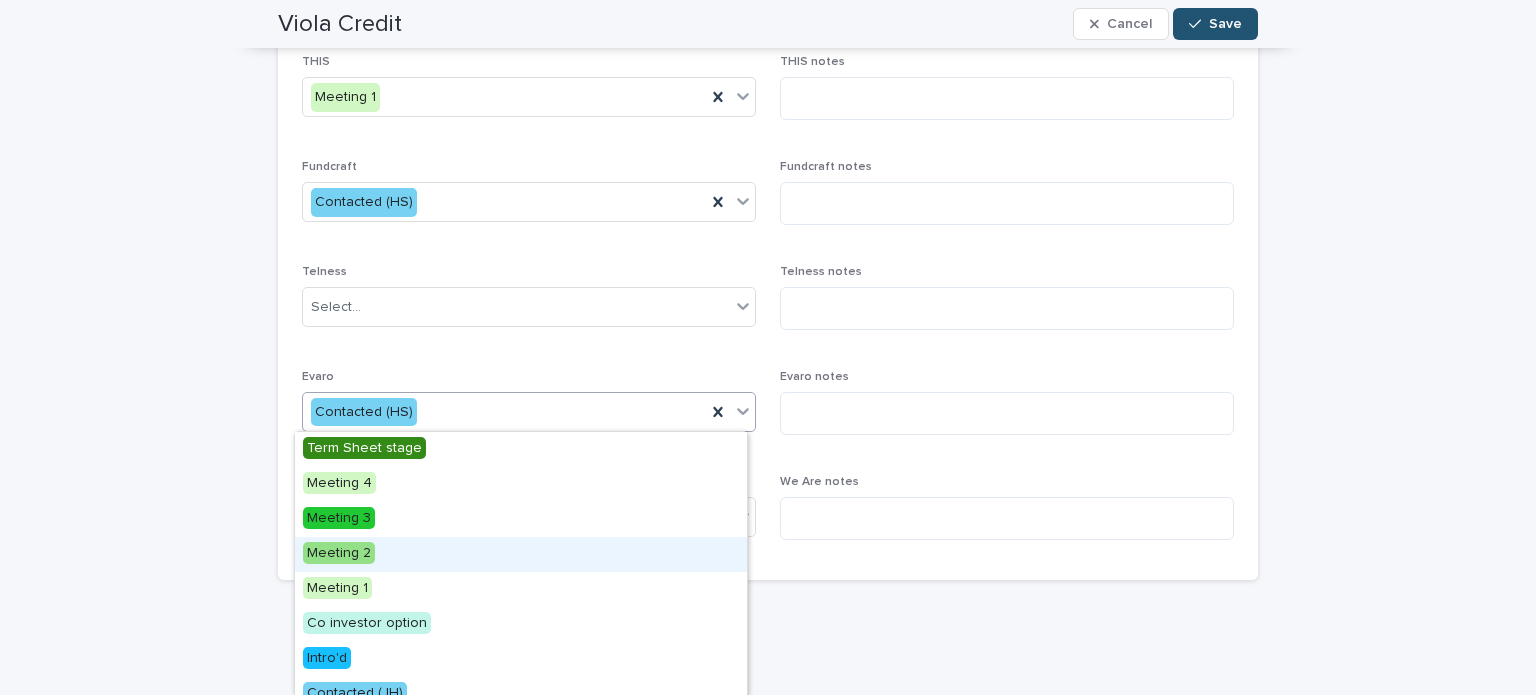 click on "Meeting 2" at bounding box center (521, 554) 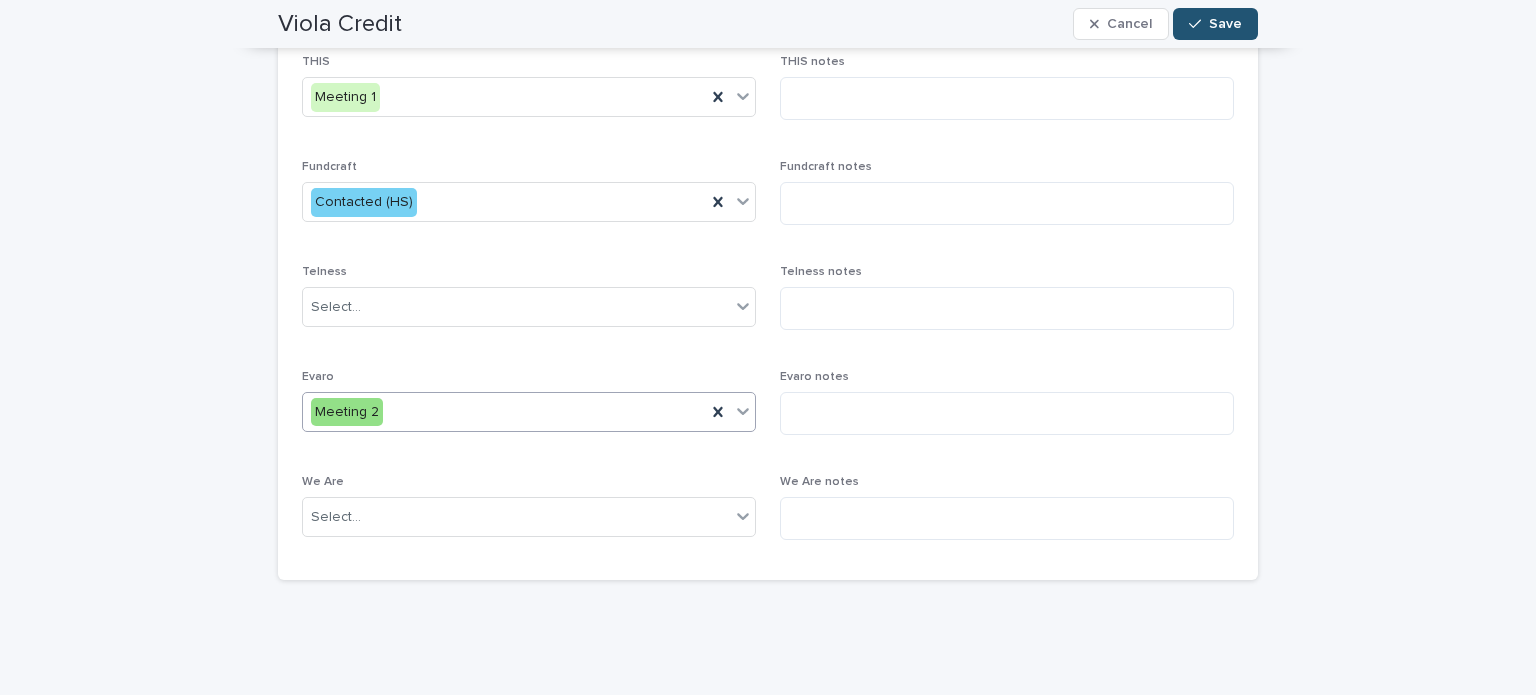 click on "Meeting 2" at bounding box center [504, 412] 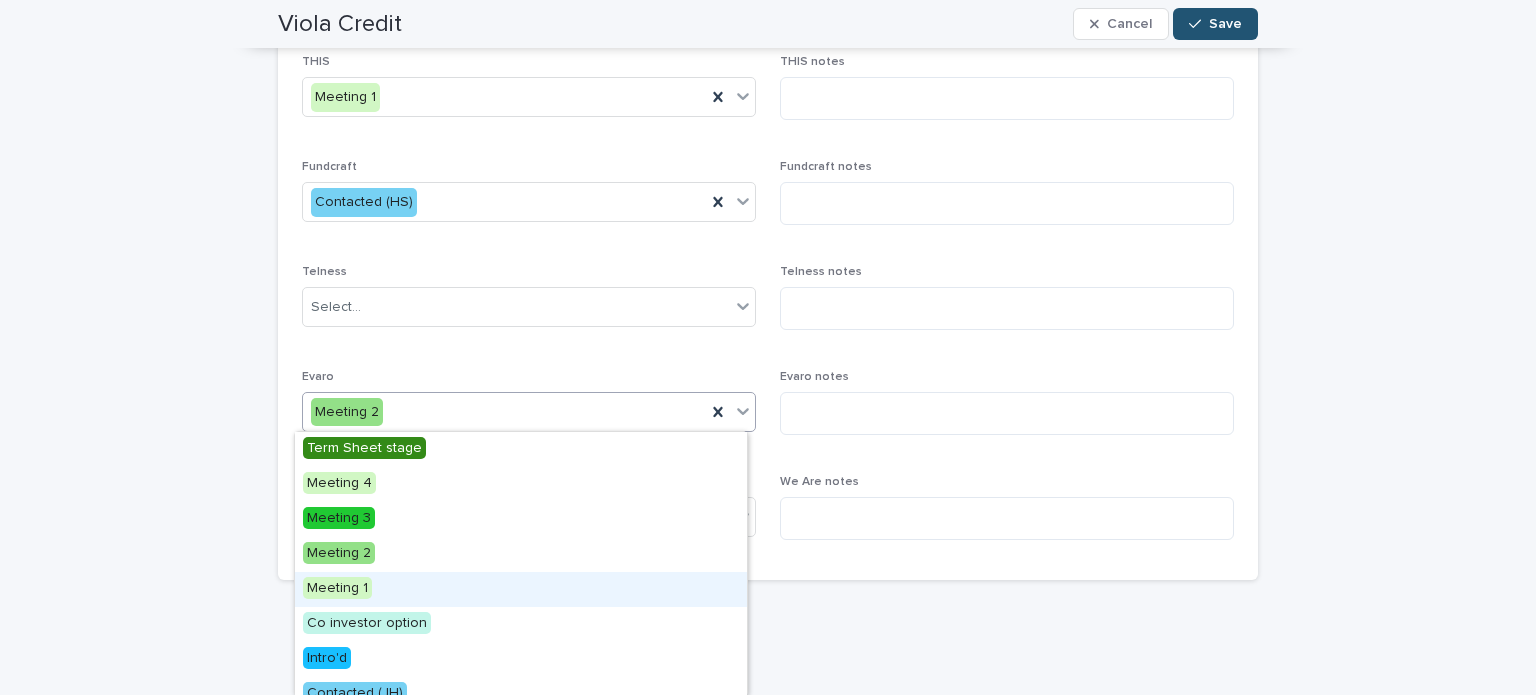 click on "Meeting 1" at bounding box center (521, 589) 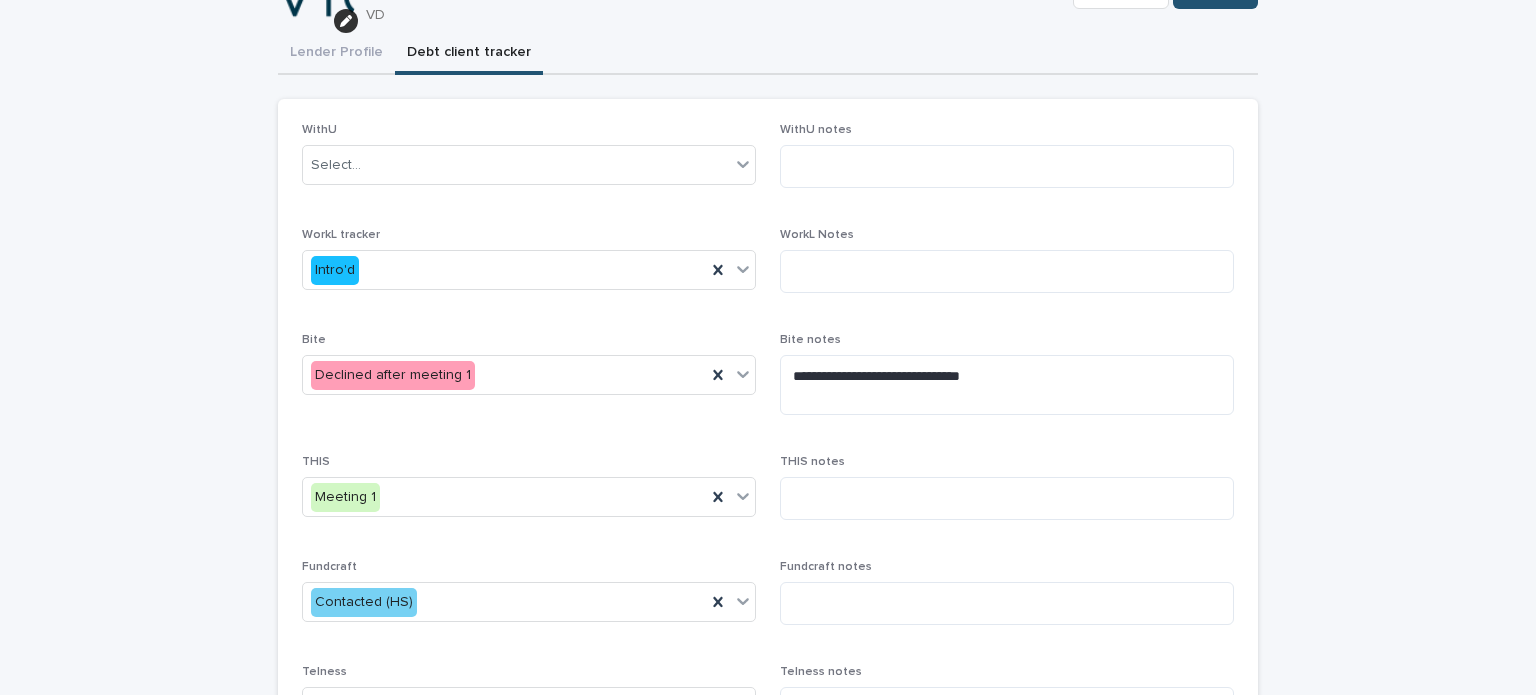 scroll, scrollTop: 0, scrollLeft: 0, axis: both 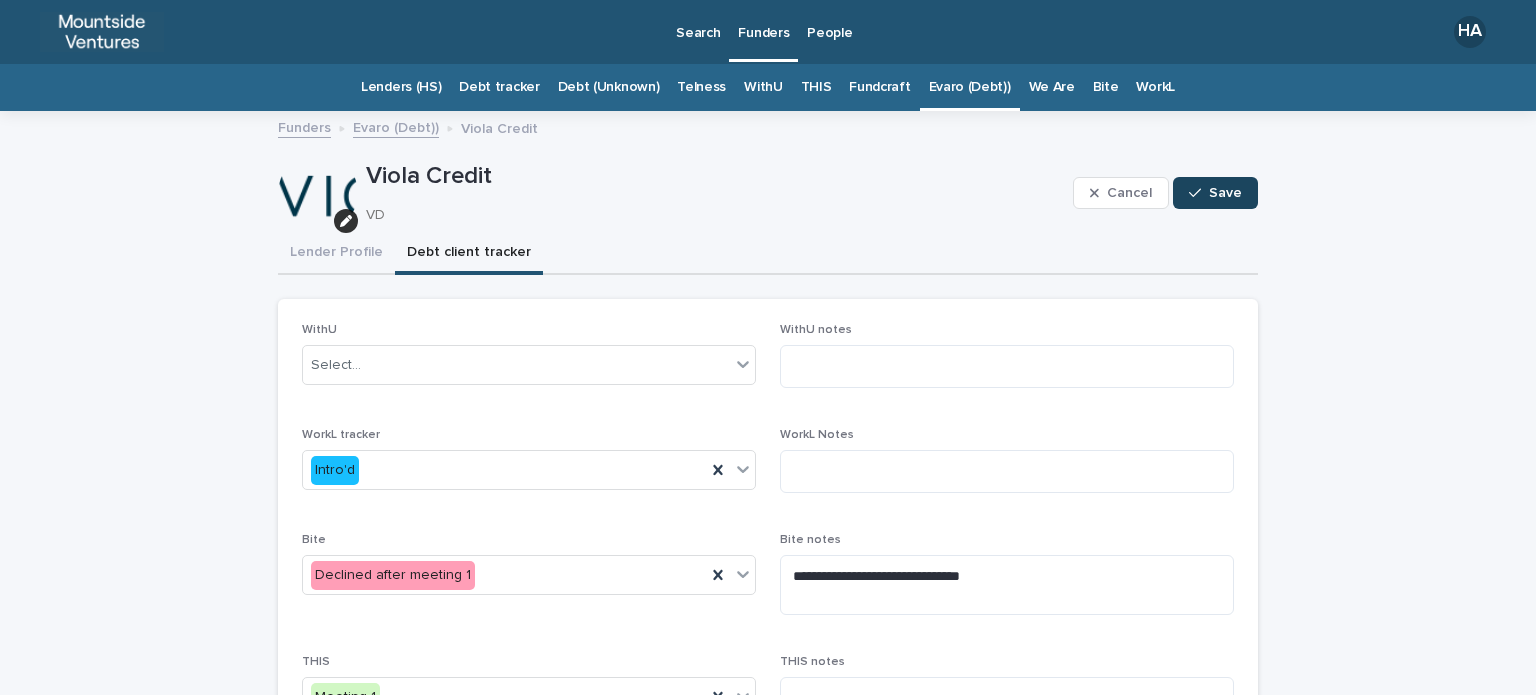 click on "Save" at bounding box center [1215, 193] 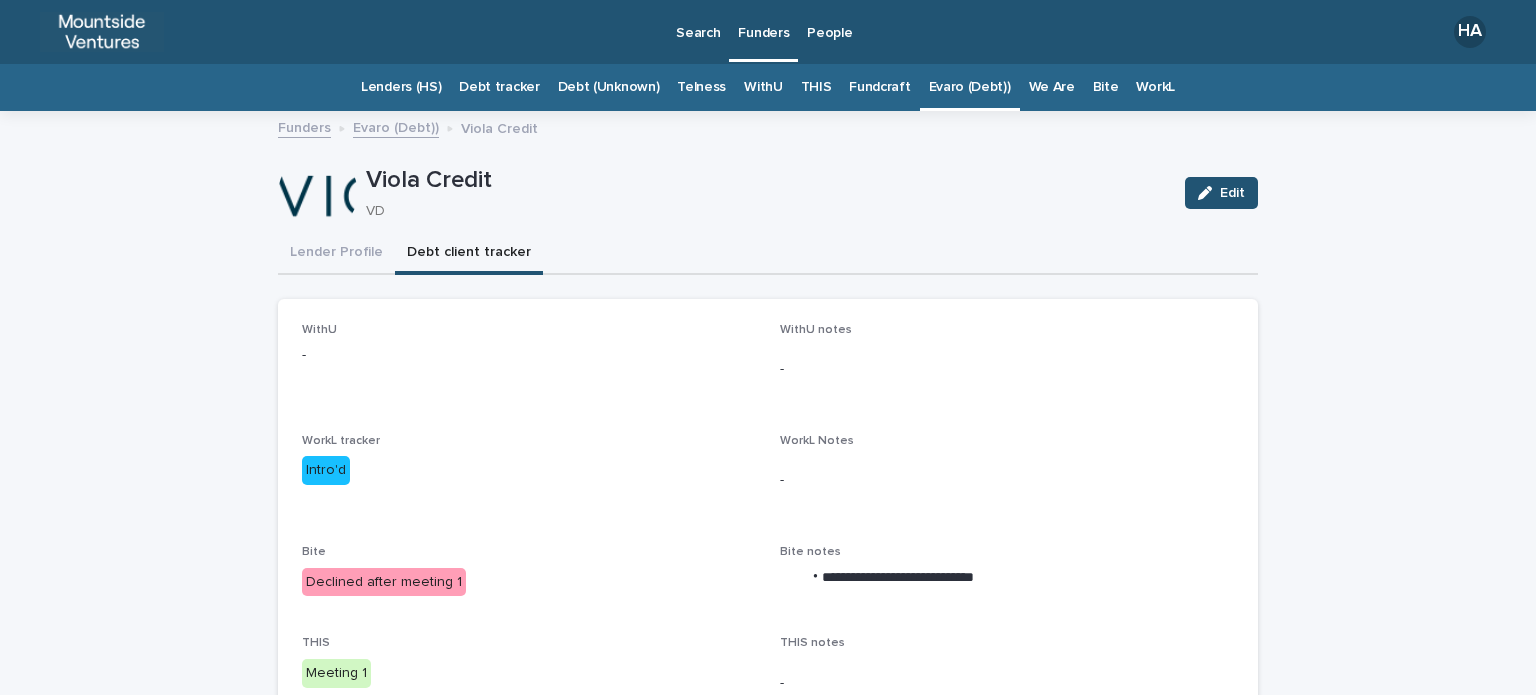 click on "Evaro (Debt))" at bounding box center [970, 87] 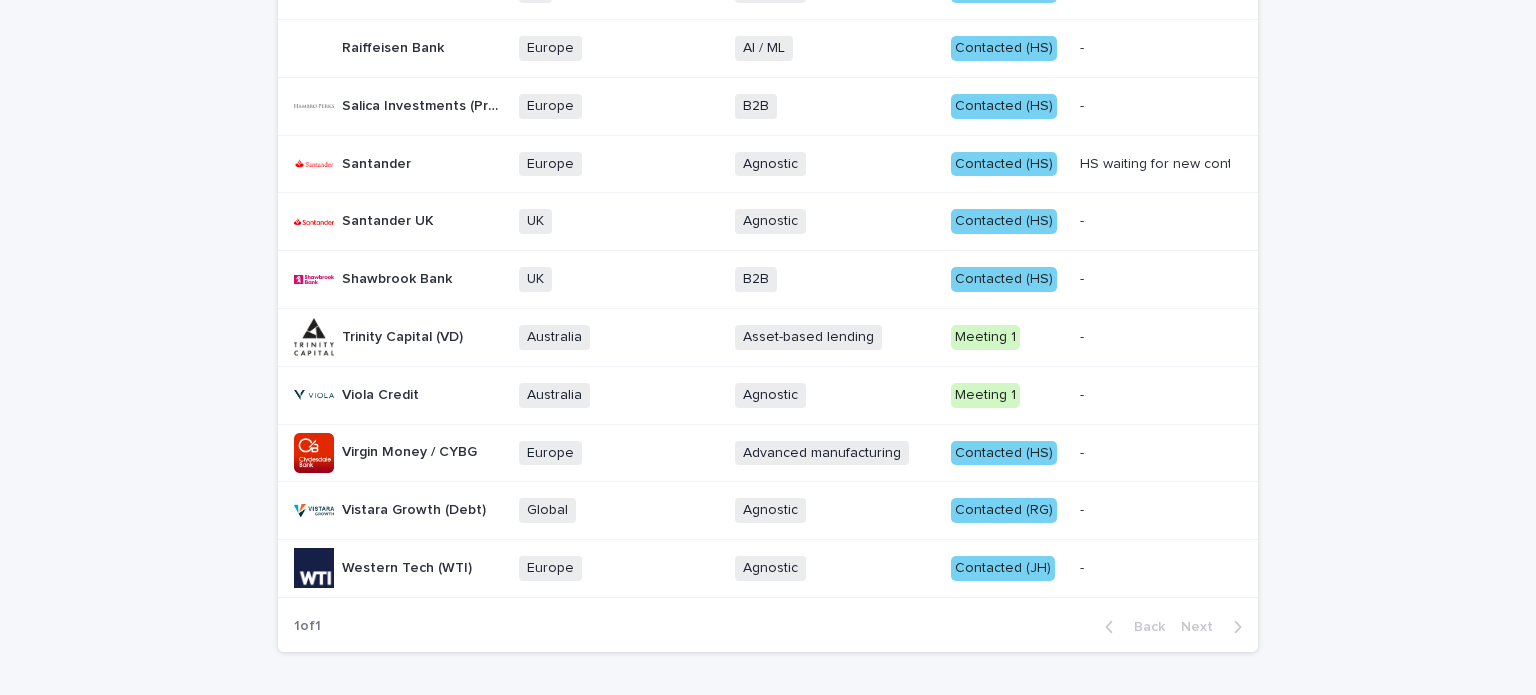 scroll, scrollTop: 1229, scrollLeft: 0, axis: vertical 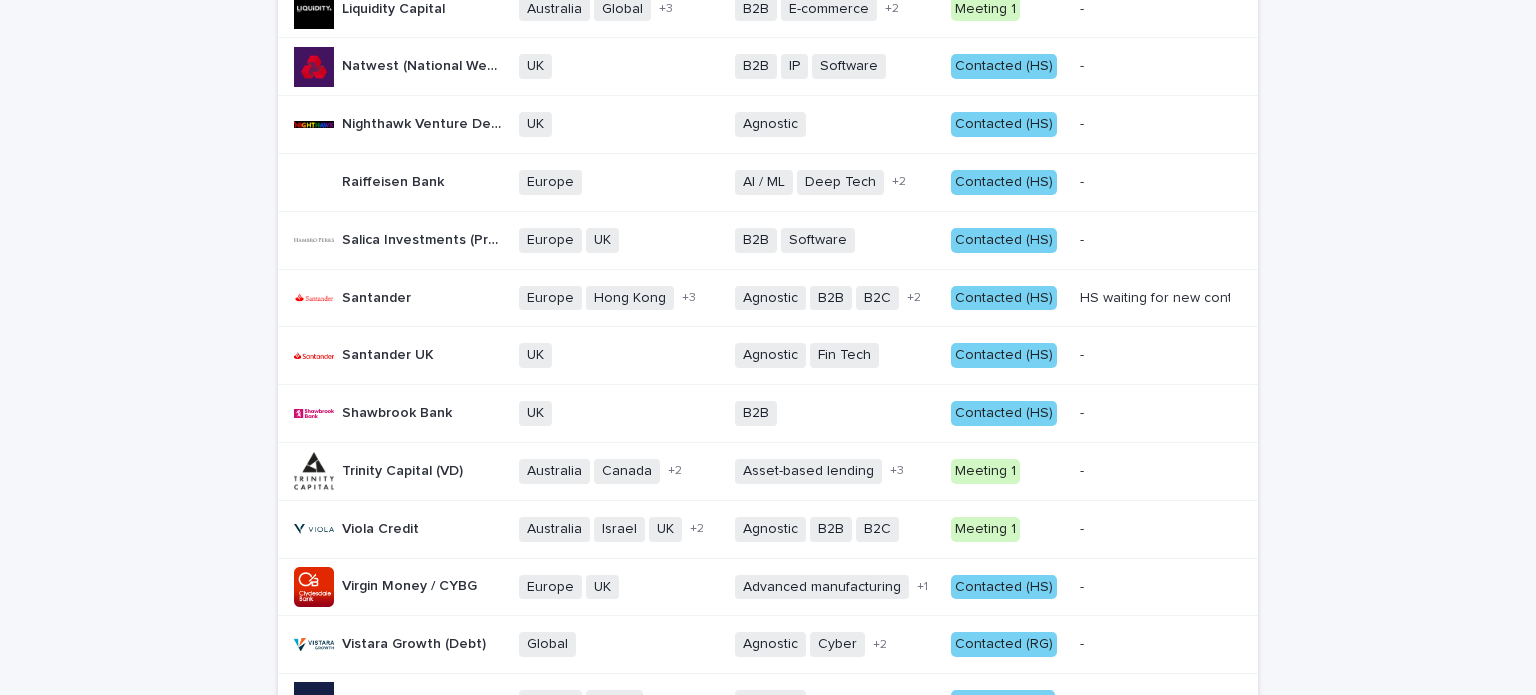 click on "Contacted (HS)" at bounding box center (1007, 240) 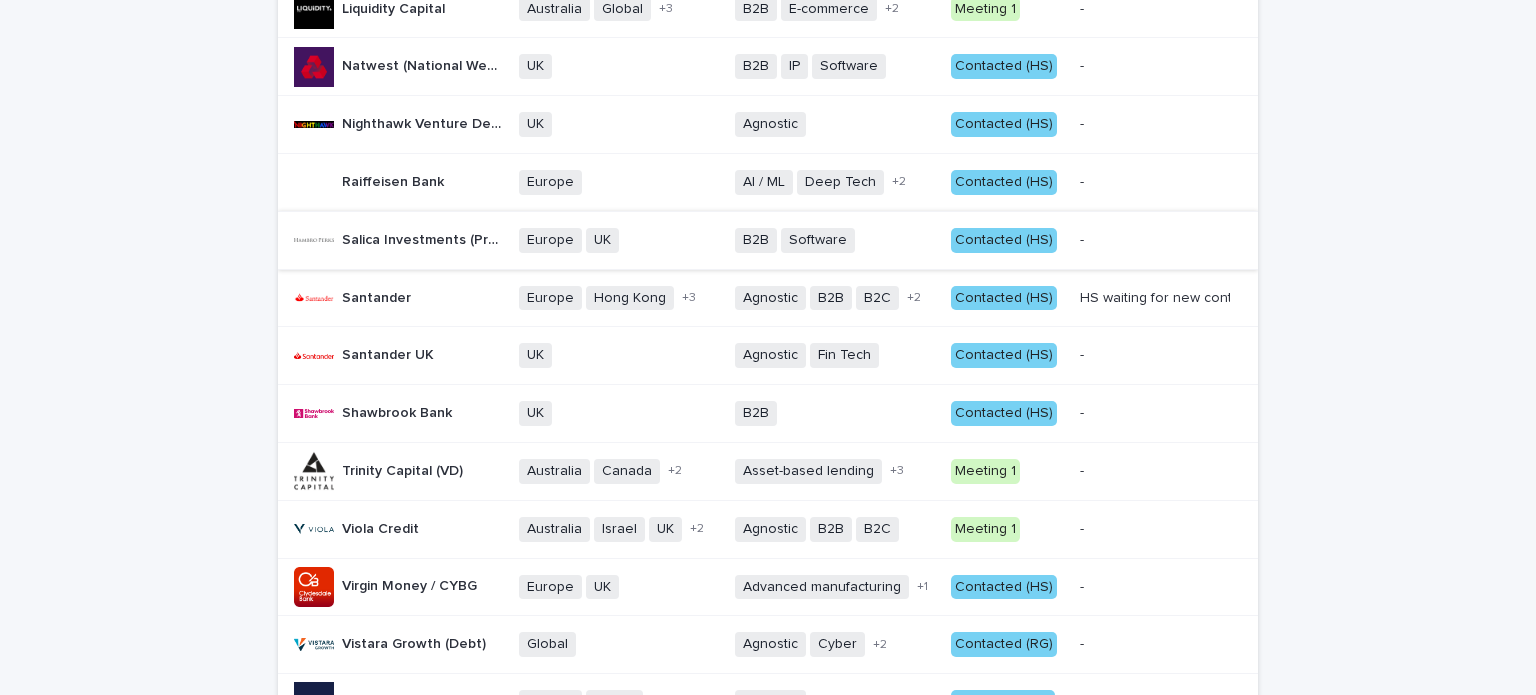 scroll, scrollTop: 0, scrollLeft: 0, axis: both 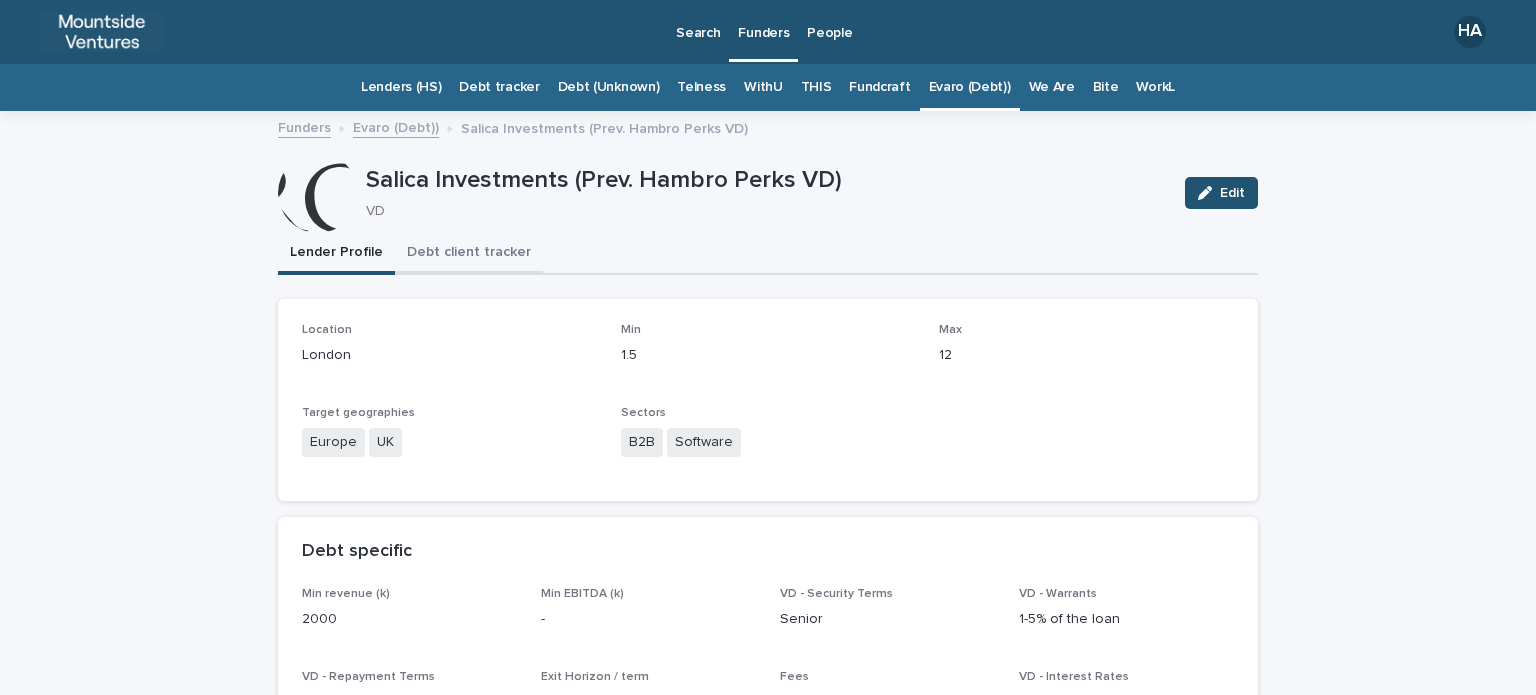 click on "Debt client tracker" at bounding box center [469, 254] 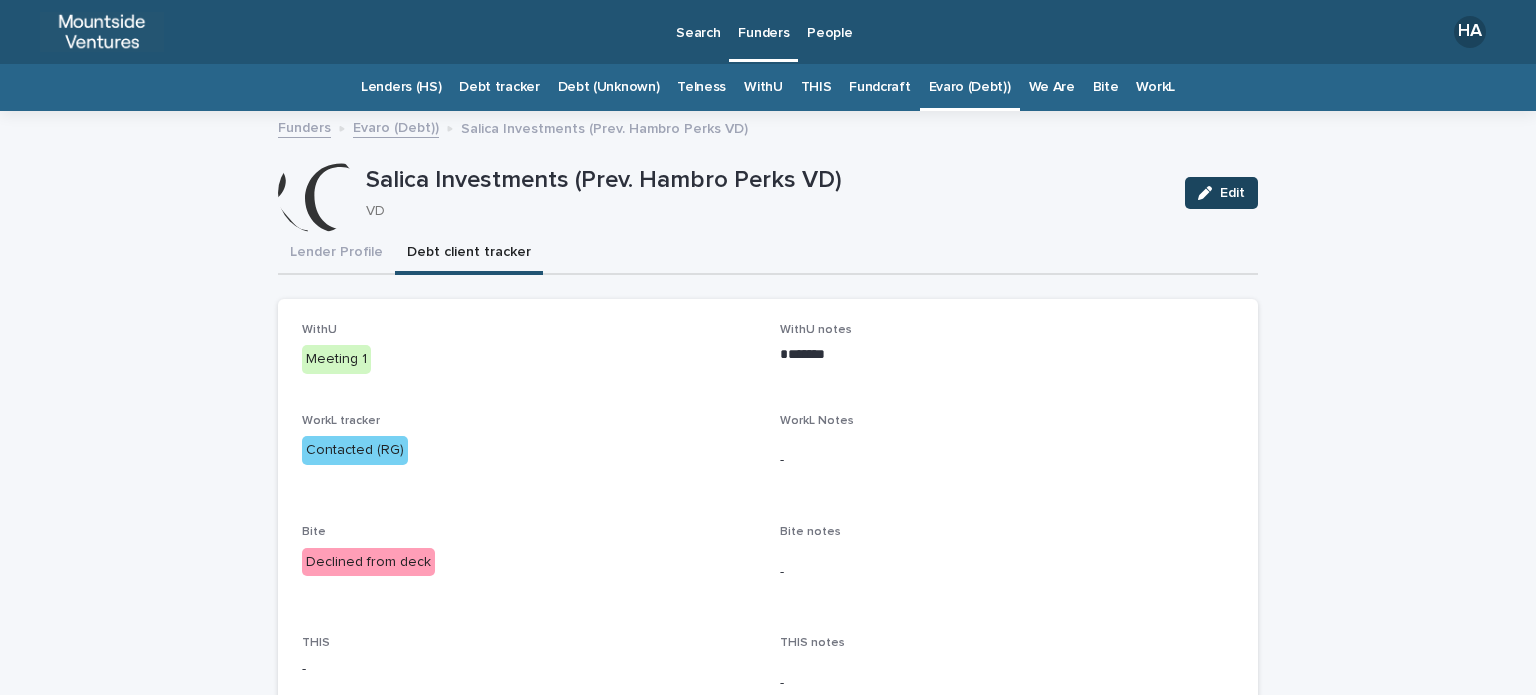 click 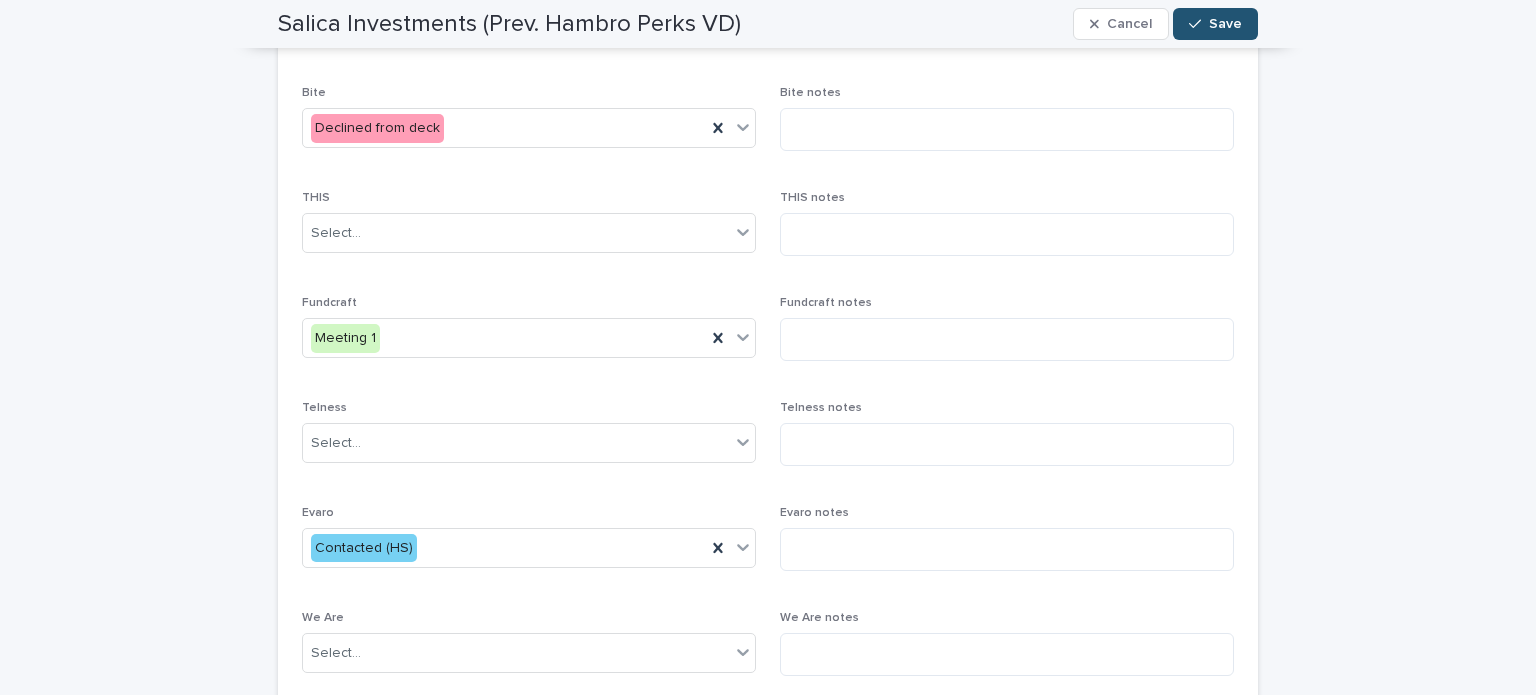 scroll, scrollTop: 600, scrollLeft: 0, axis: vertical 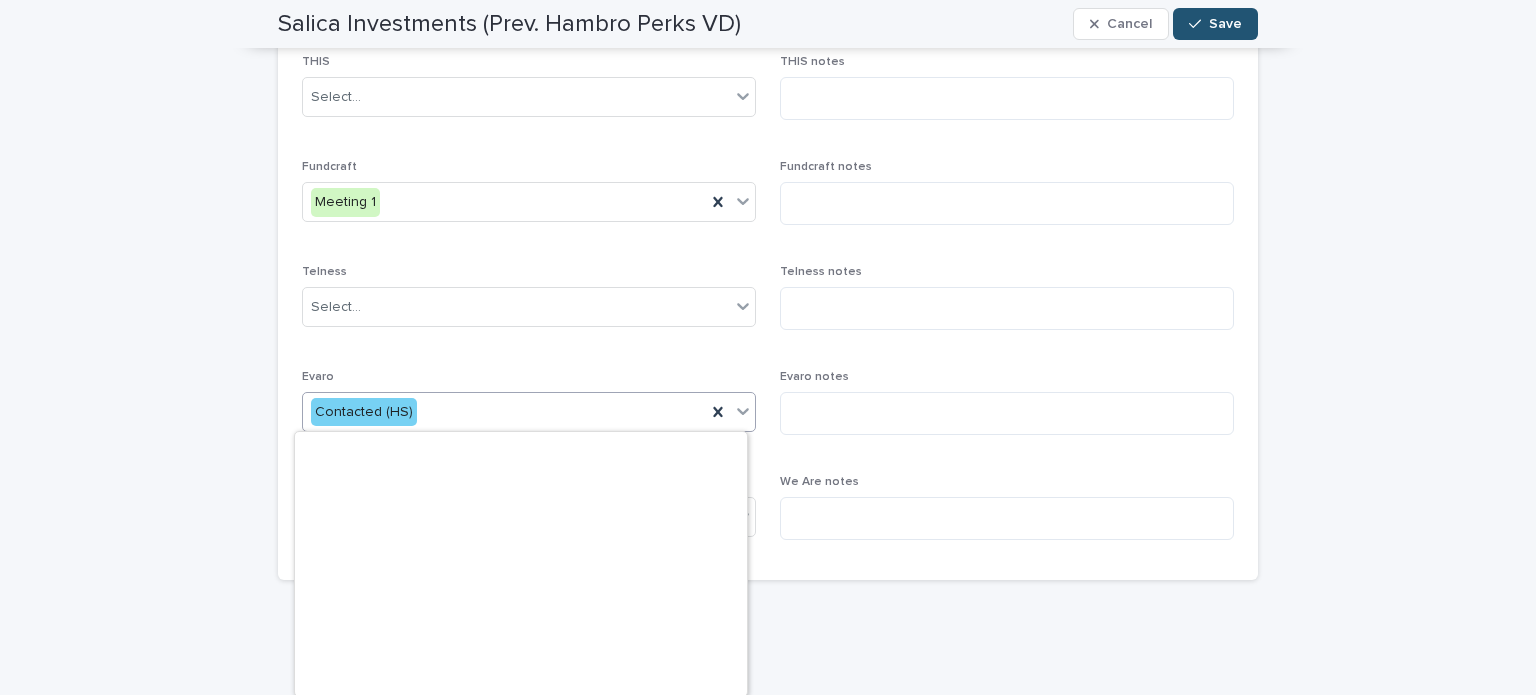 click on "Contacted (HS)" at bounding box center [504, 412] 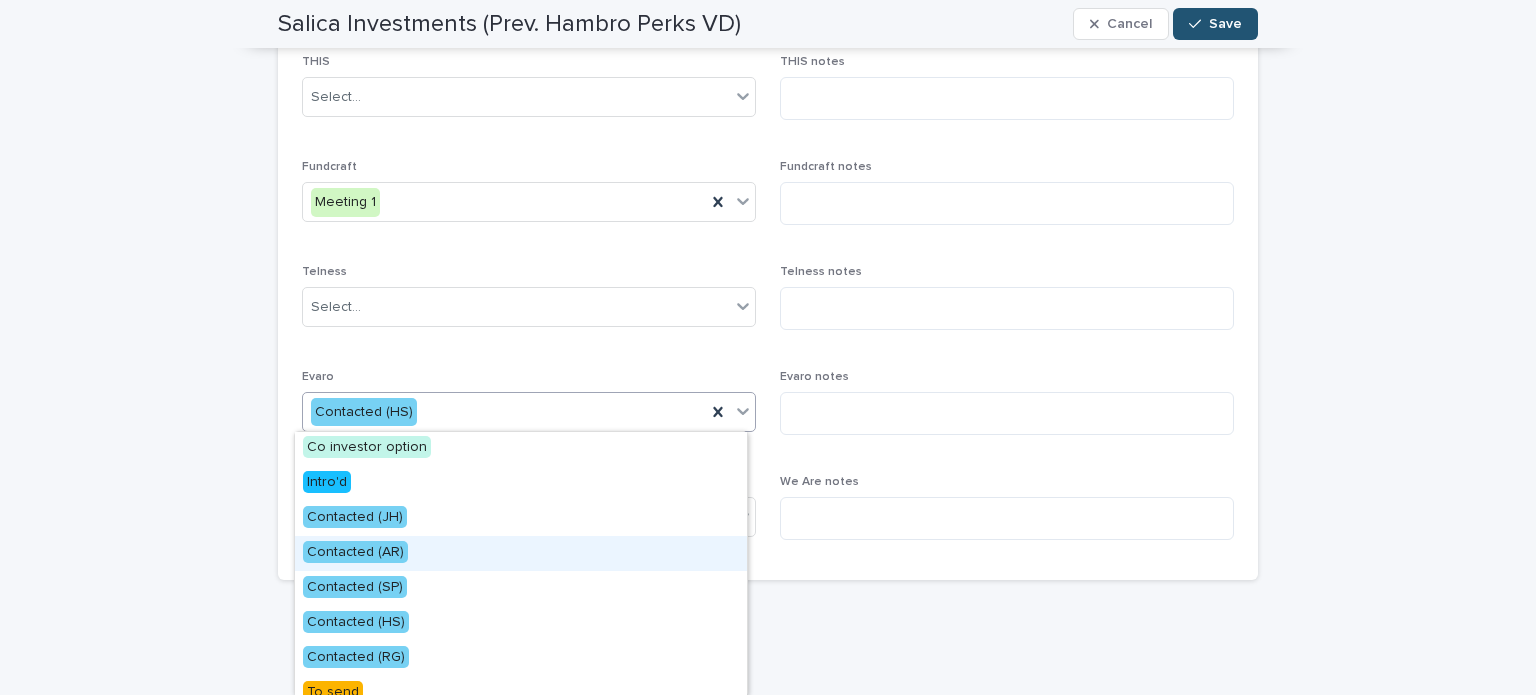 scroll, scrollTop: 76, scrollLeft: 0, axis: vertical 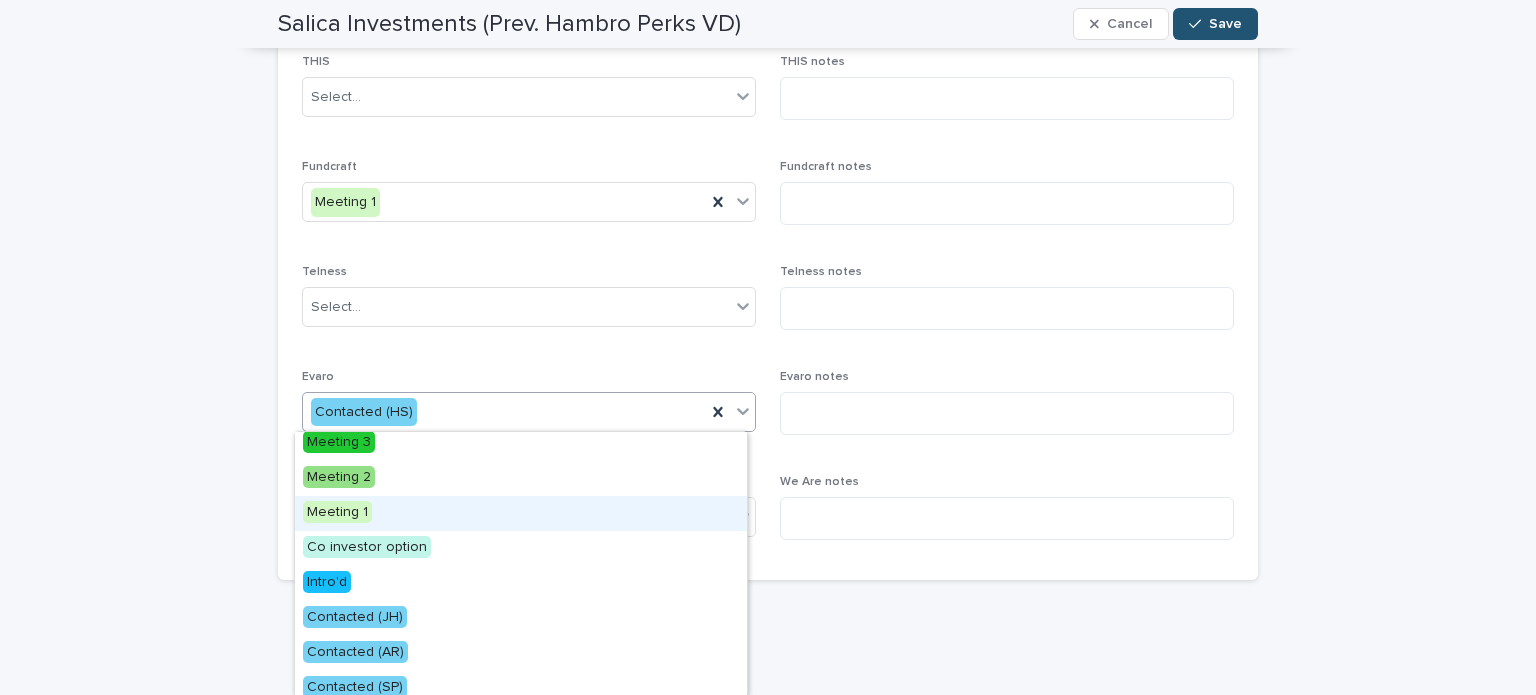 click on "Meeting 1" at bounding box center [521, 513] 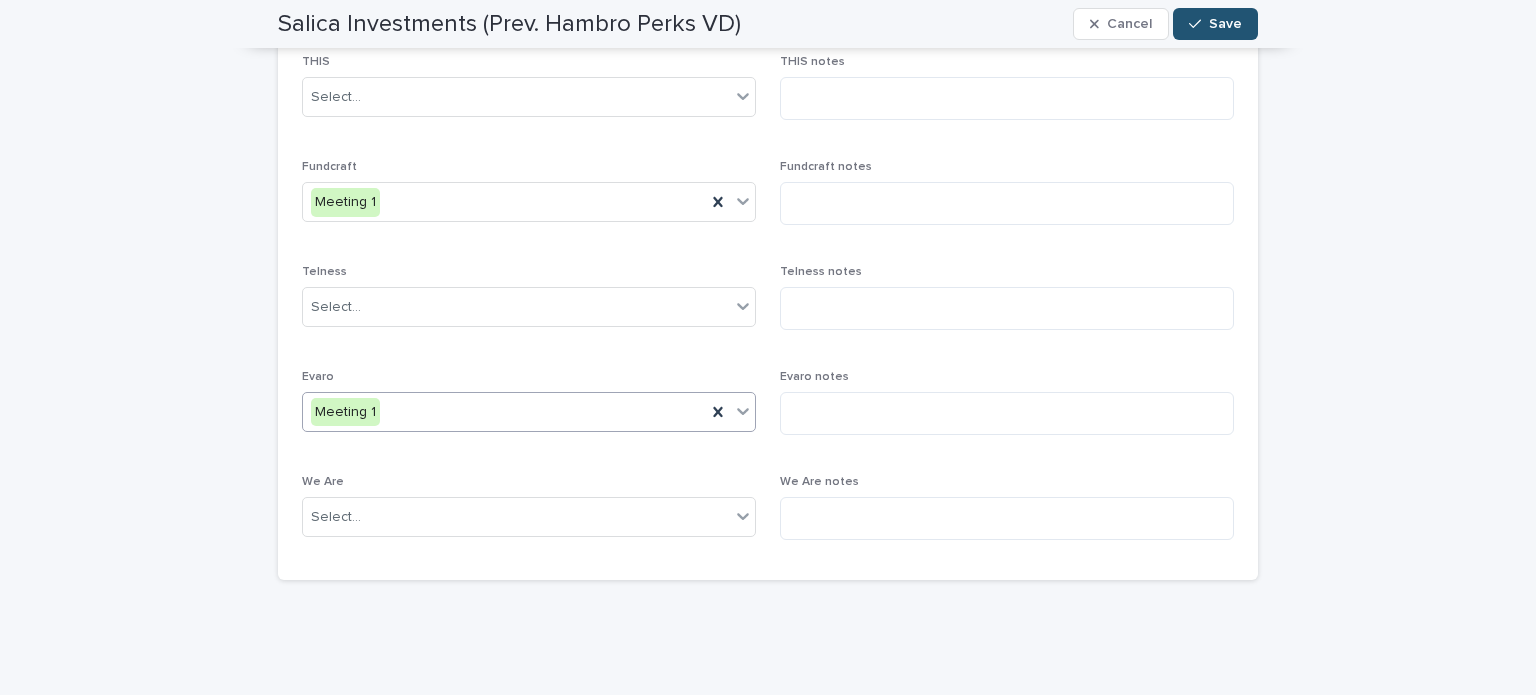 scroll, scrollTop: 400, scrollLeft: 0, axis: vertical 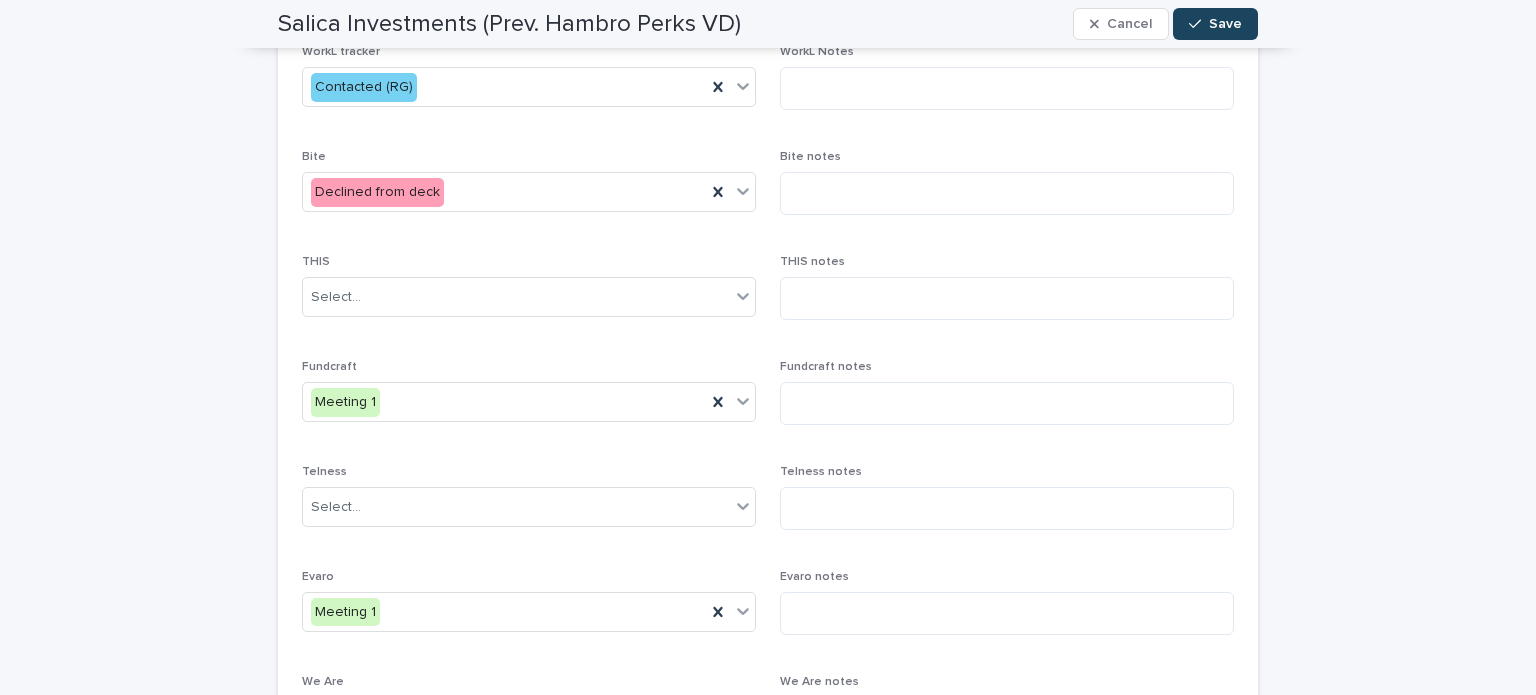 click 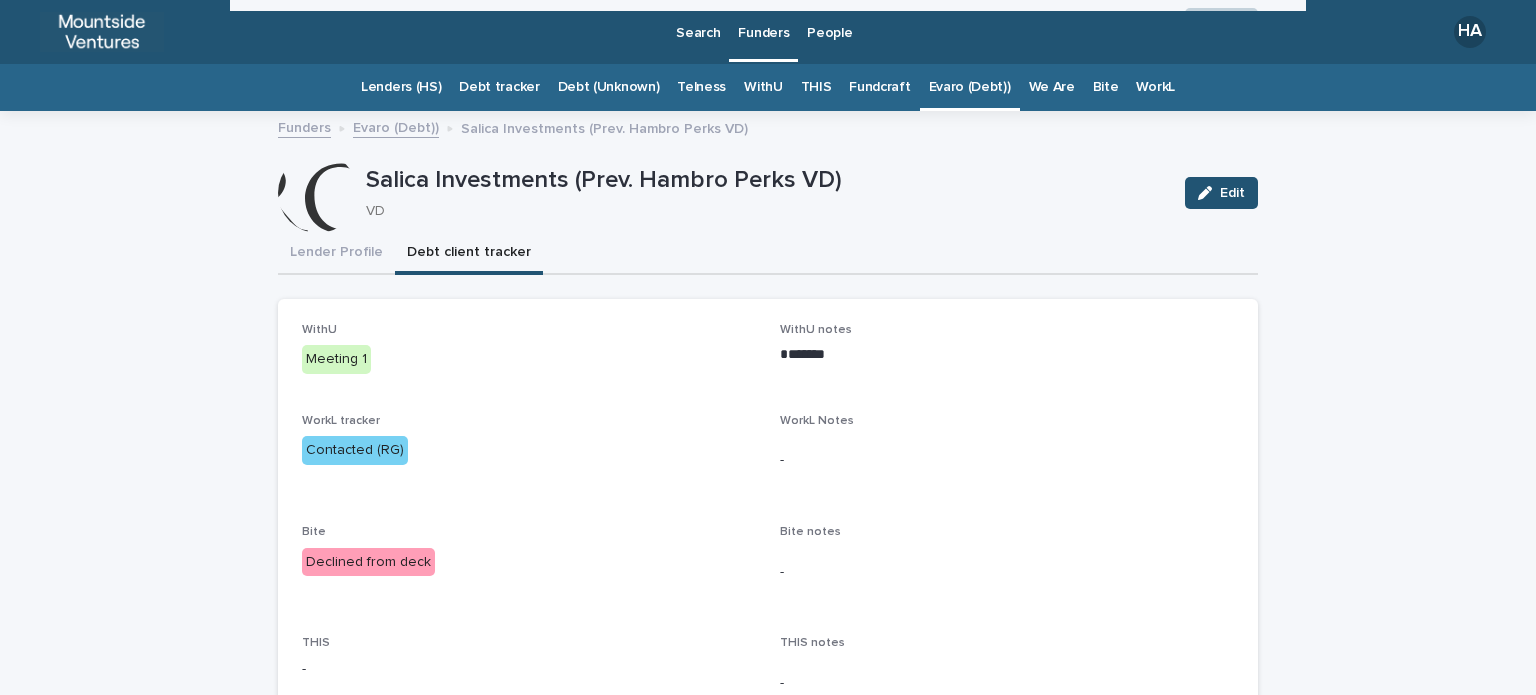 scroll, scrollTop: 0, scrollLeft: 0, axis: both 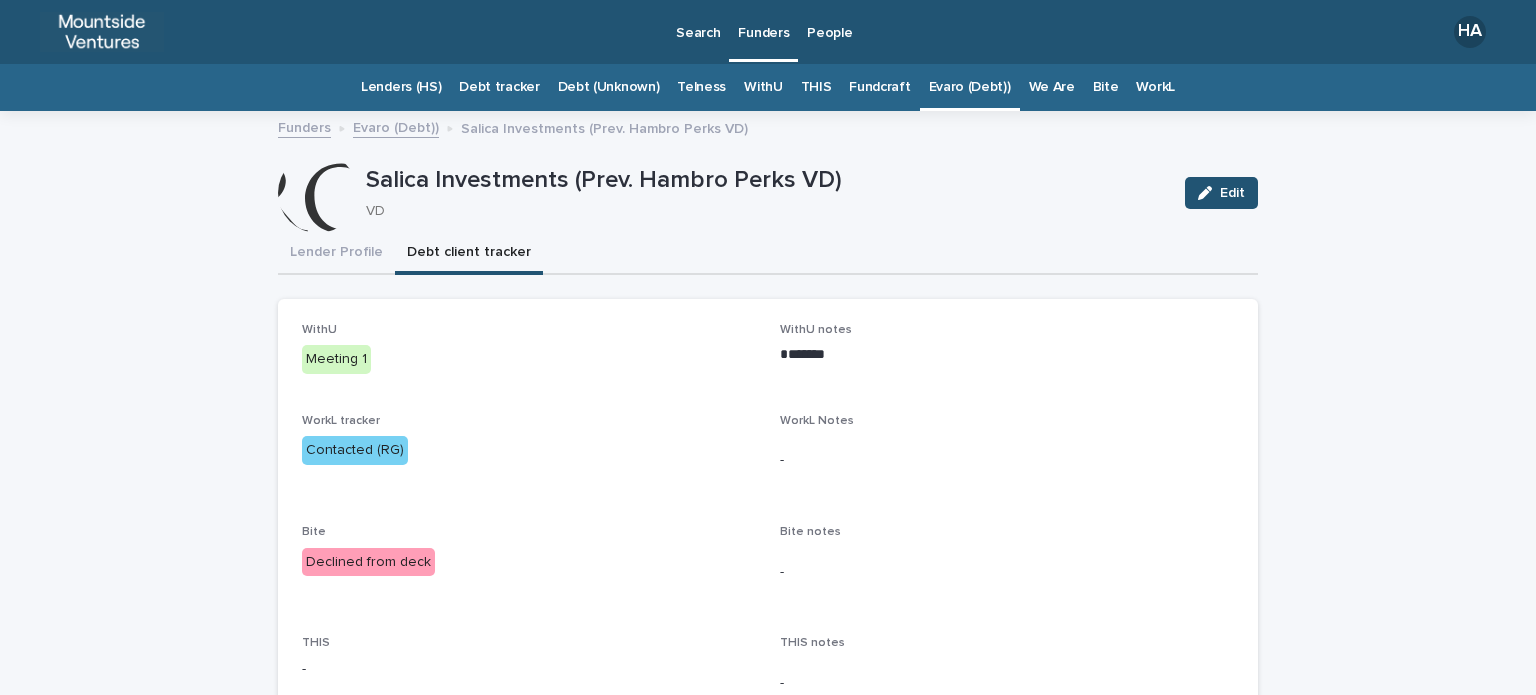 click on "Evaro (Debt))" at bounding box center [970, 87] 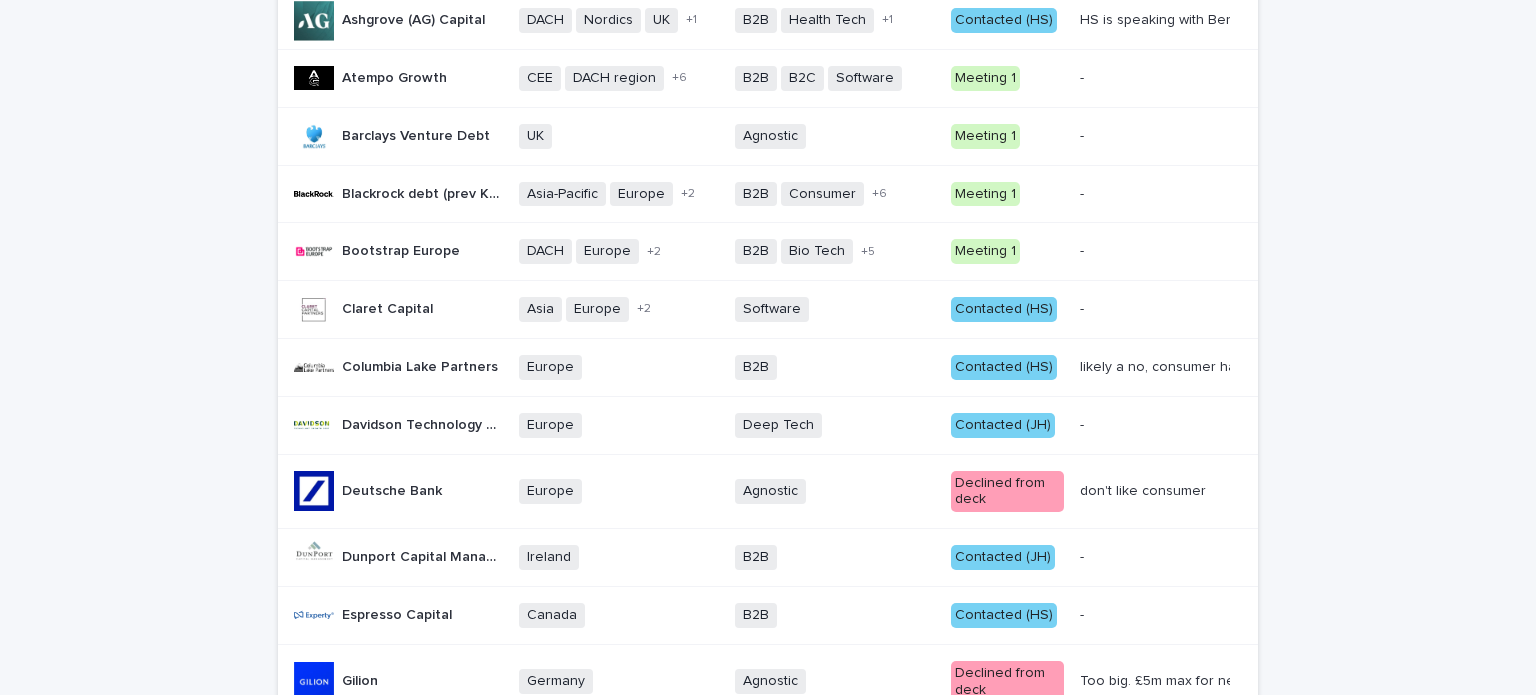 scroll, scrollTop: 0, scrollLeft: 0, axis: both 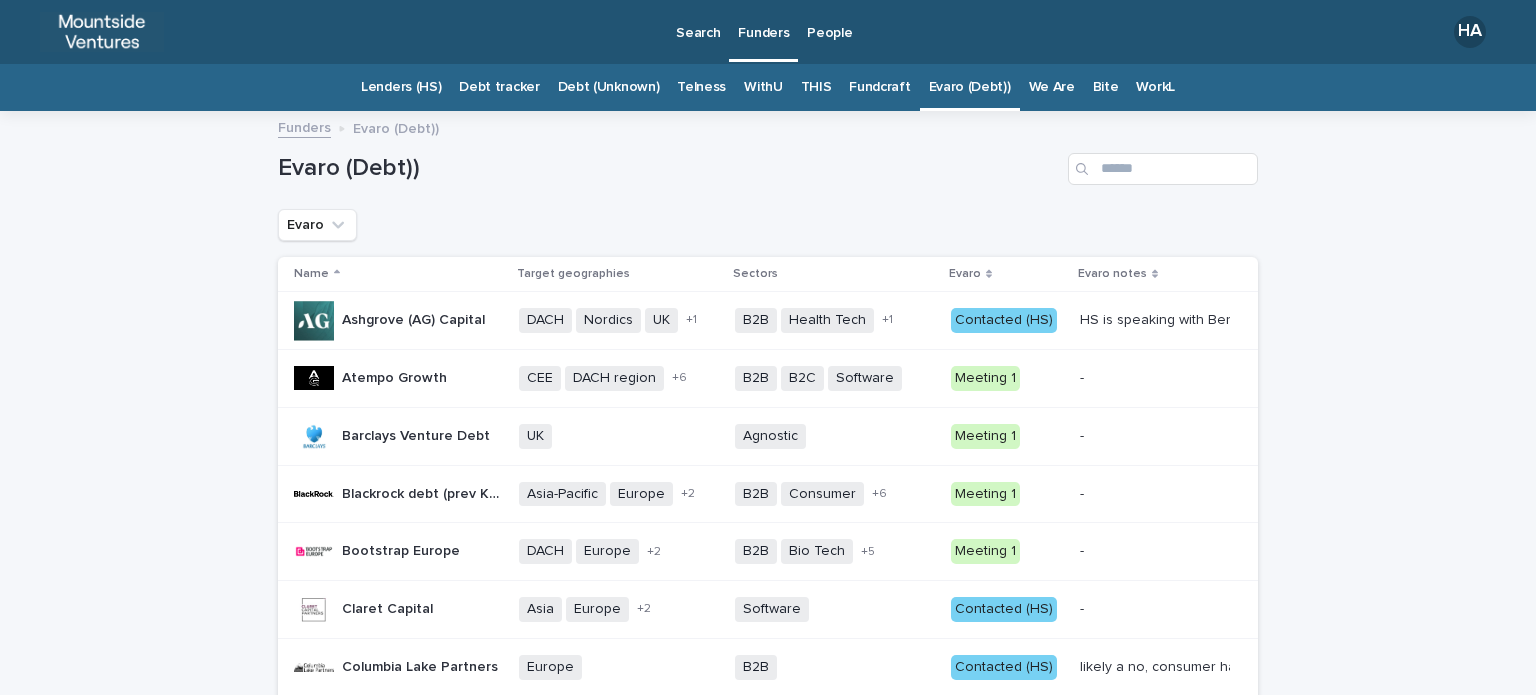 click on "Fundcraft" at bounding box center [879, 87] 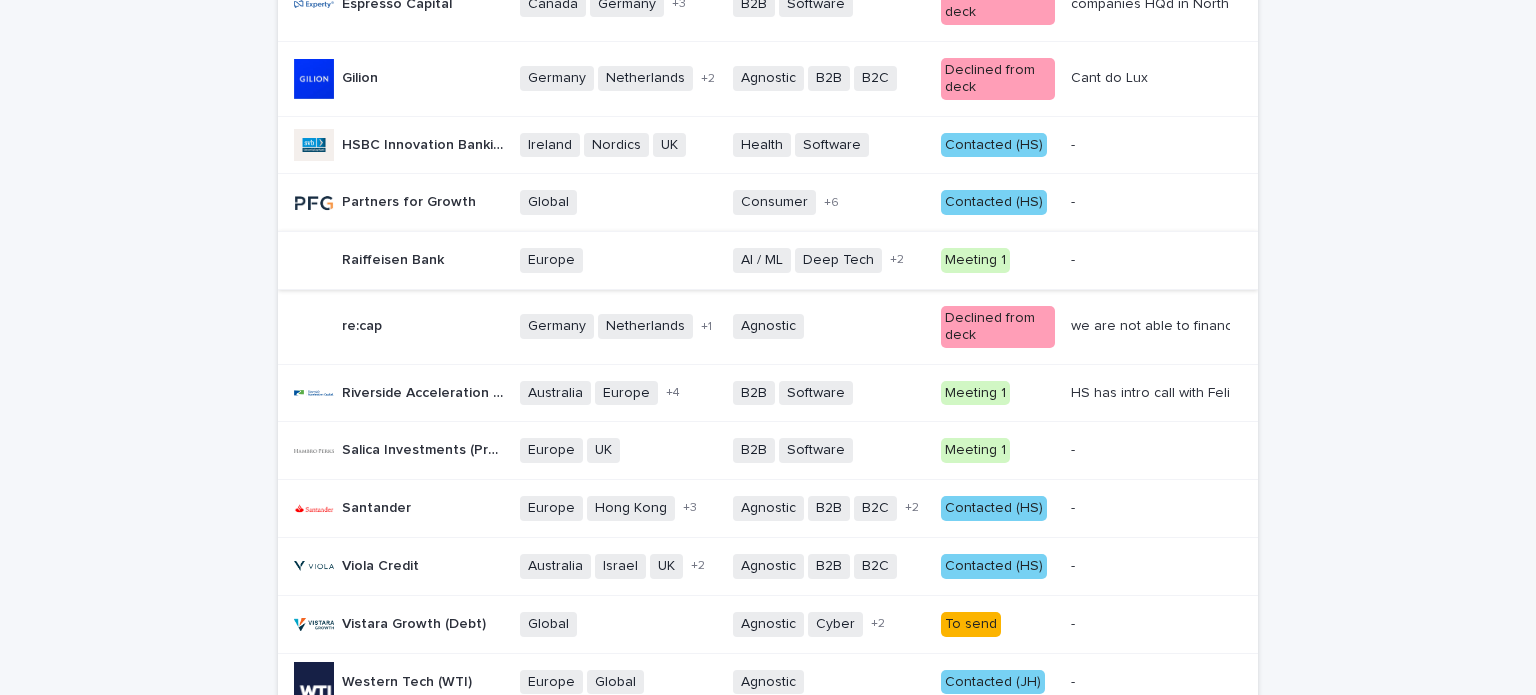 scroll, scrollTop: 900, scrollLeft: 0, axis: vertical 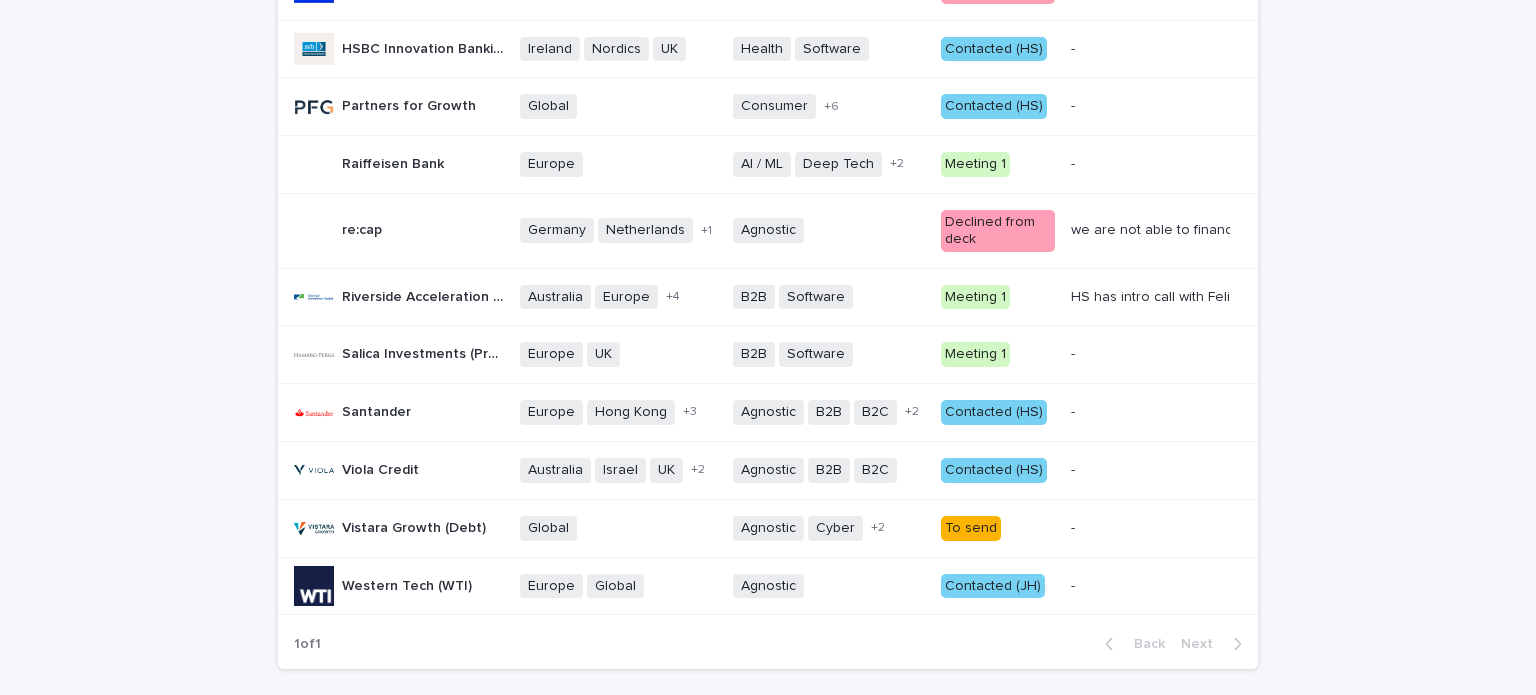 click on "Meeting 1" at bounding box center (975, 354) 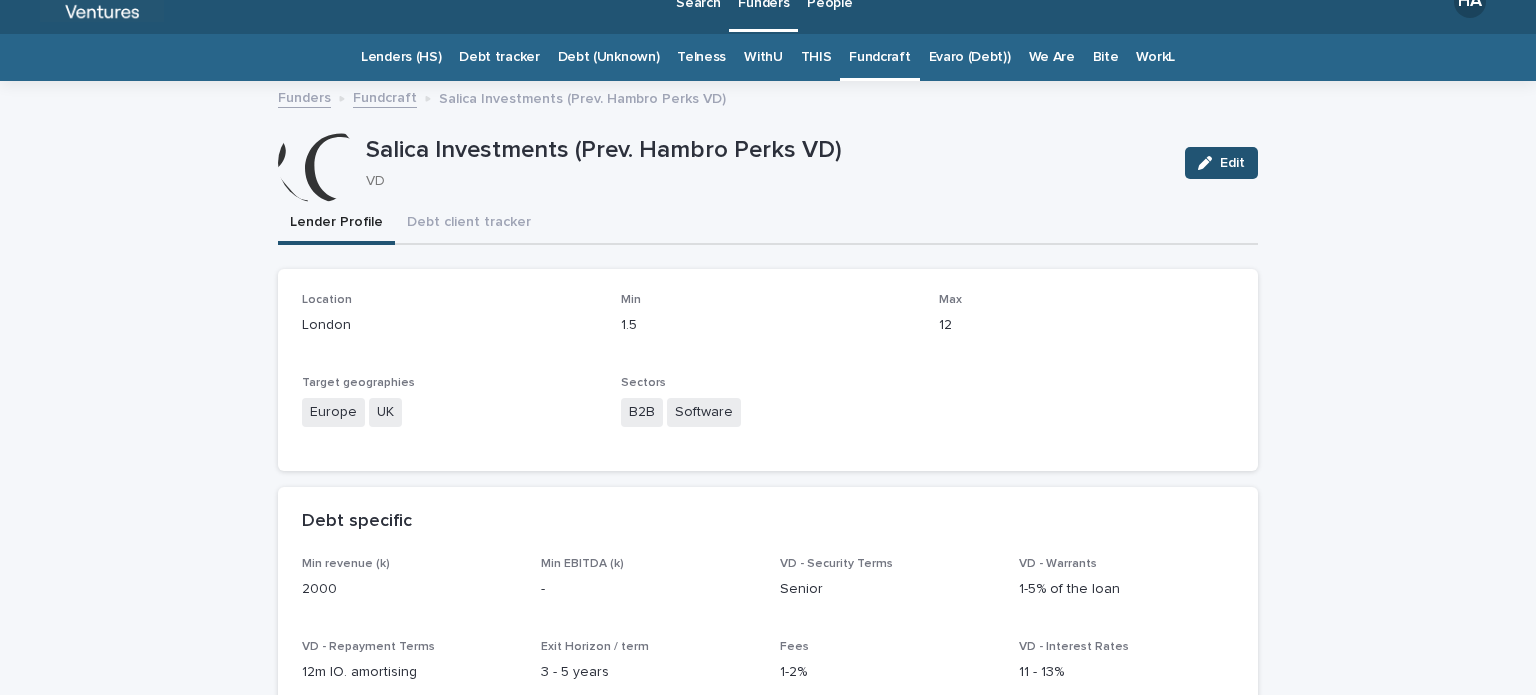 scroll, scrollTop: 0, scrollLeft: 0, axis: both 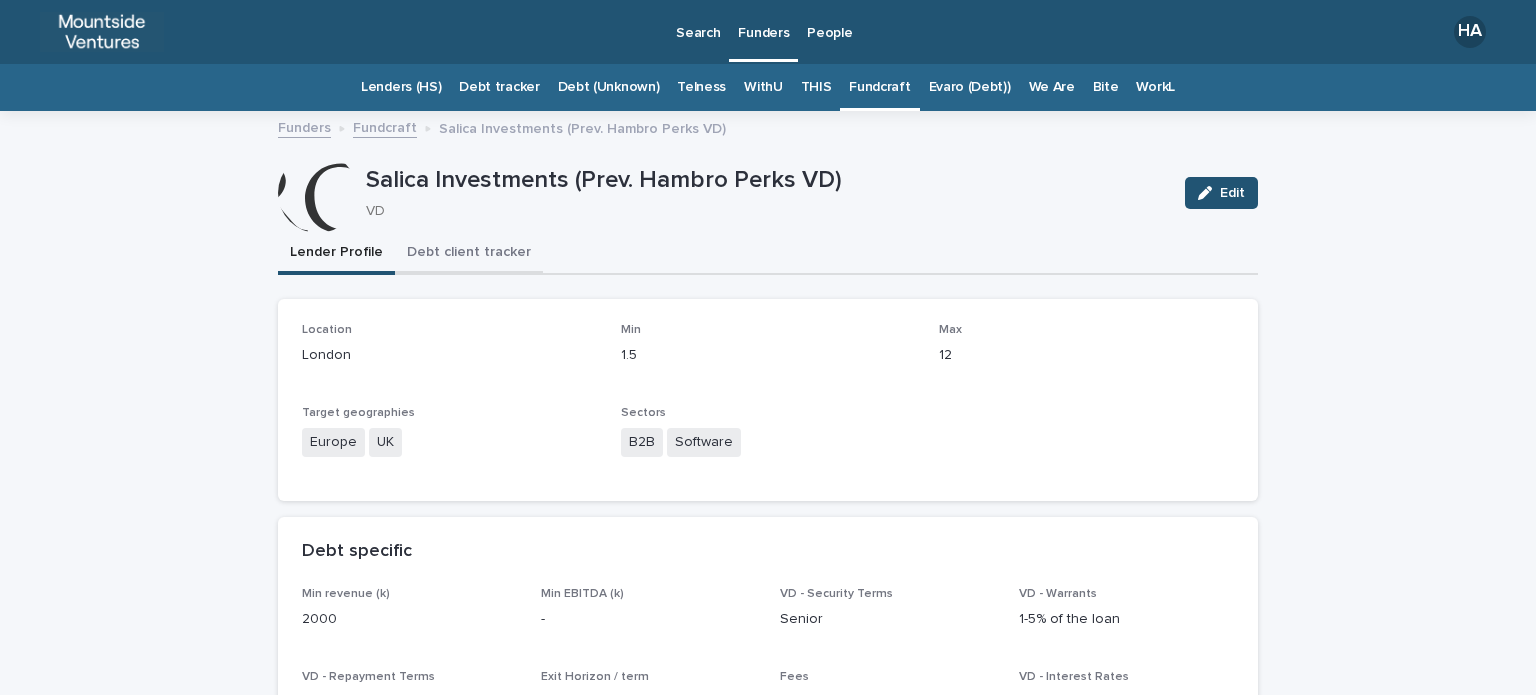 click on "Debt client tracker" at bounding box center [469, 254] 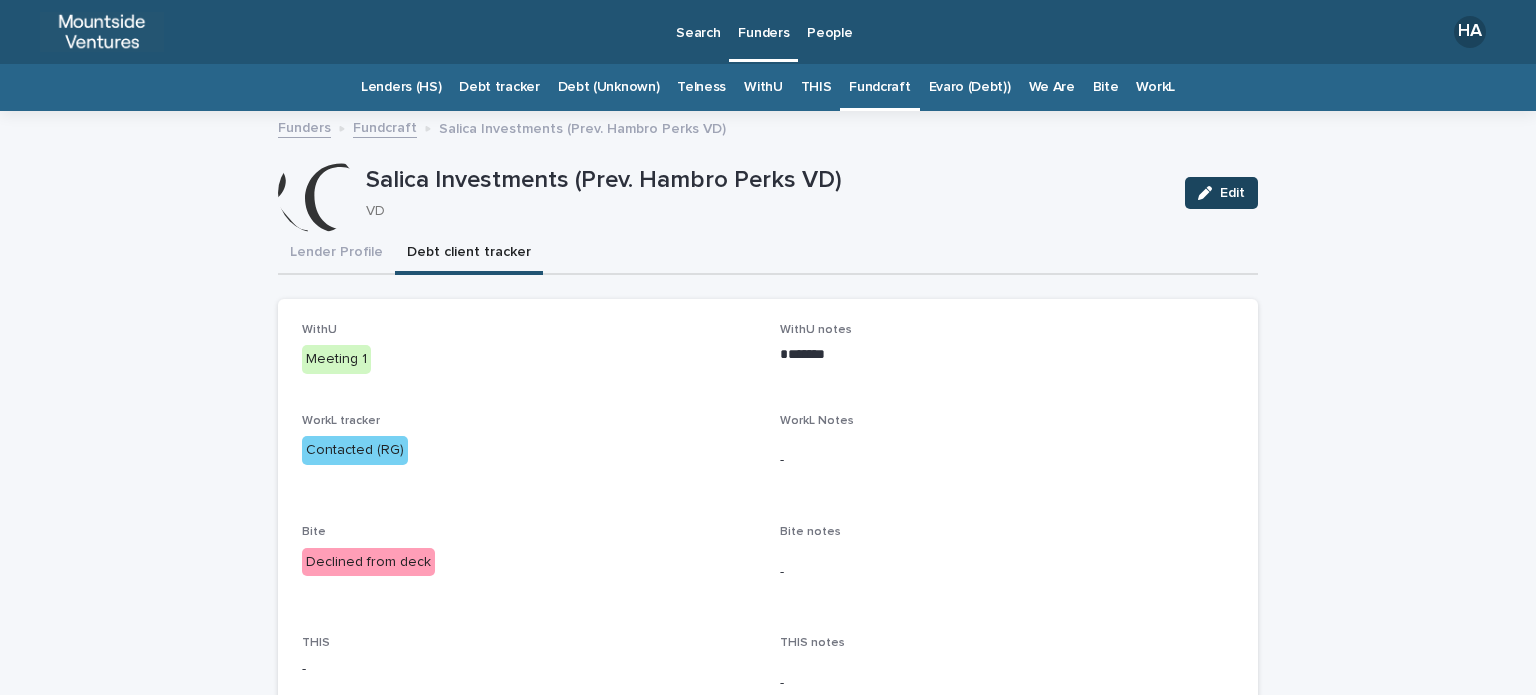 click on "Edit" at bounding box center (1221, 193) 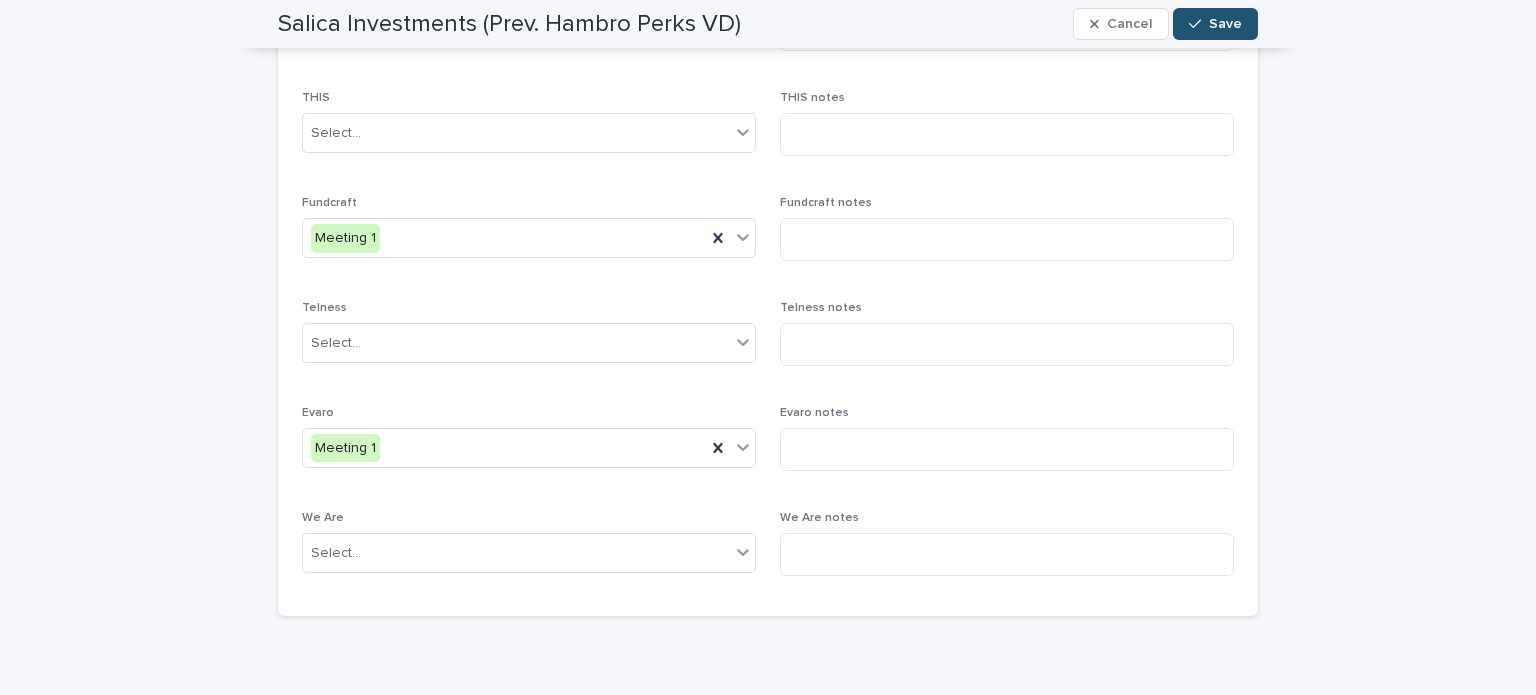 scroll, scrollTop: 600, scrollLeft: 0, axis: vertical 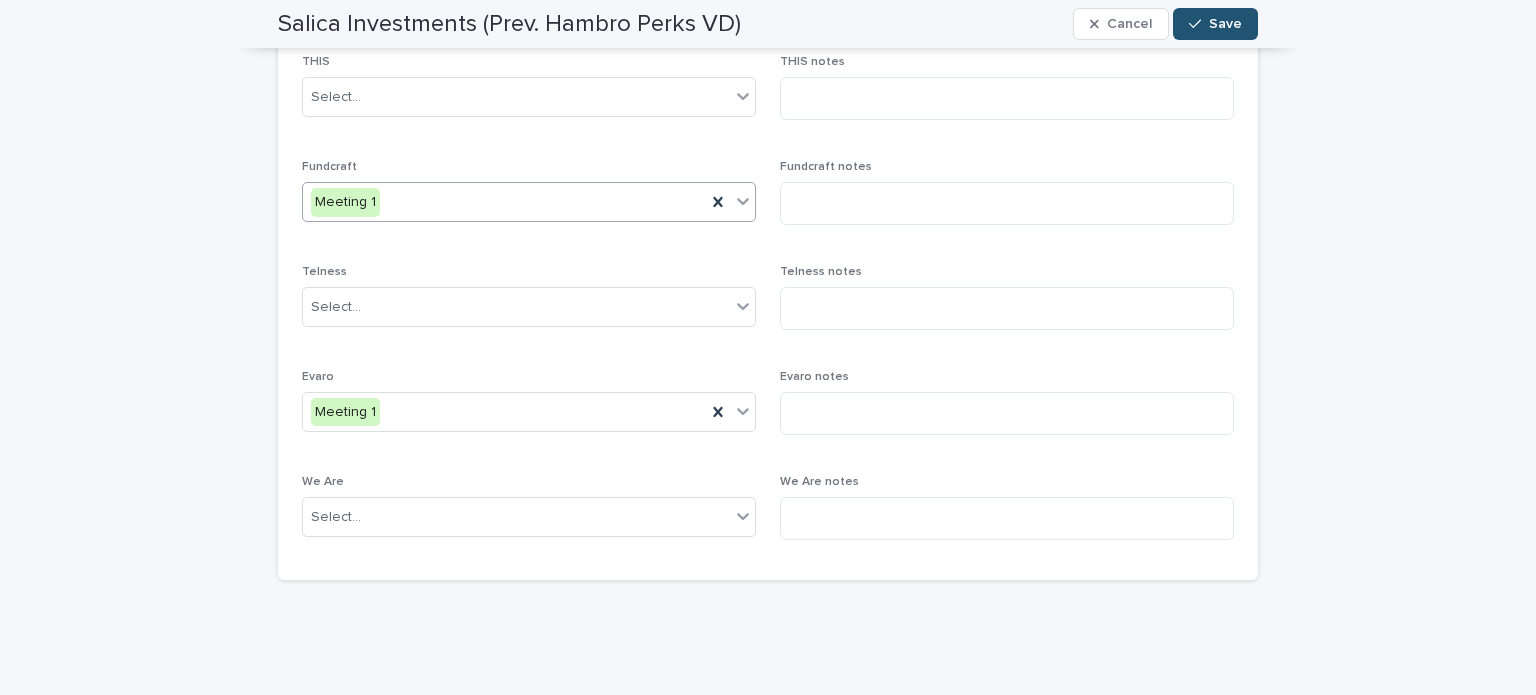 click on "Meeting 1" at bounding box center (504, 202) 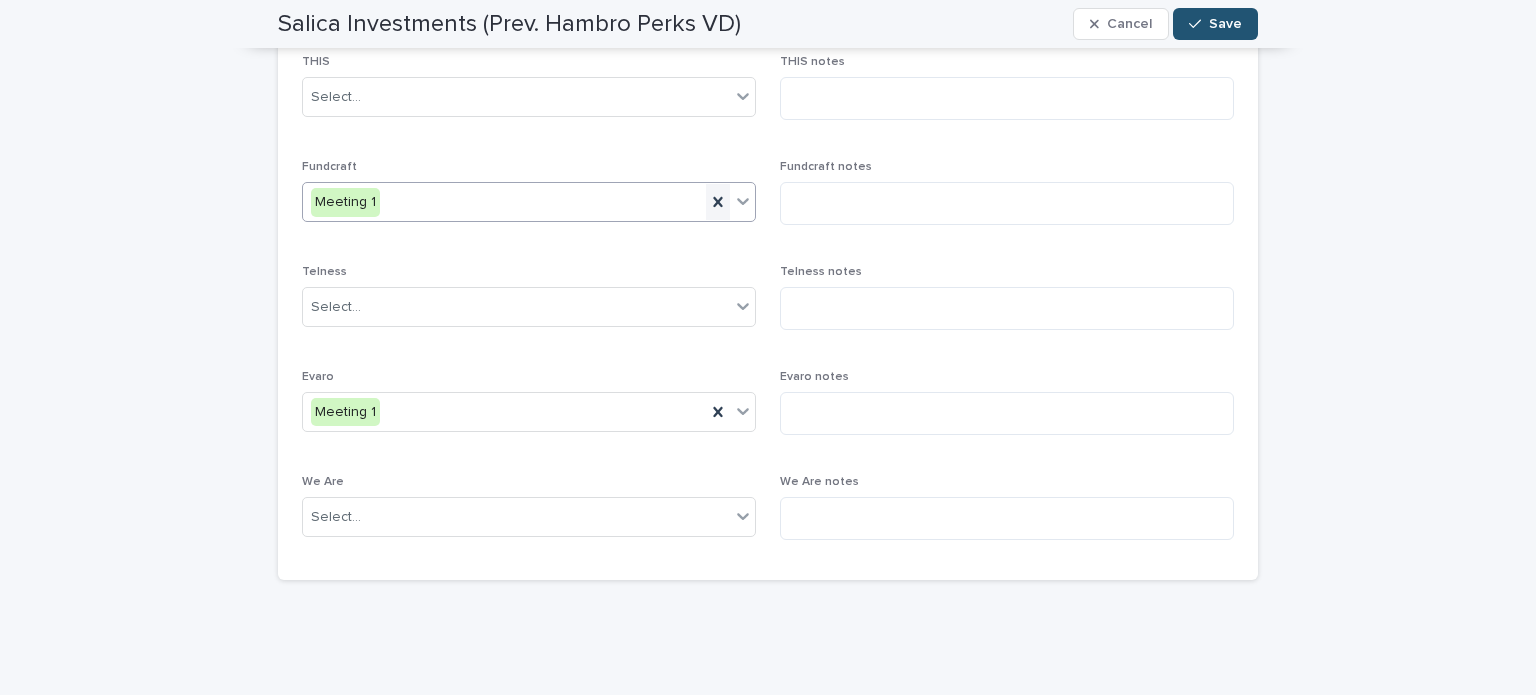 click 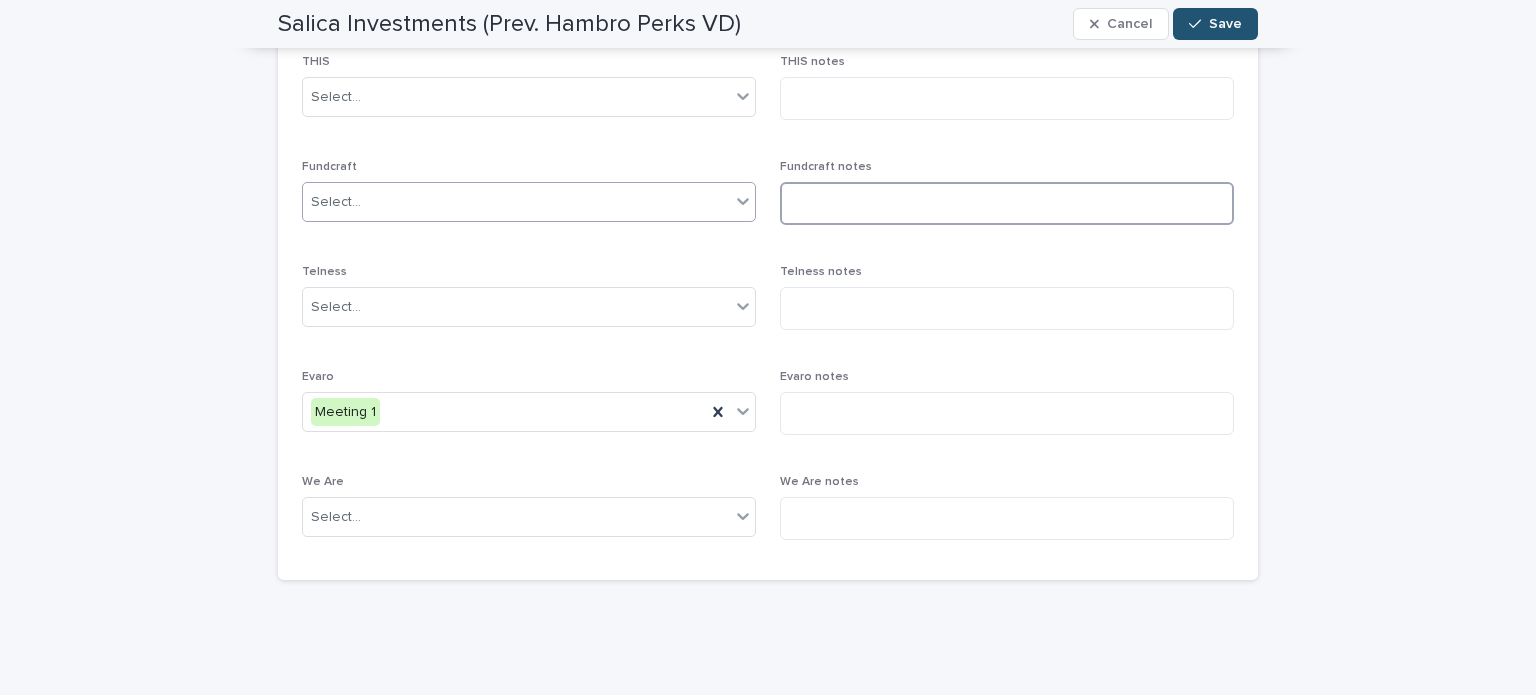 click at bounding box center (1007, 203) 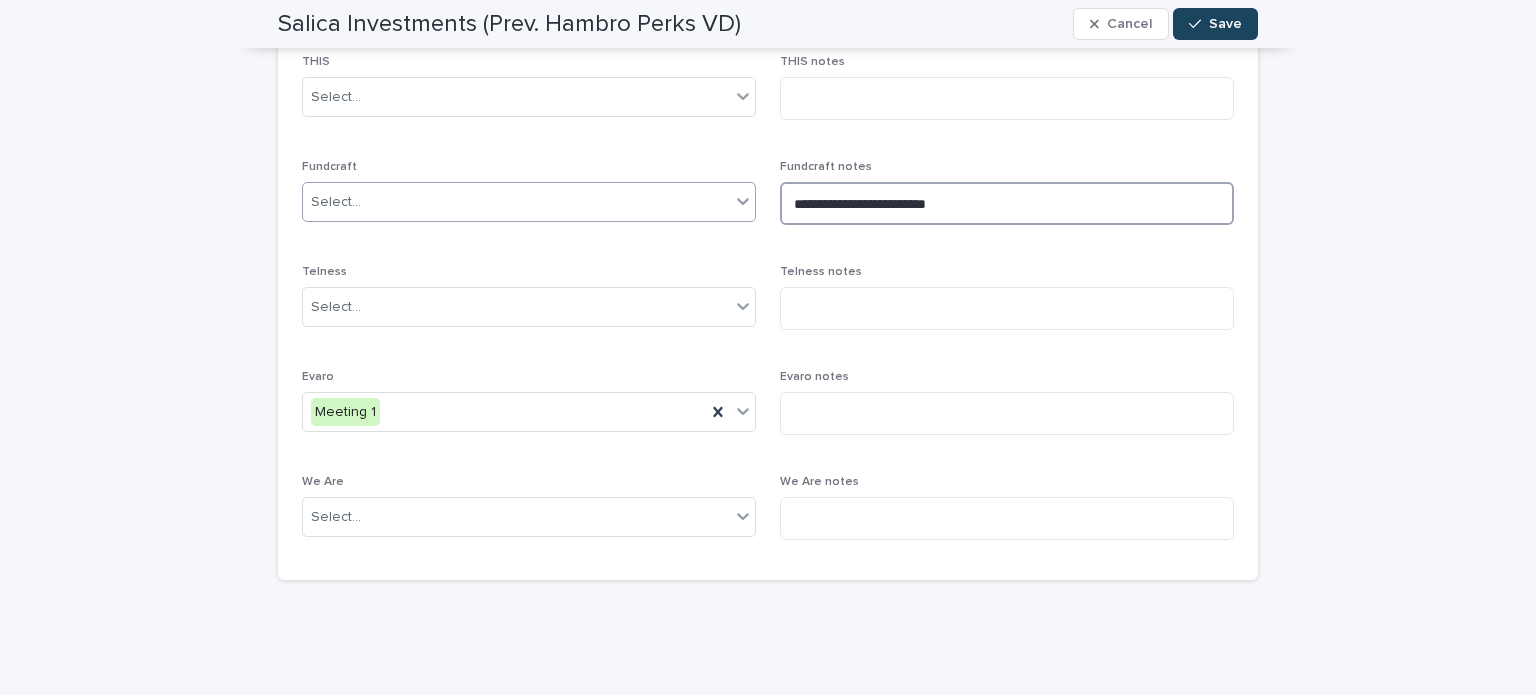 type on "**********" 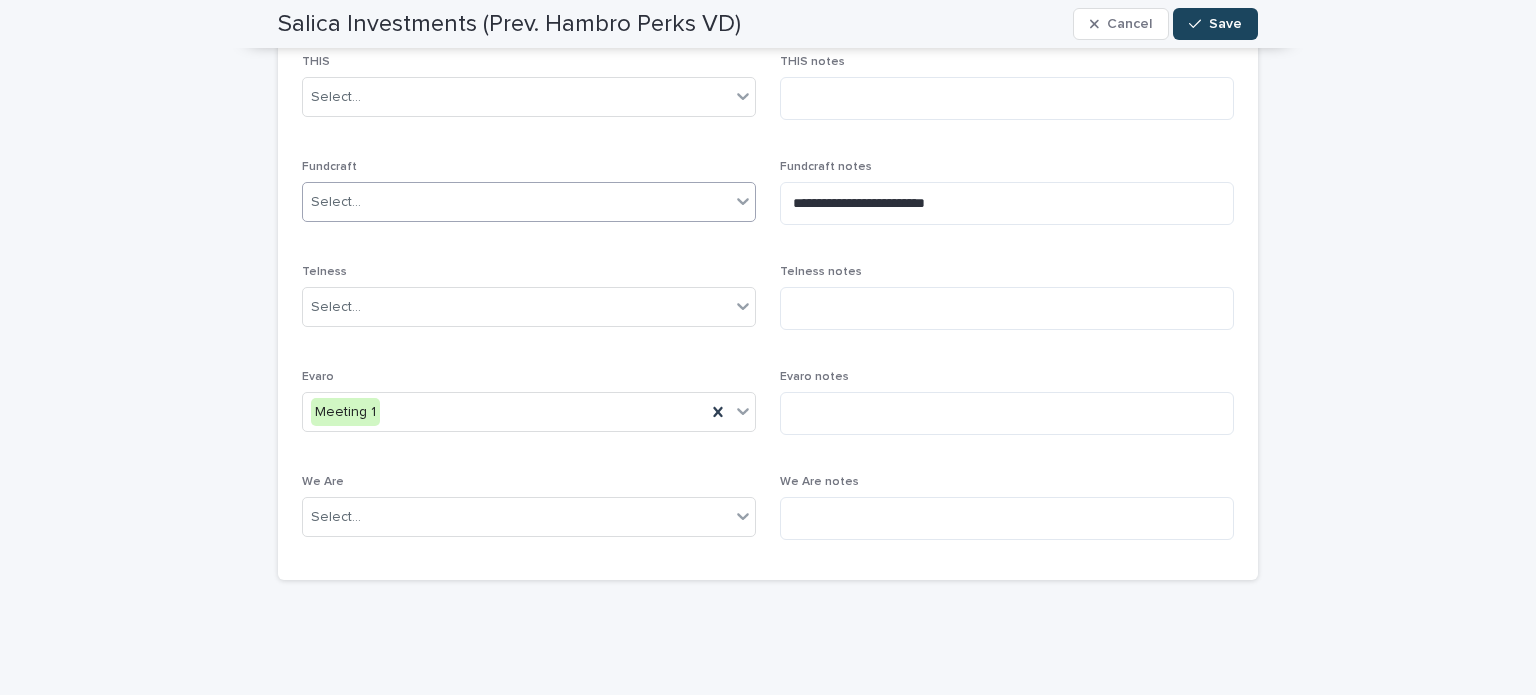 click 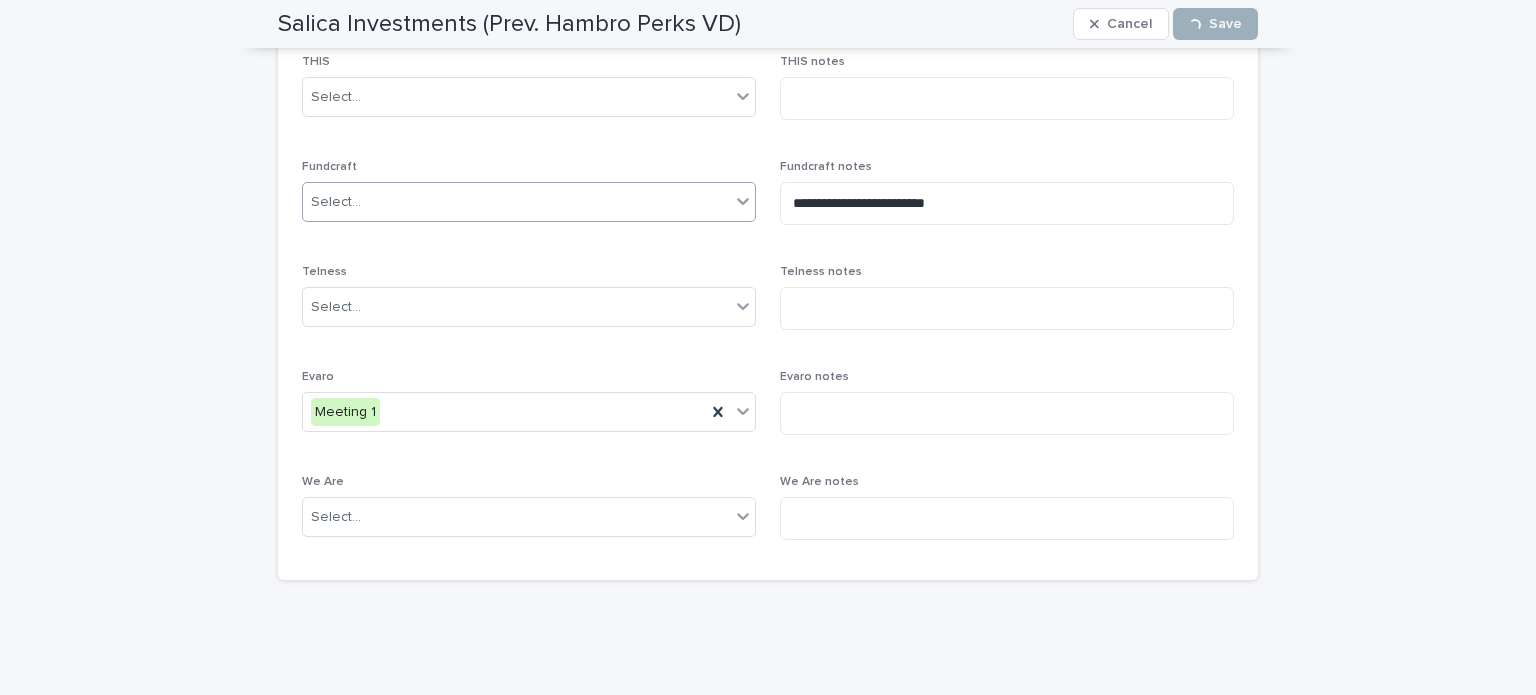 scroll, scrollTop: 584, scrollLeft: 0, axis: vertical 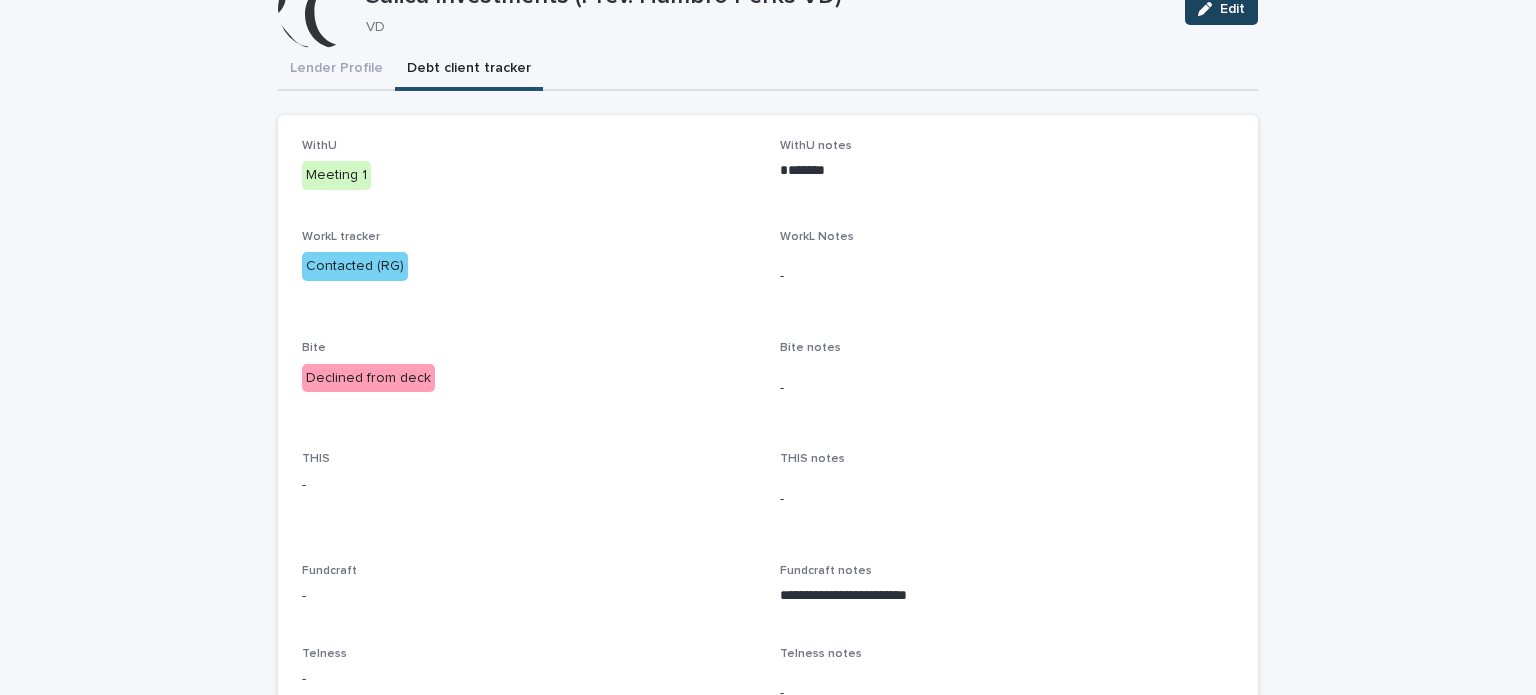 click on "Edit" at bounding box center [1232, 9] 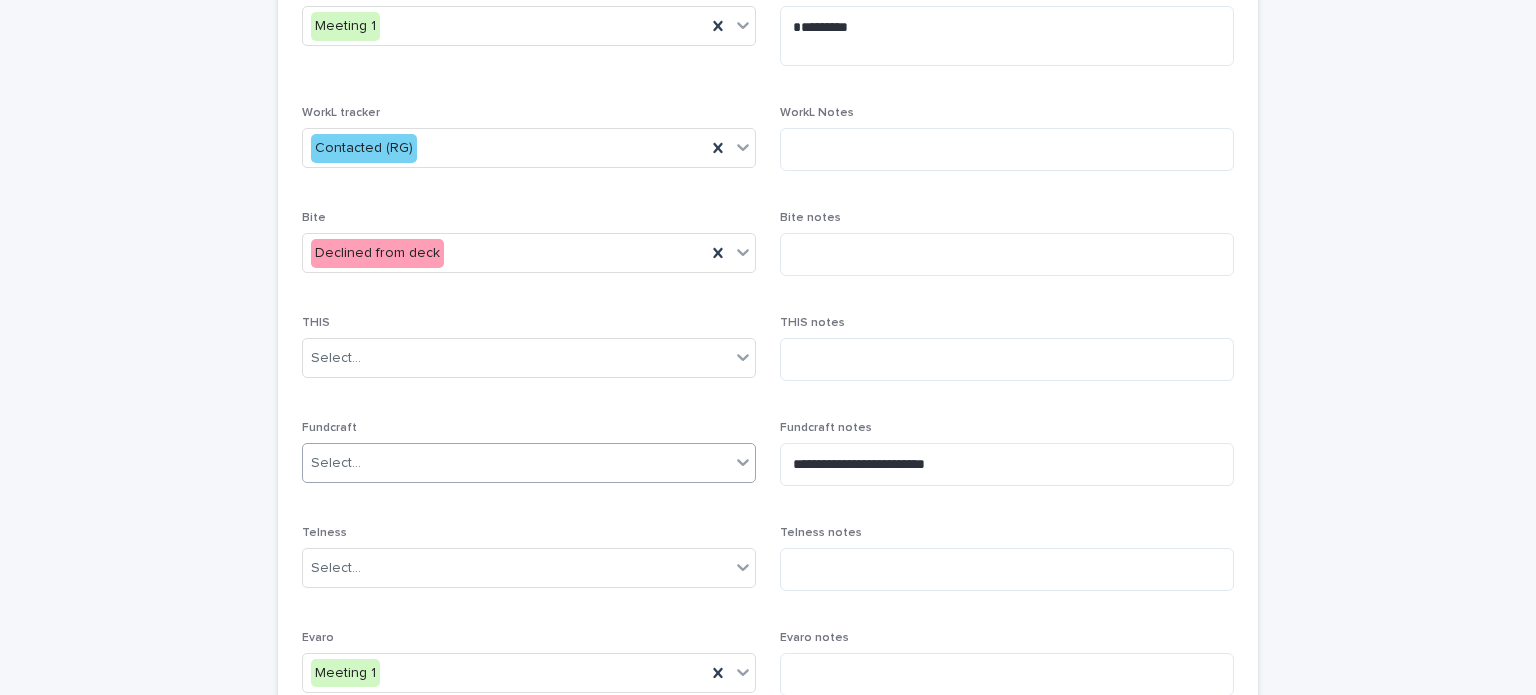 scroll, scrollTop: 383, scrollLeft: 0, axis: vertical 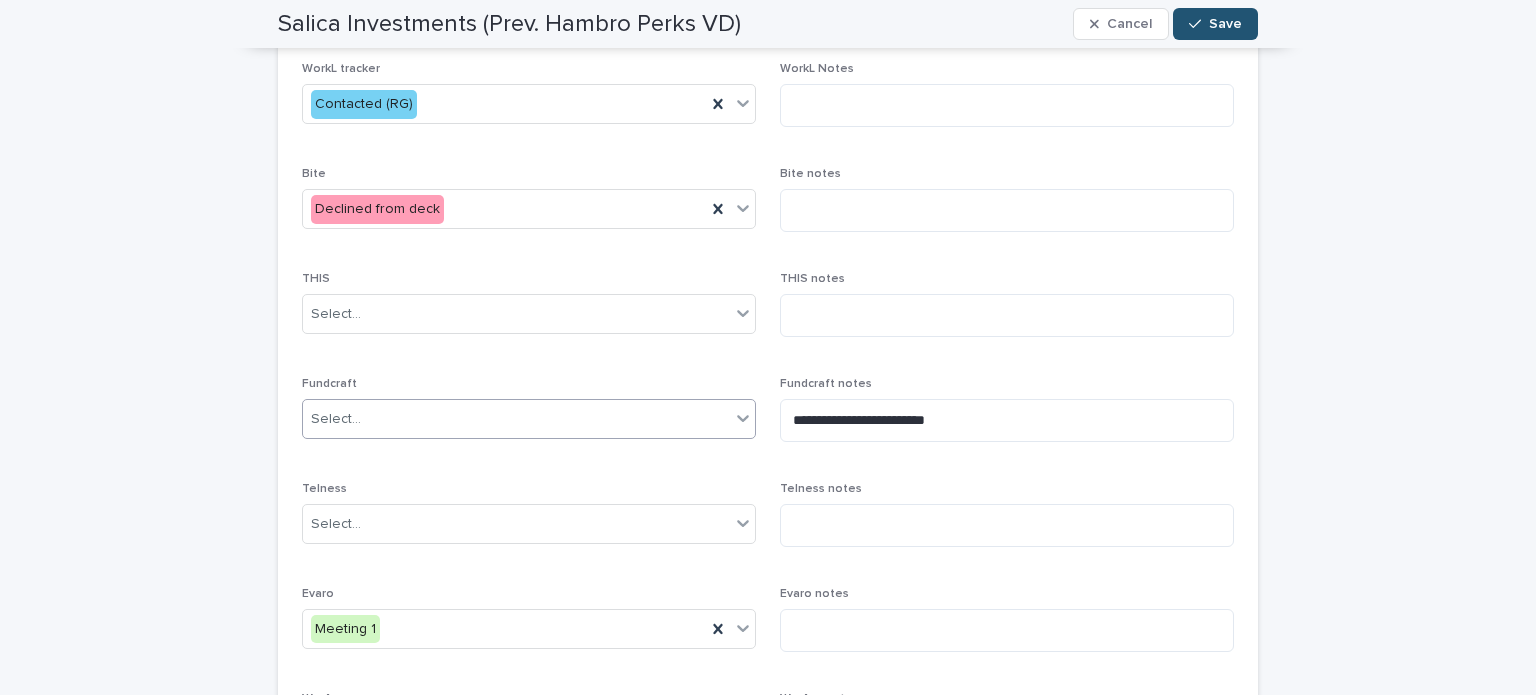 click on "Select..." at bounding box center (516, 419) 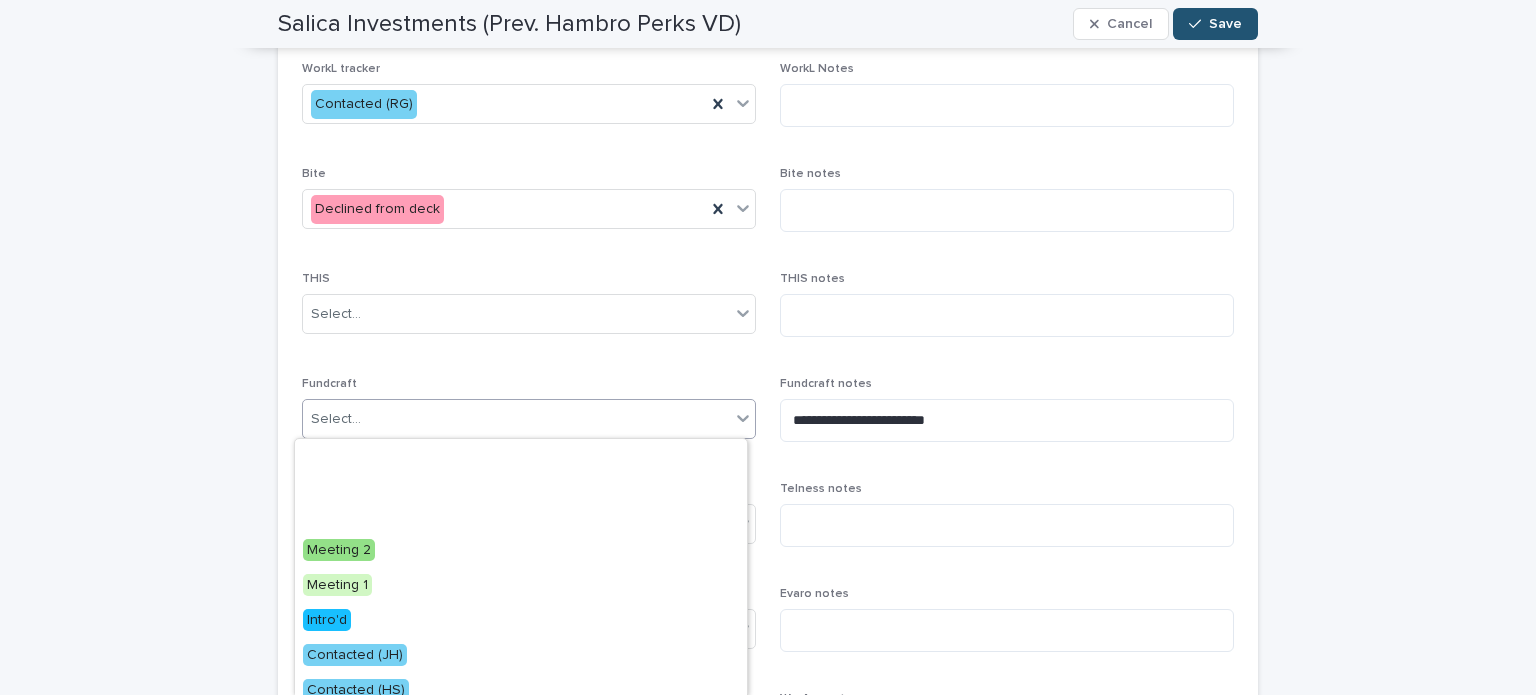 scroll, scrollTop: 0, scrollLeft: 0, axis: both 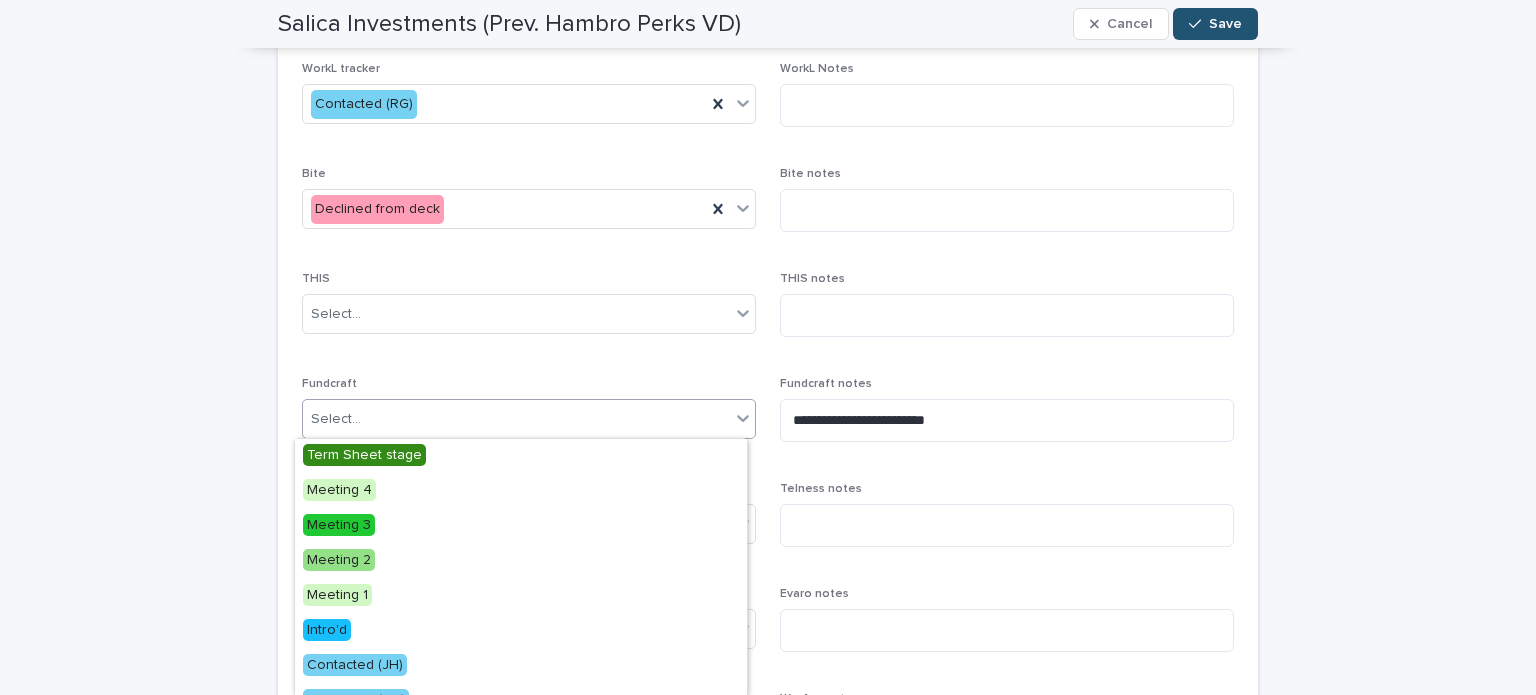 type on "**********" 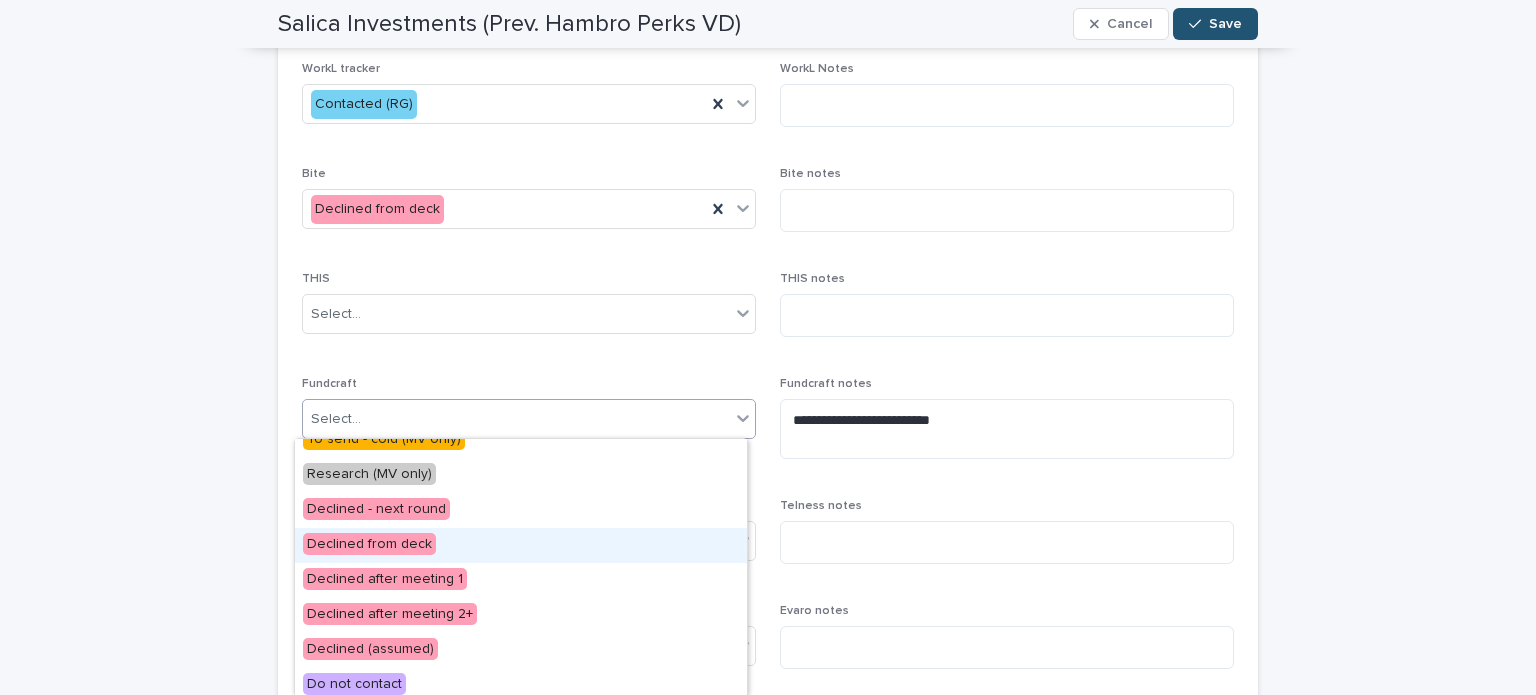 scroll, scrollTop: 300, scrollLeft: 0, axis: vertical 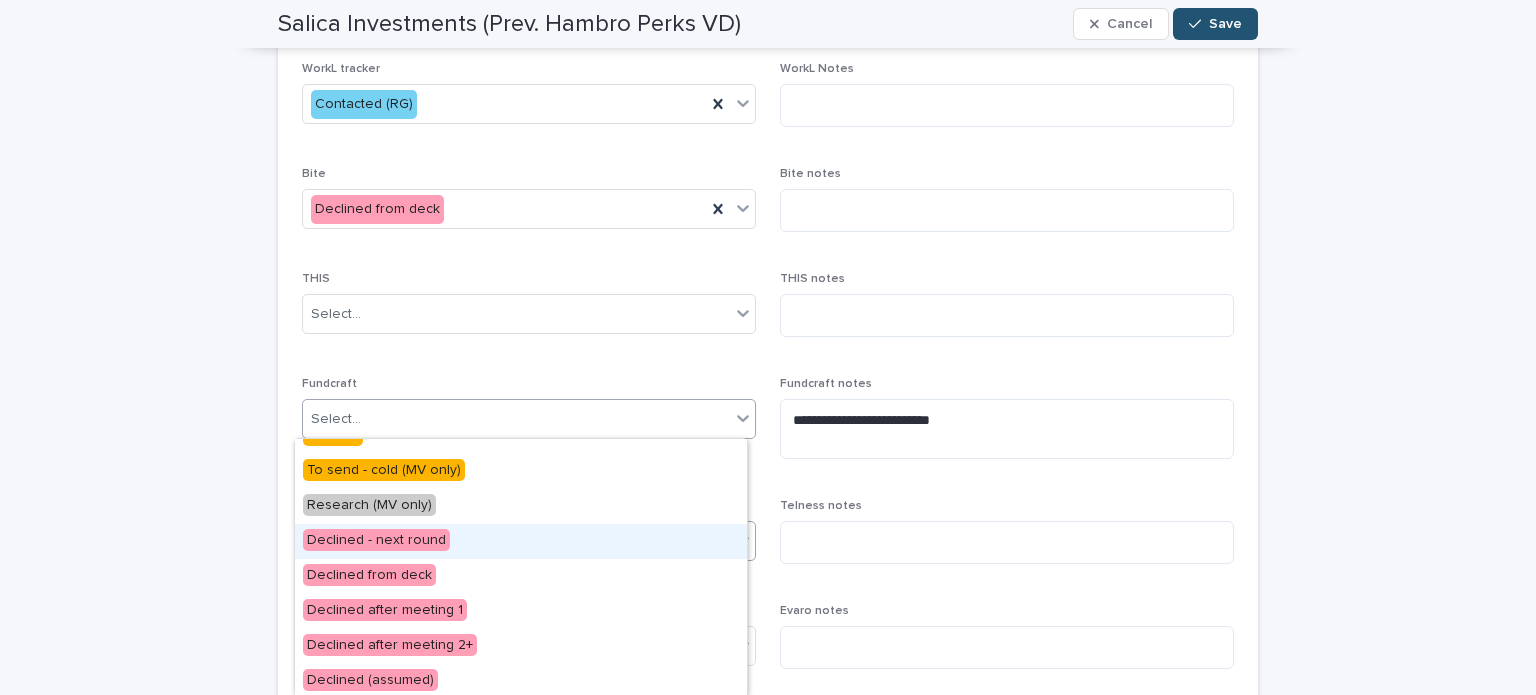 drag, startPoint x: 496, startPoint y: 557, endPoint x: 508, endPoint y: 524, distance: 35.1141 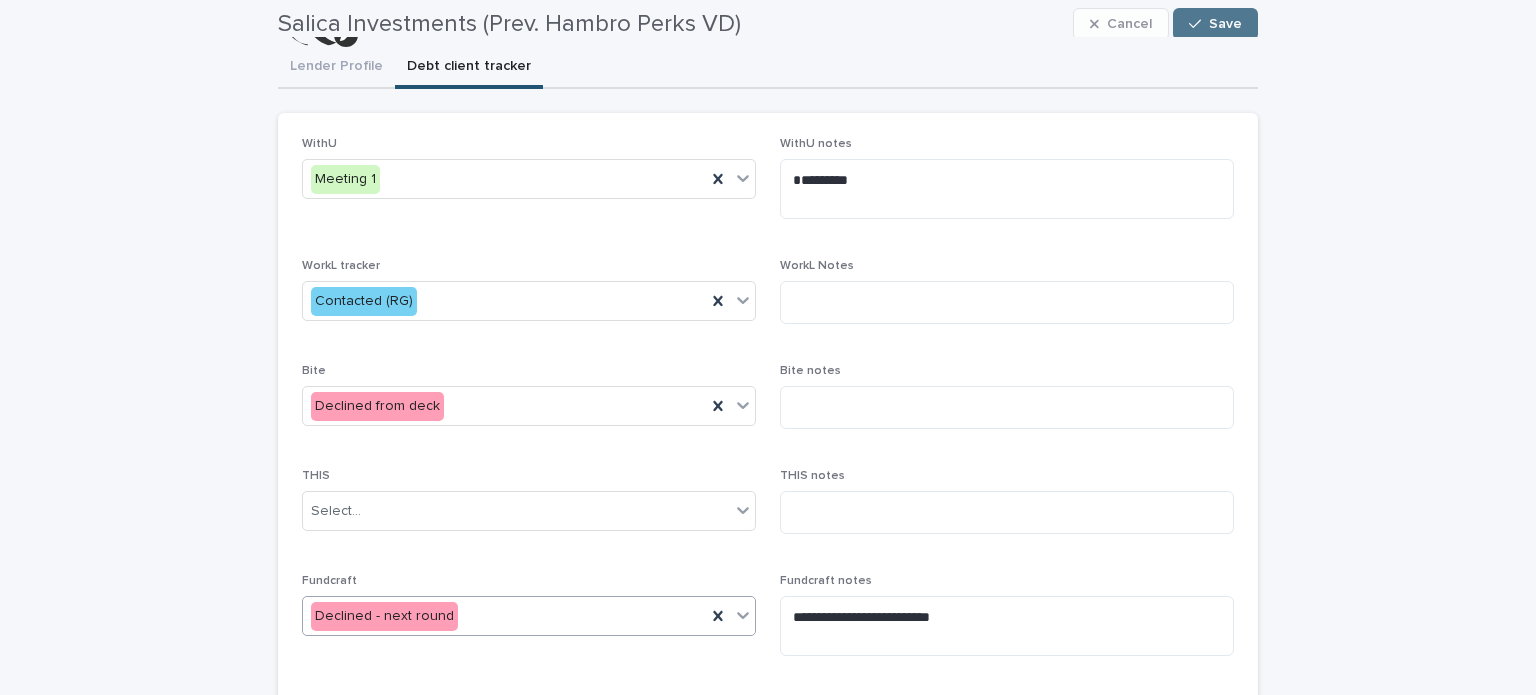 scroll, scrollTop: 183, scrollLeft: 0, axis: vertical 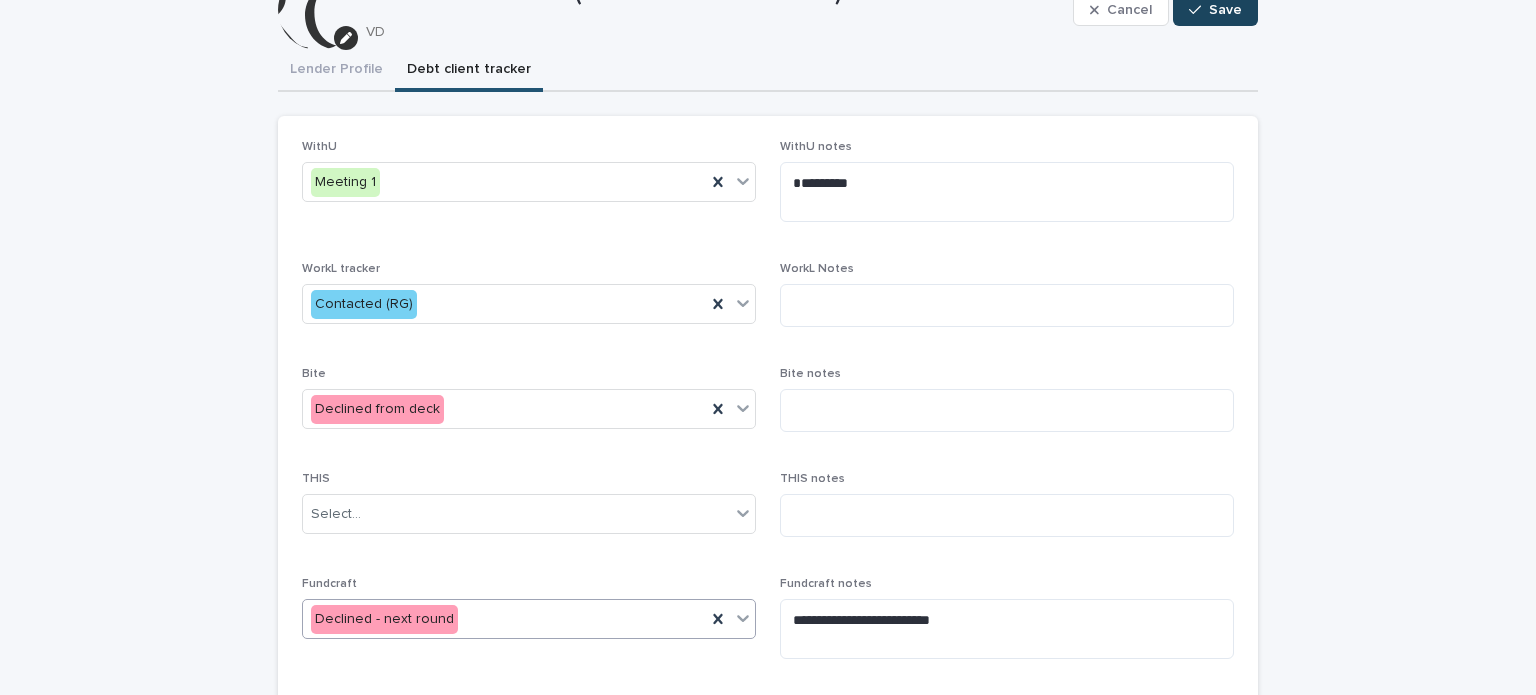 click 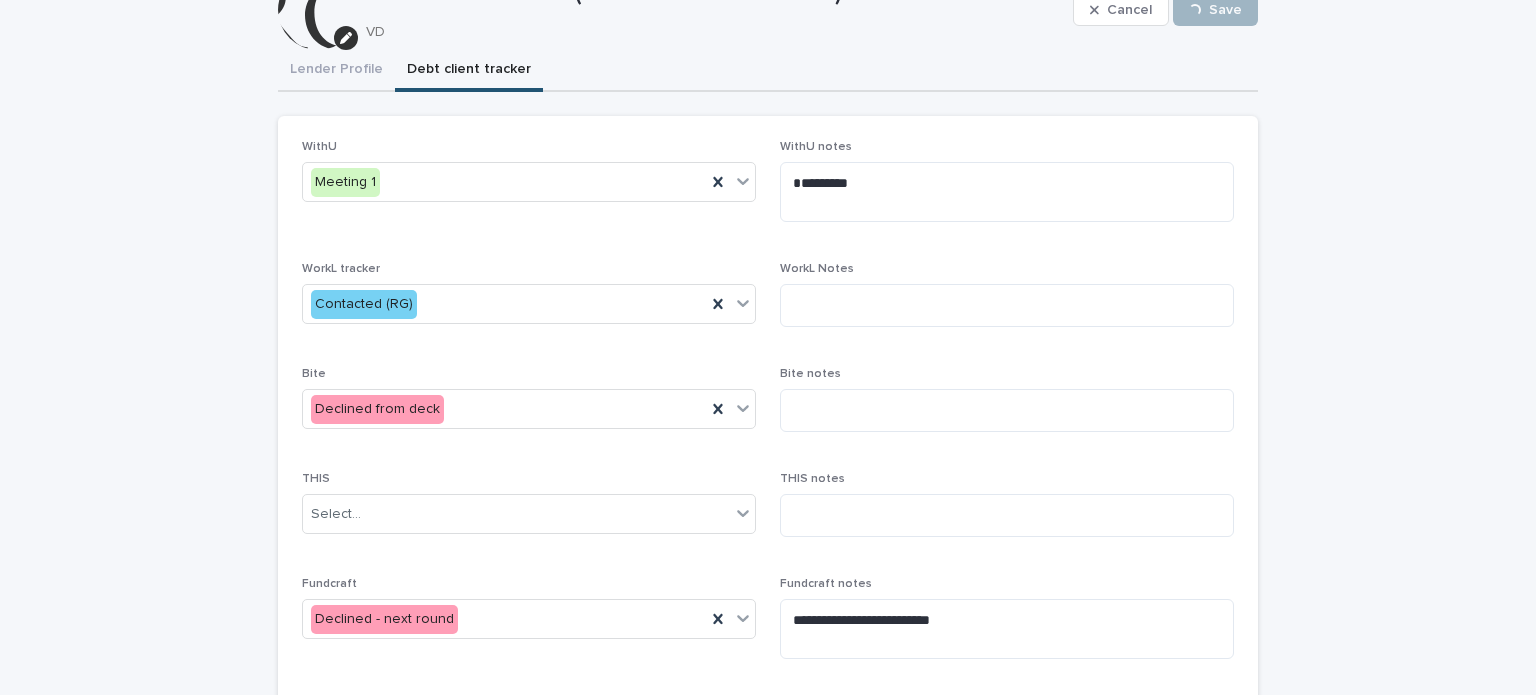 scroll, scrollTop: 0, scrollLeft: 0, axis: both 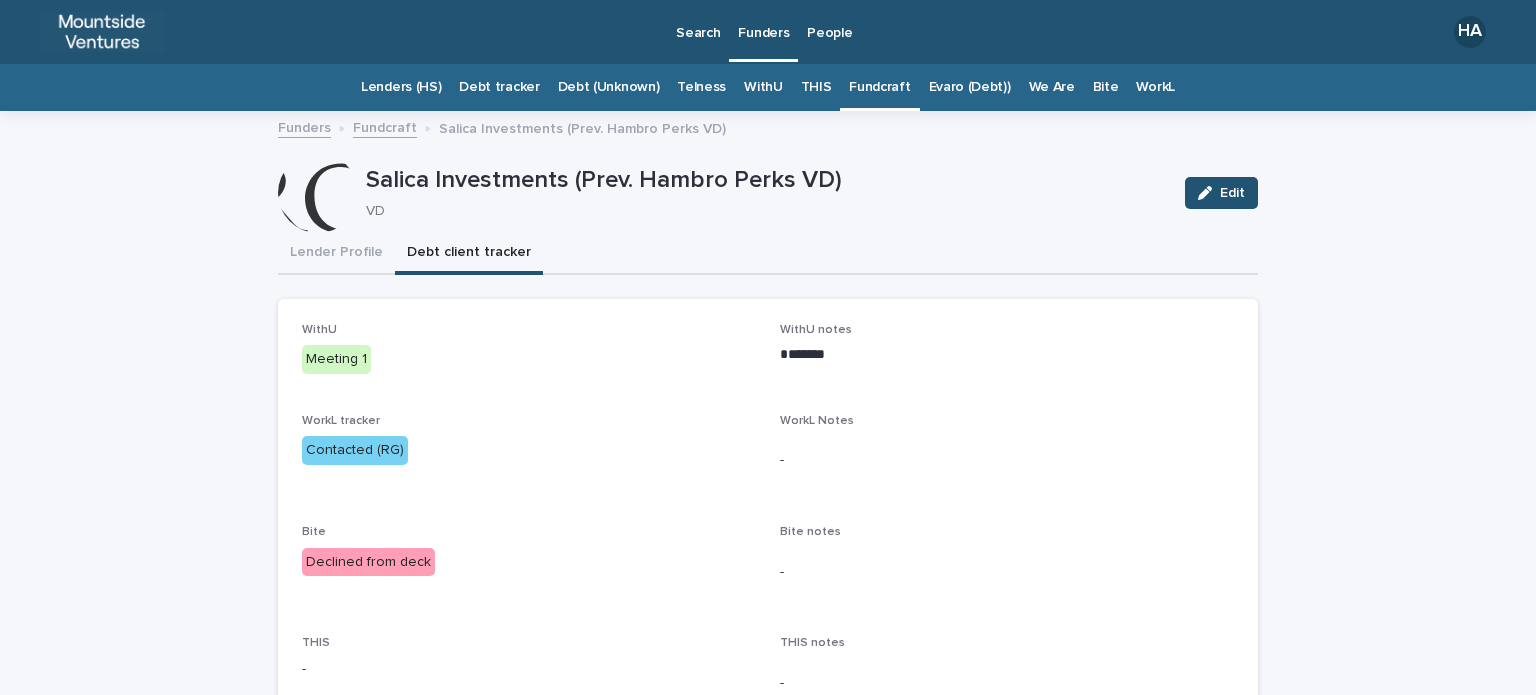click on "Fundcraft" at bounding box center (879, 87) 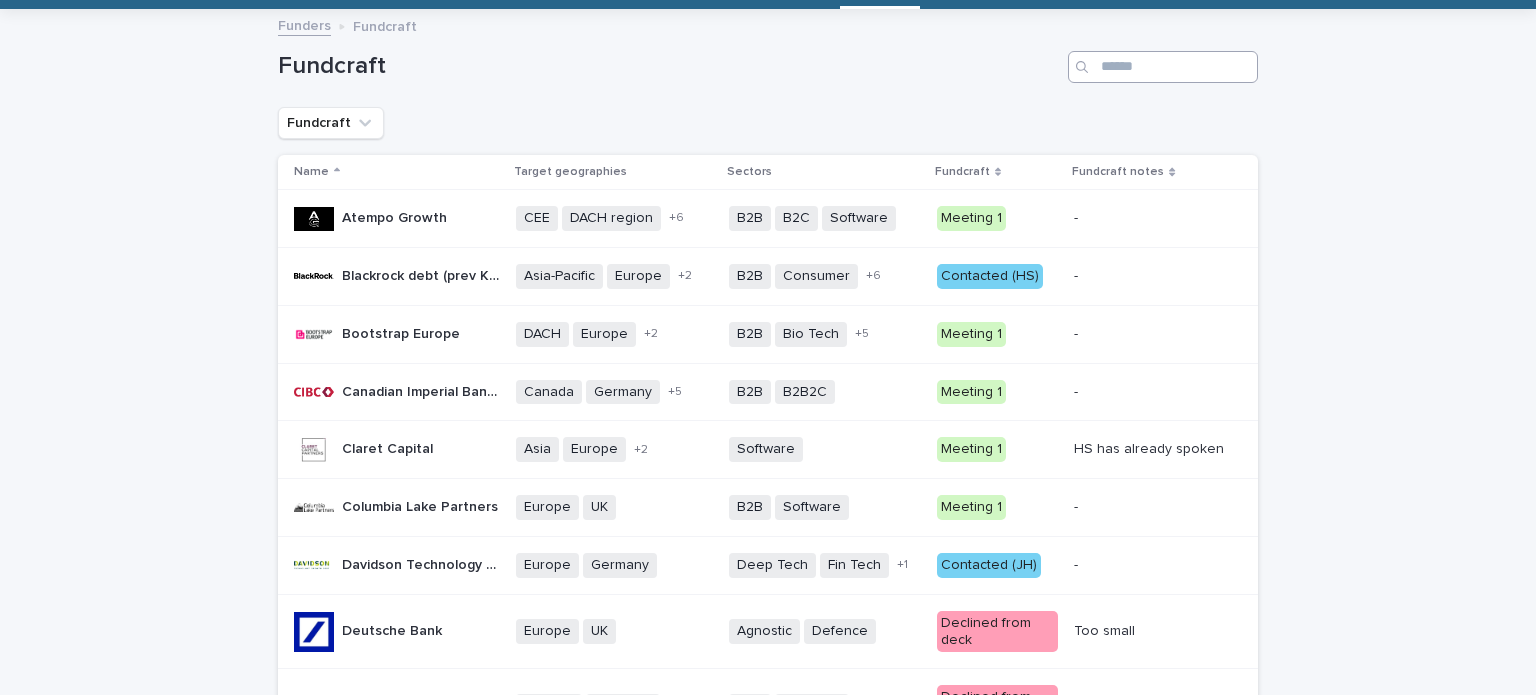 scroll, scrollTop: 0, scrollLeft: 0, axis: both 